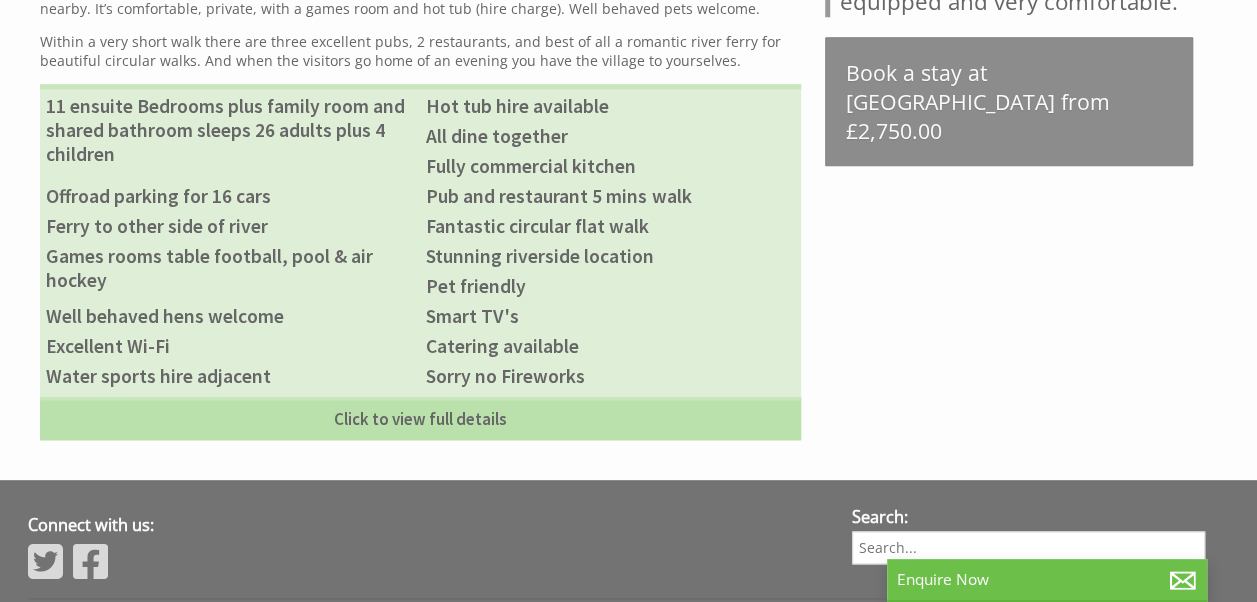 scroll, scrollTop: 1102, scrollLeft: 0, axis: vertical 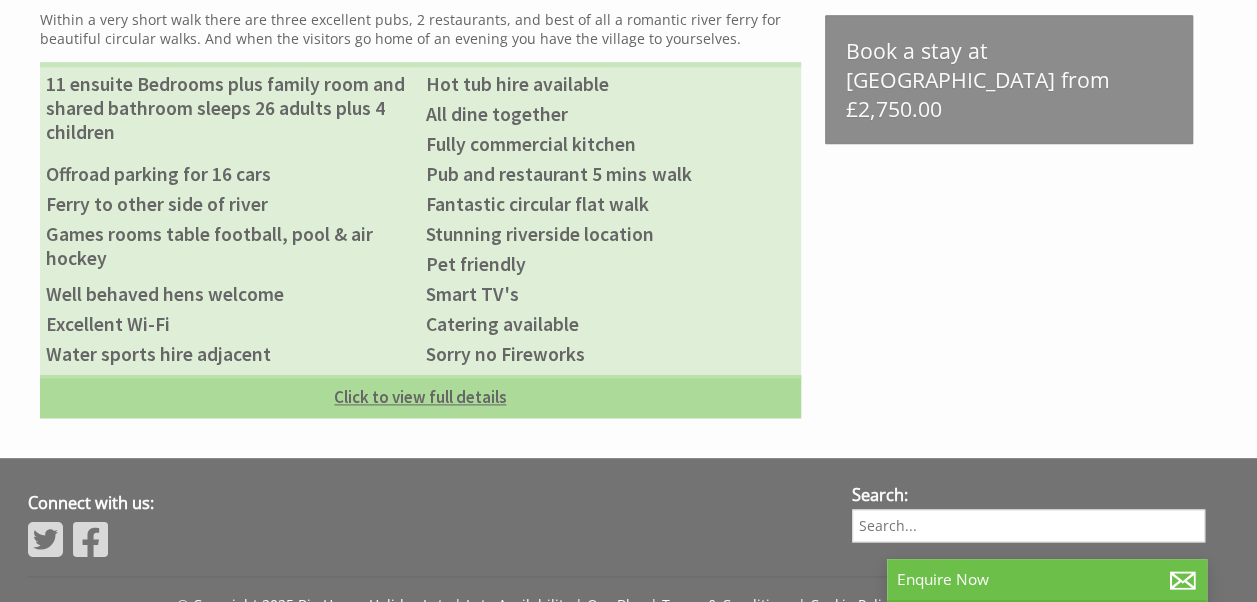 click on "Click to view full details" at bounding box center [420, 396] 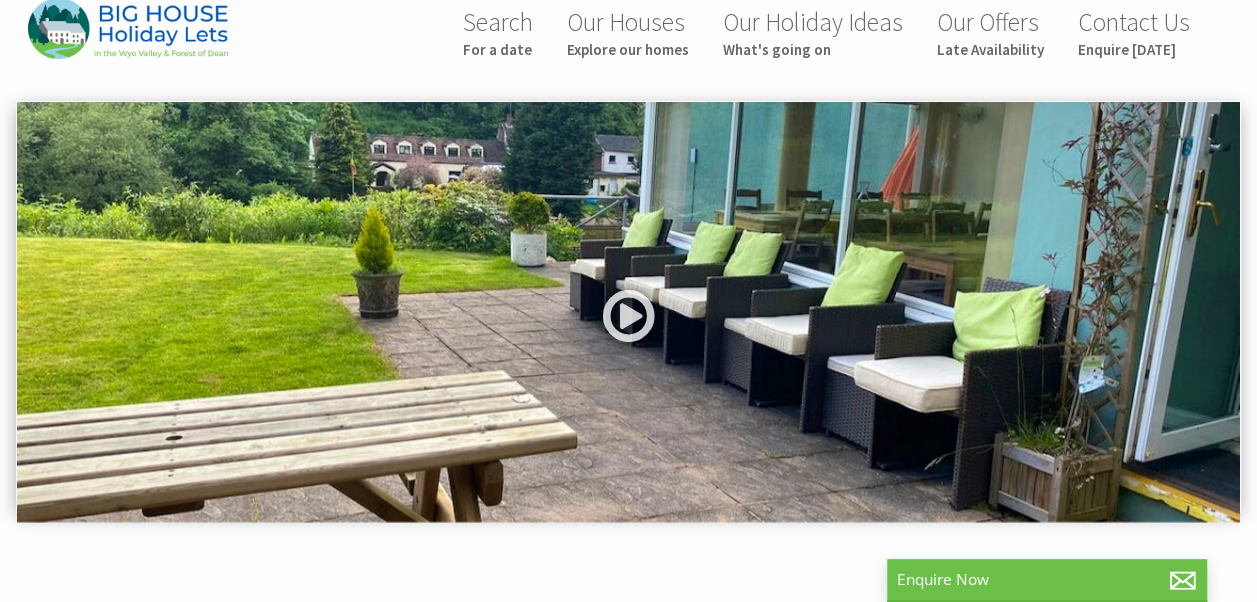 scroll, scrollTop: 26, scrollLeft: 0, axis: vertical 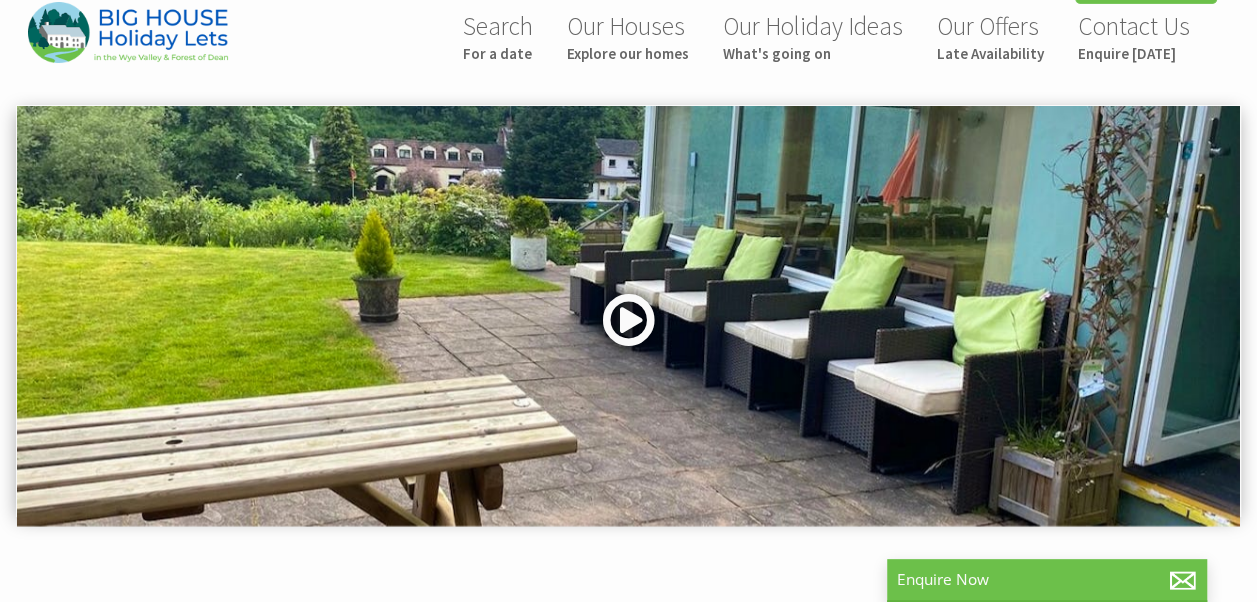 click at bounding box center [629, 327] 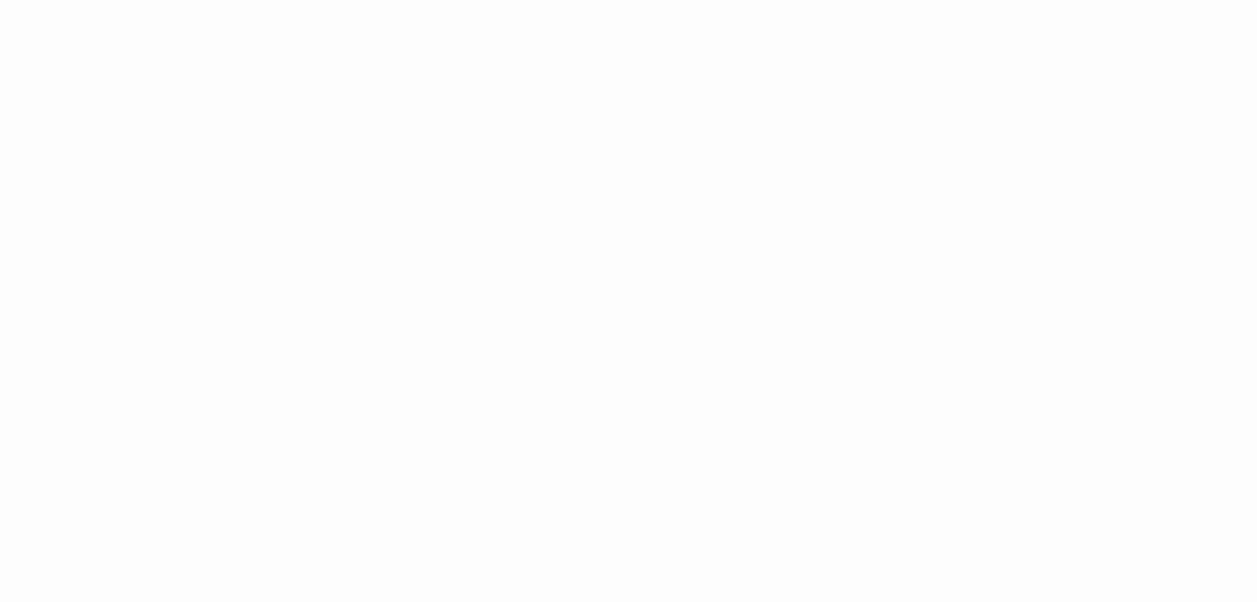 scroll, scrollTop: 1476, scrollLeft: 0, axis: vertical 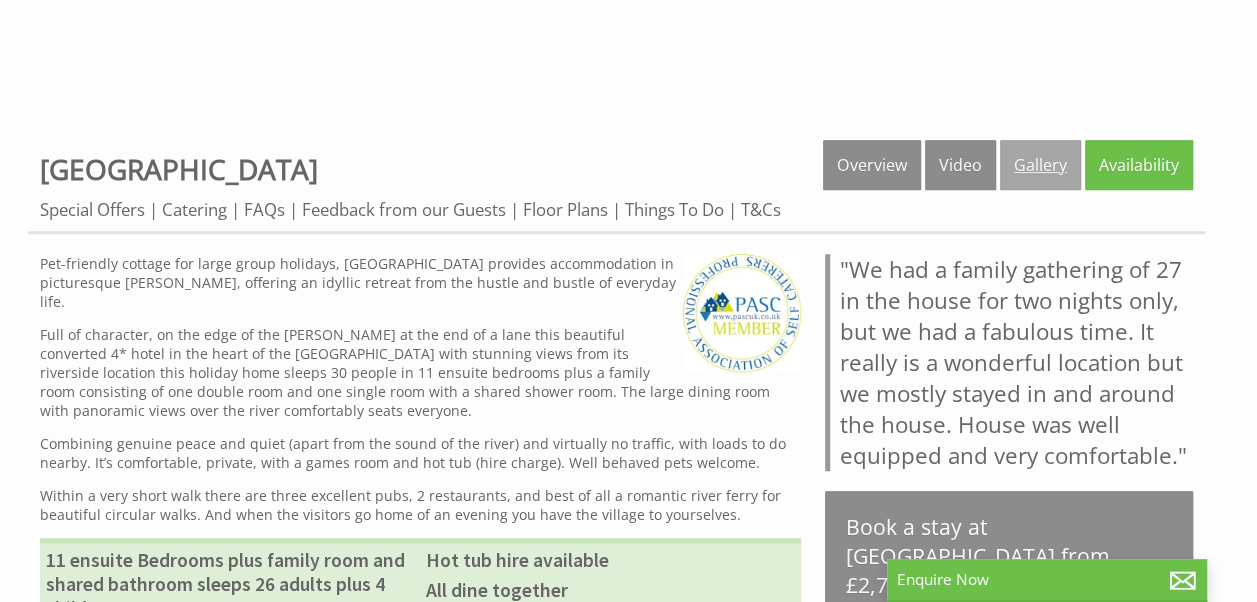 click on "Gallery" at bounding box center [1040, 165] 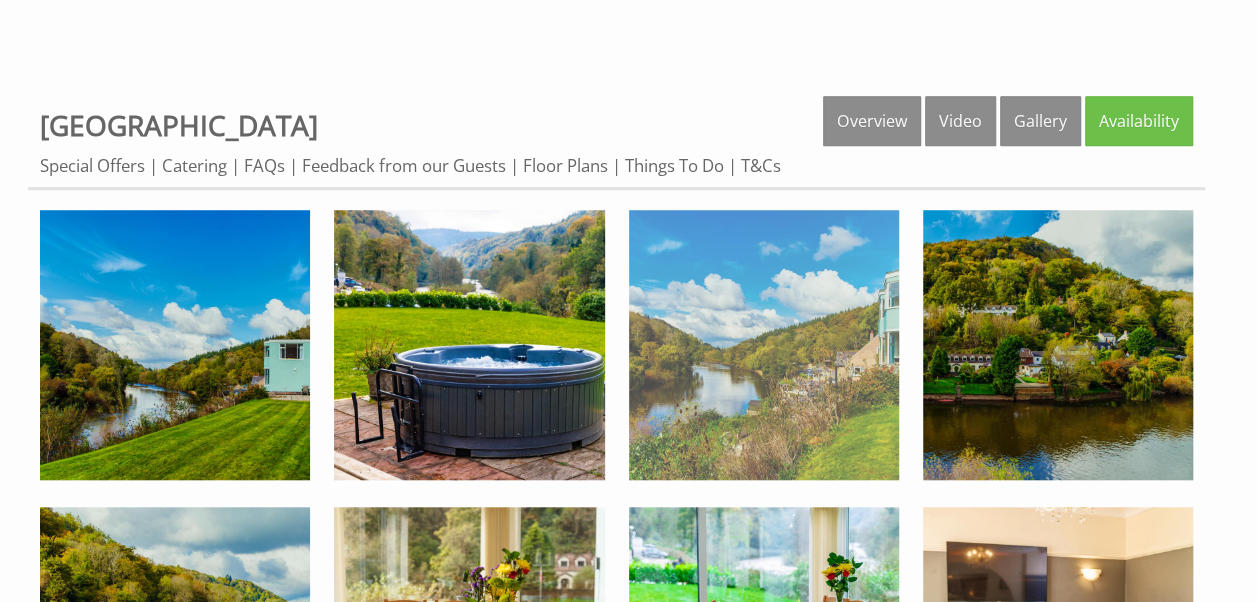 scroll, scrollTop: 700, scrollLeft: 0, axis: vertical 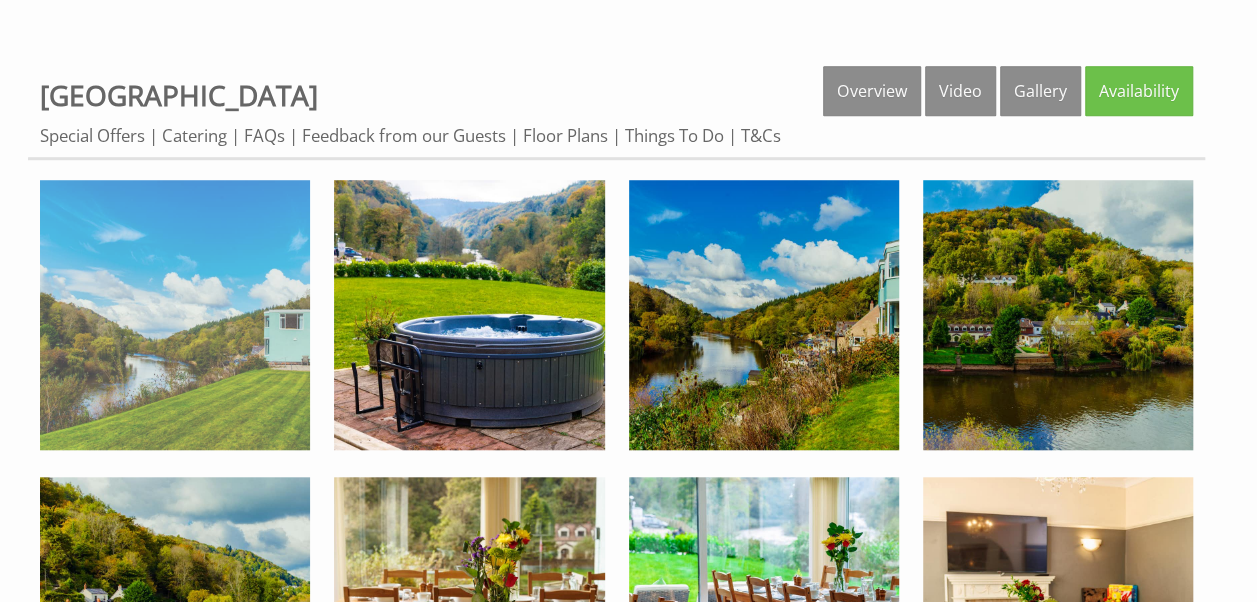 click at bounding box center [175, 315] 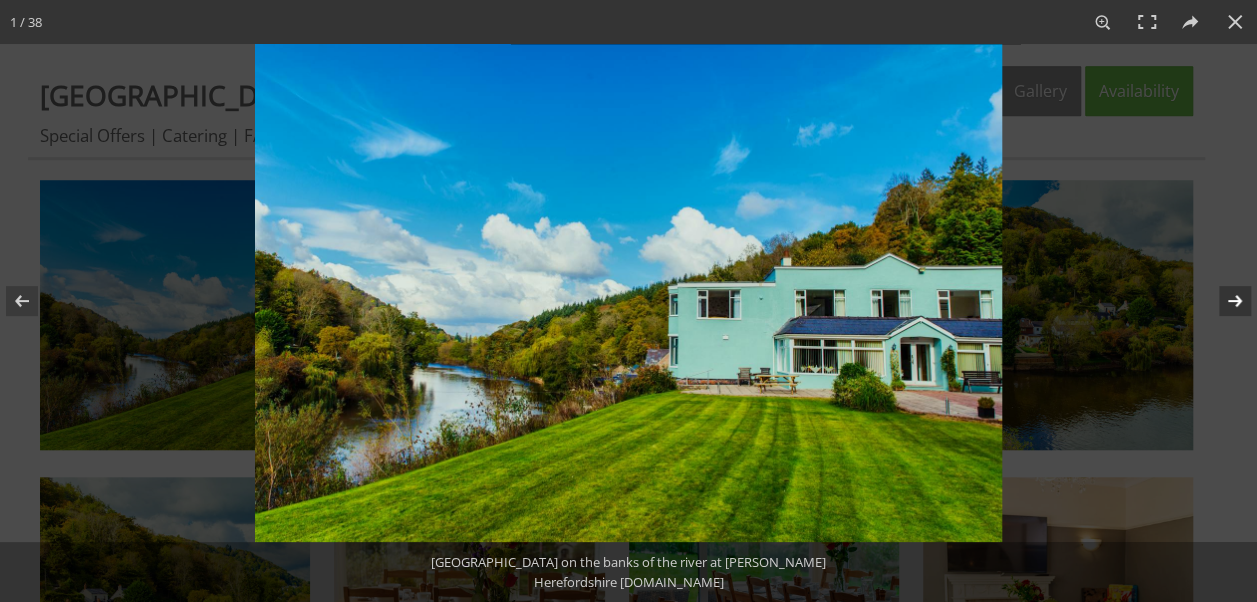 click at bounding box center (1222, 301) 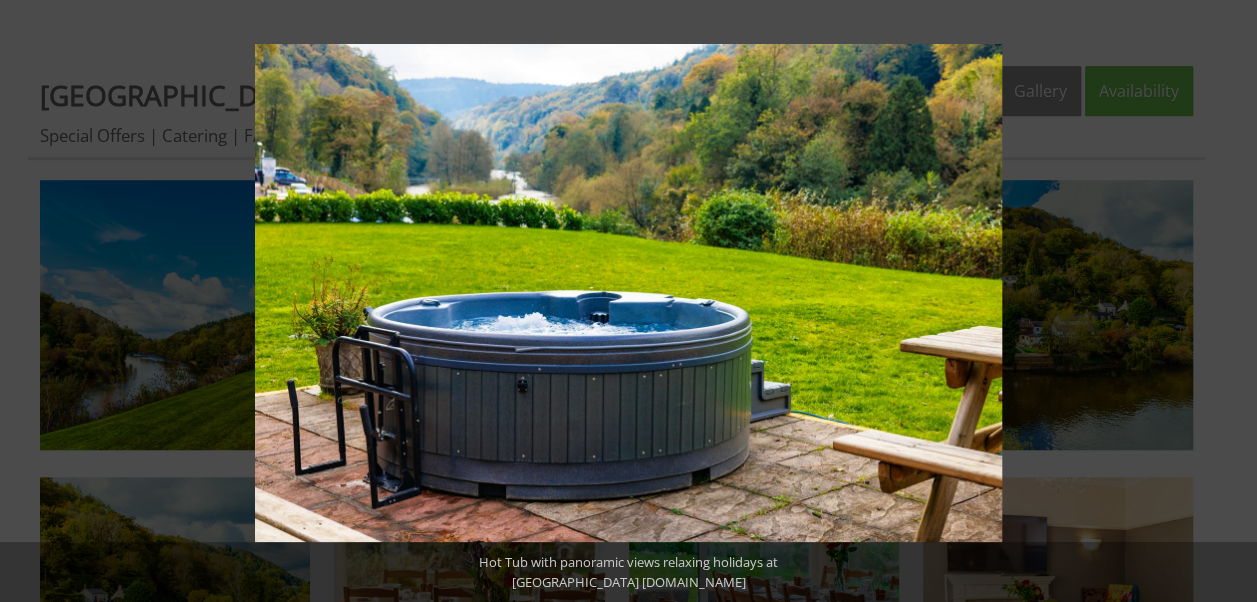 click at bounding box center [1222, 301] 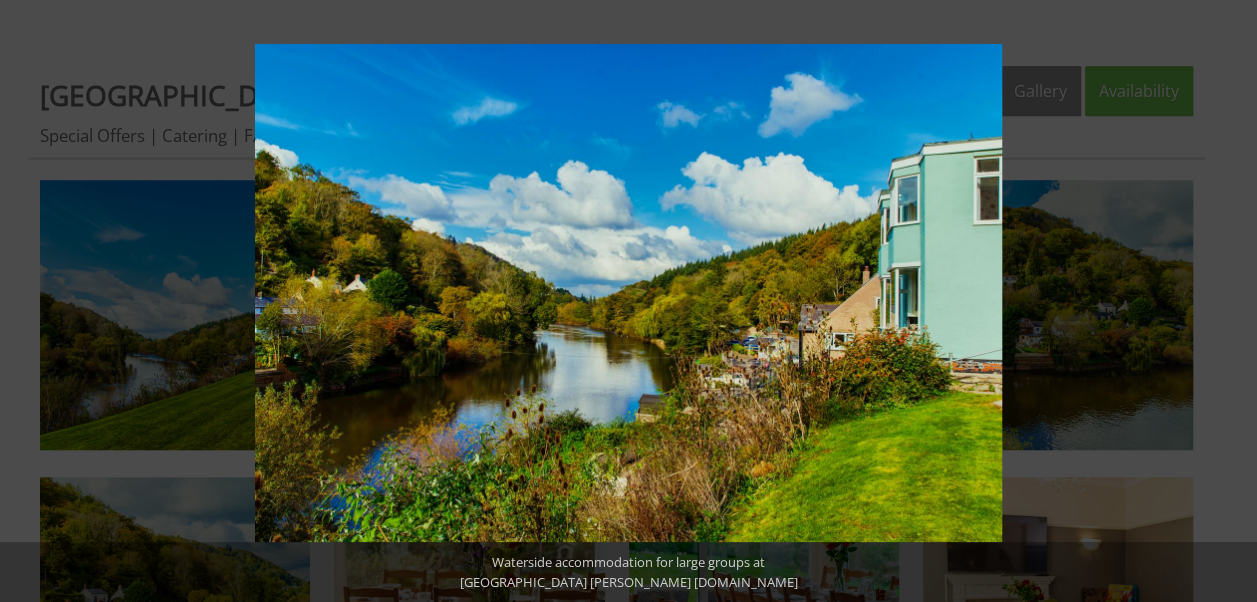 click at bounding box center [1222, 301] 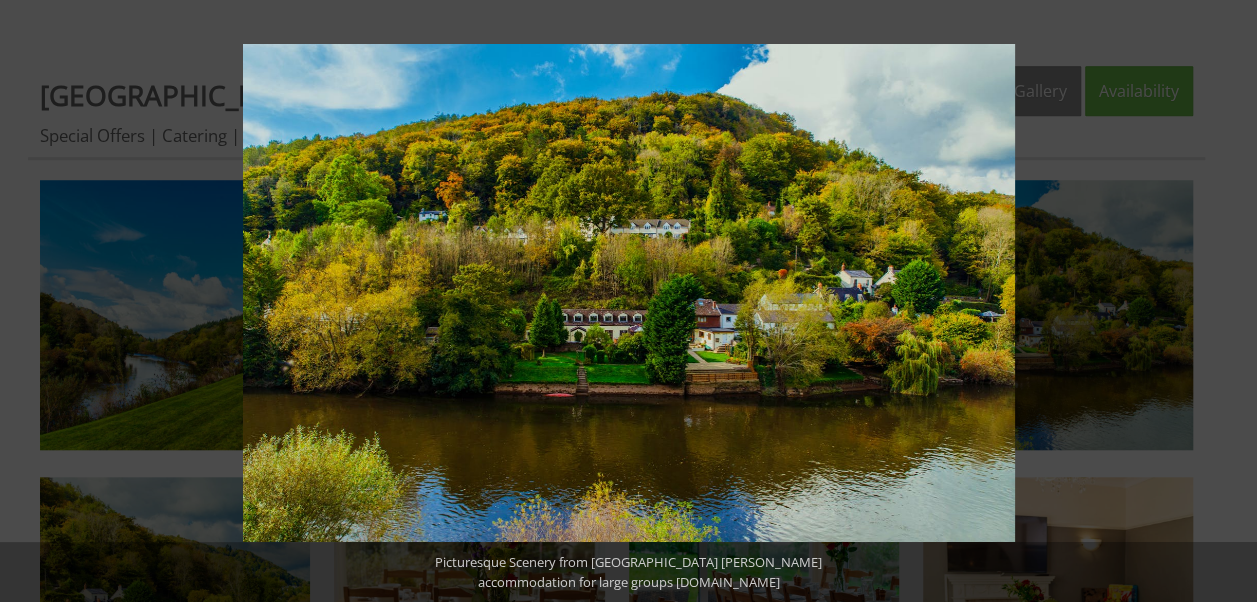 click at bounding box center [1222, 301] 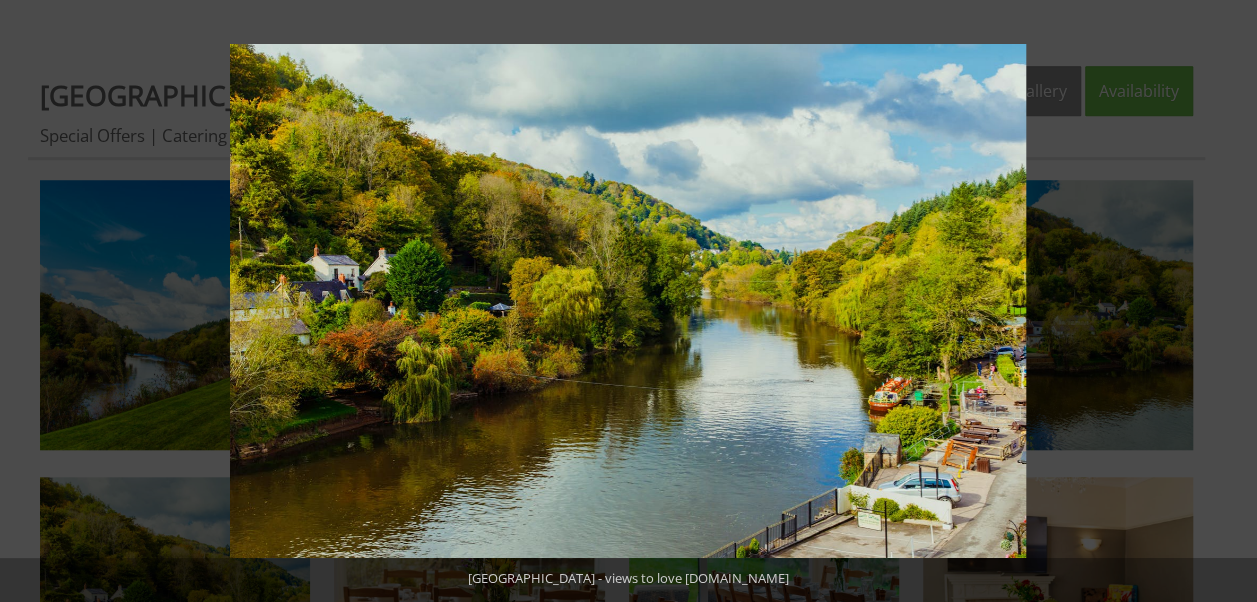 click at bounding box center [1222, 301] 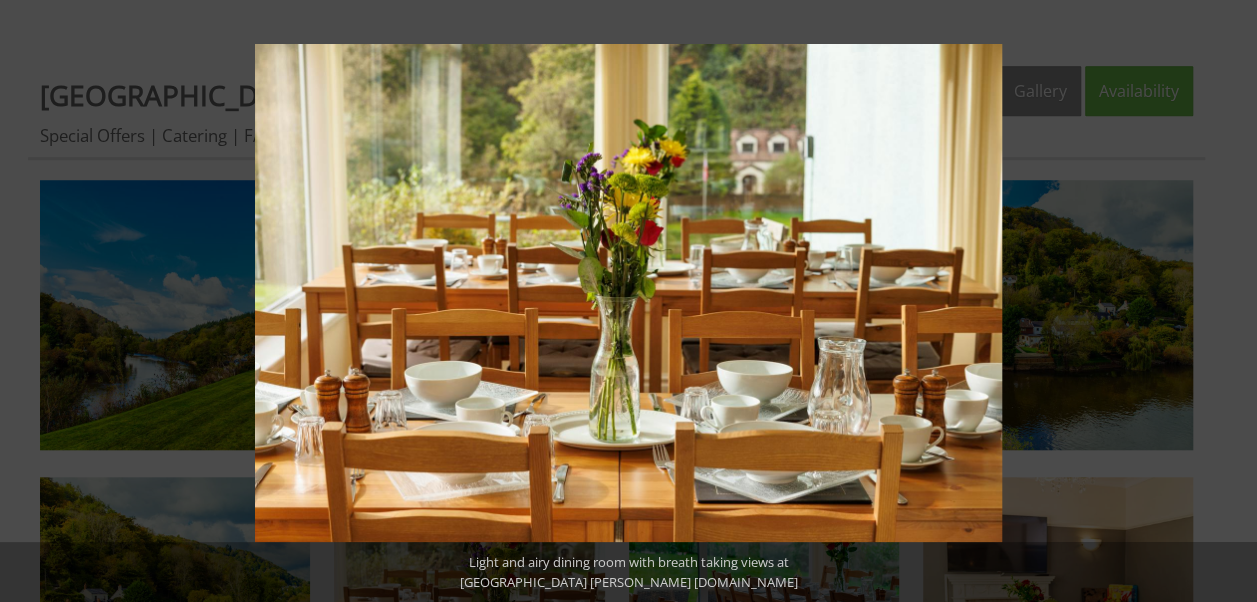 click at bounding box center [1222, 301] 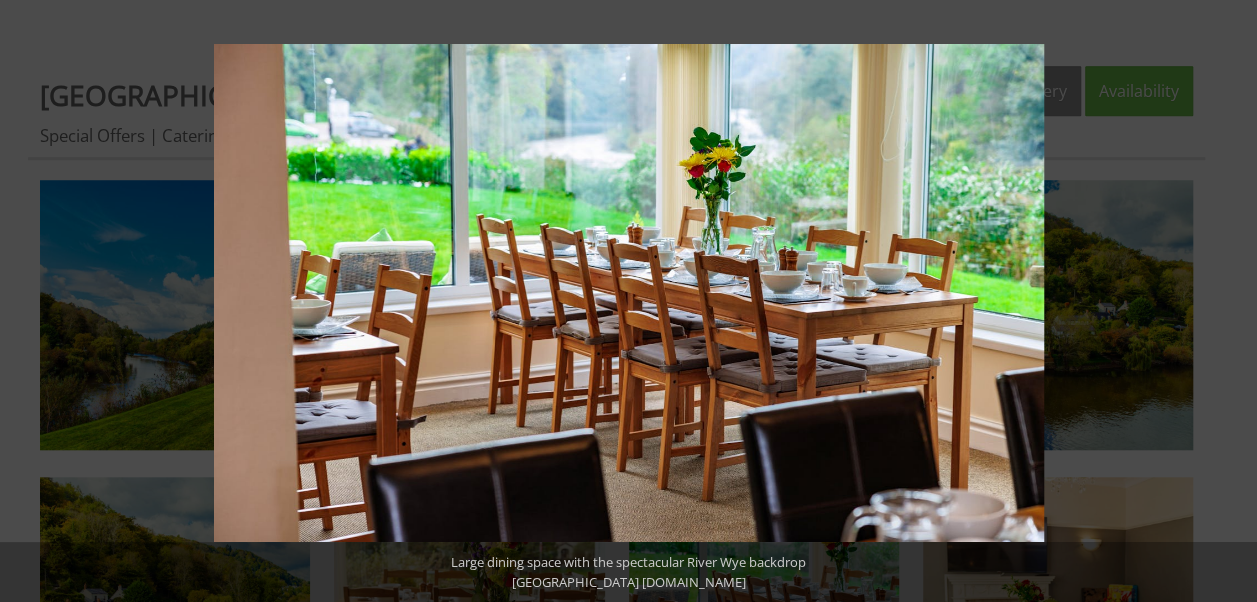click at bounding box center [1222, 301] 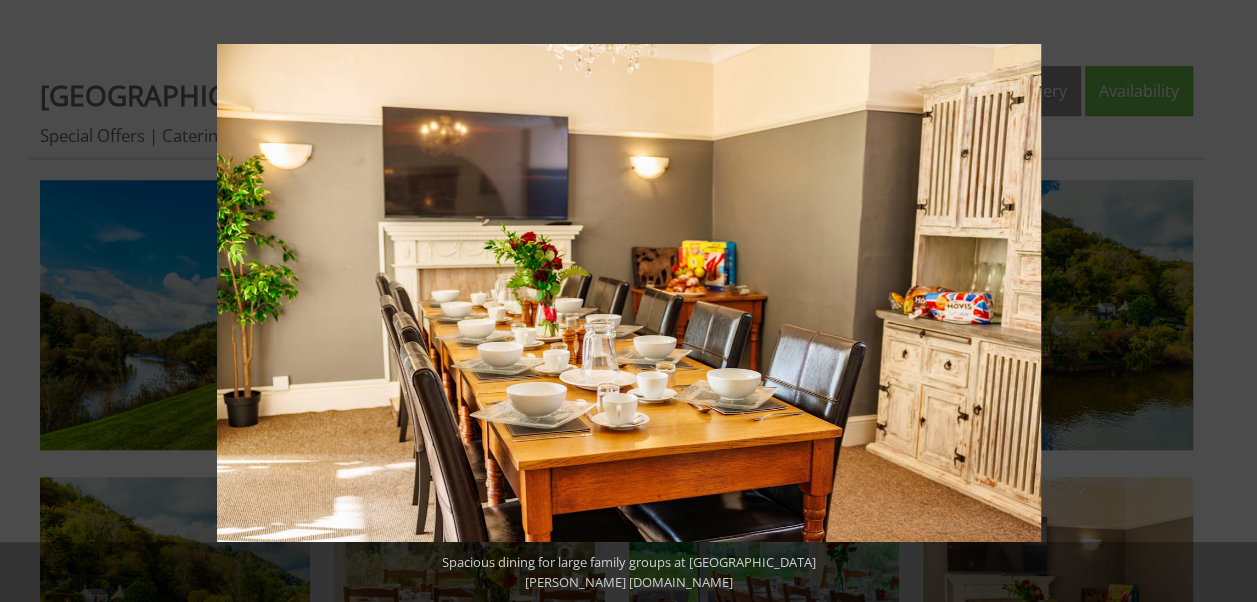 click at bounding box center (1222, 301) 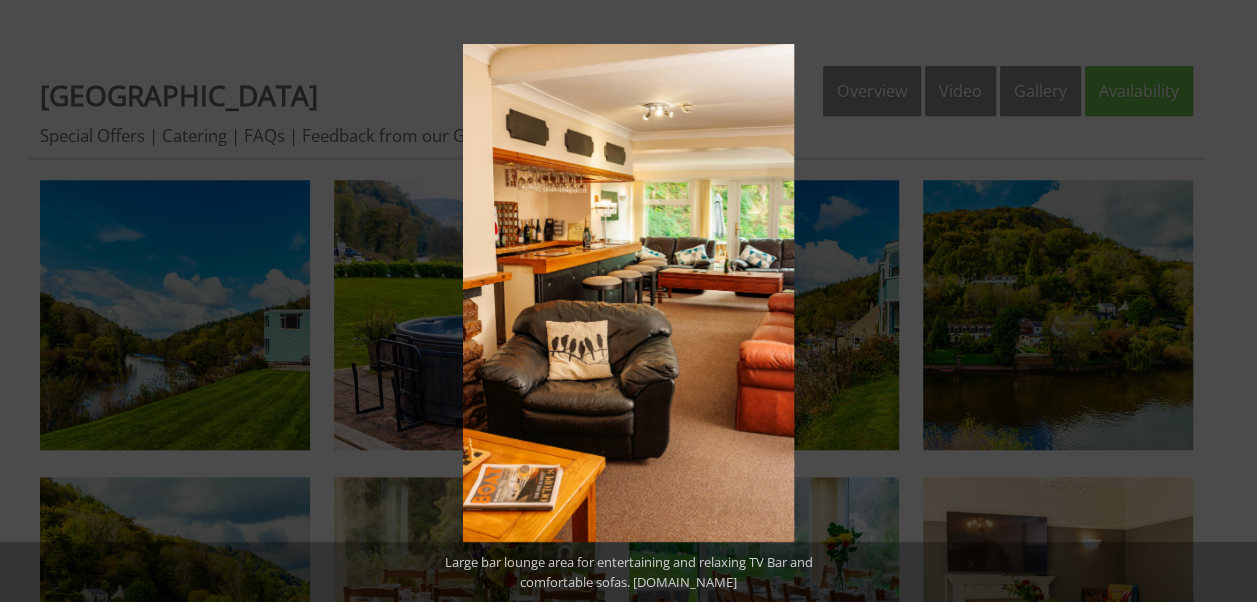 click at bounding box center [1222, 301] 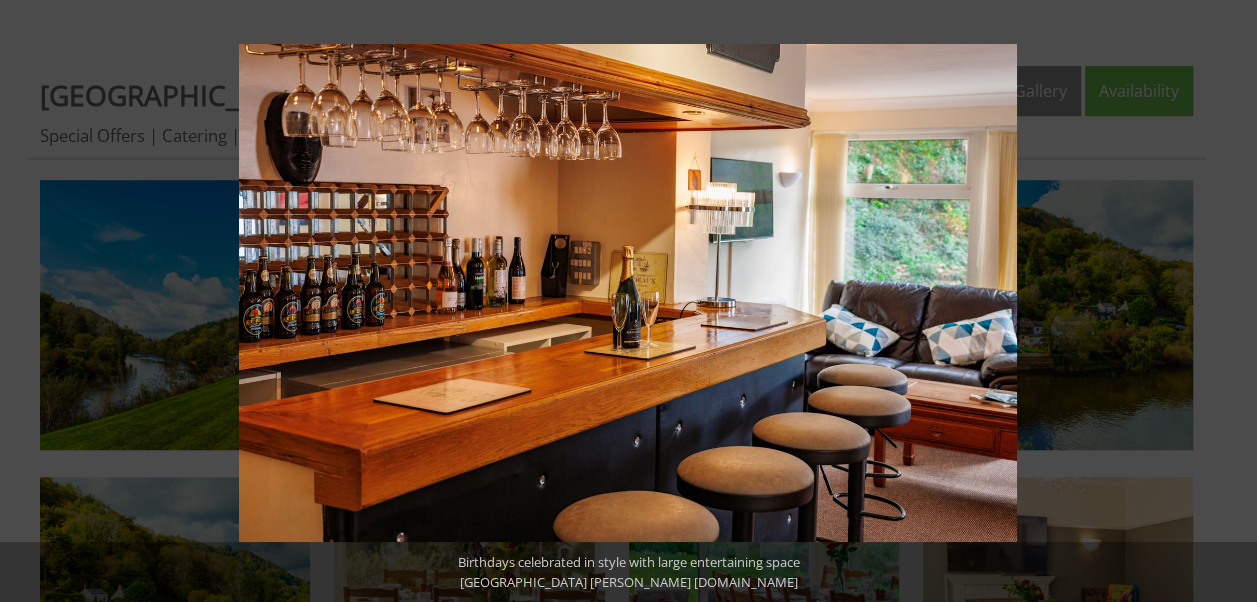 click at bounding box center (1222, 301) 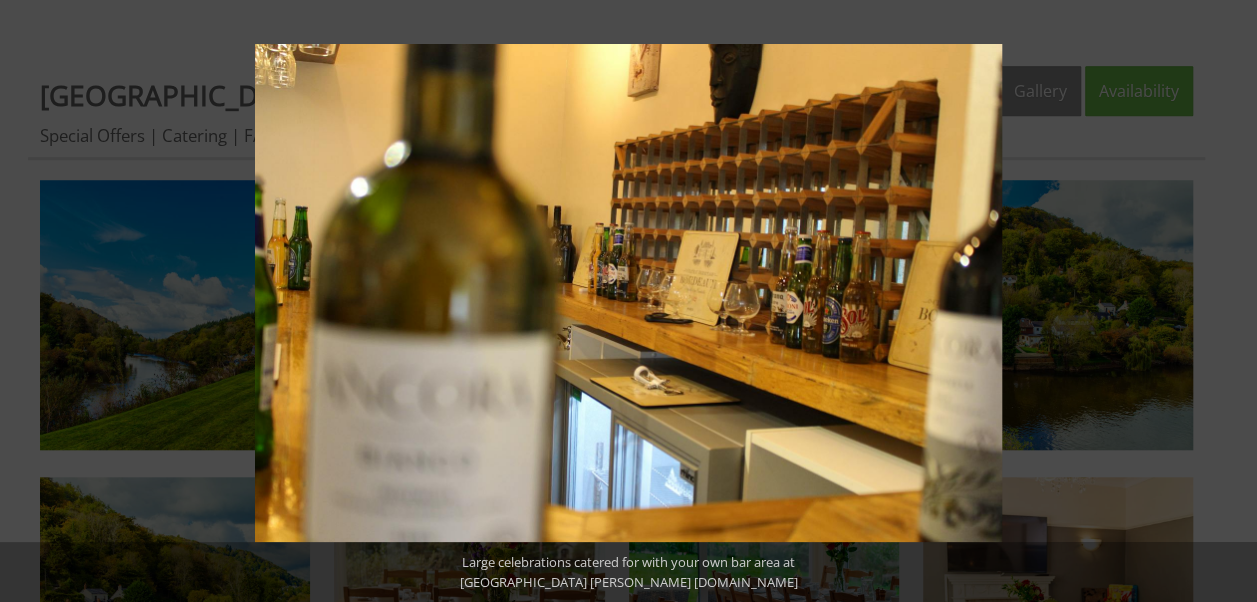 click at bounding box center [1222, 301] 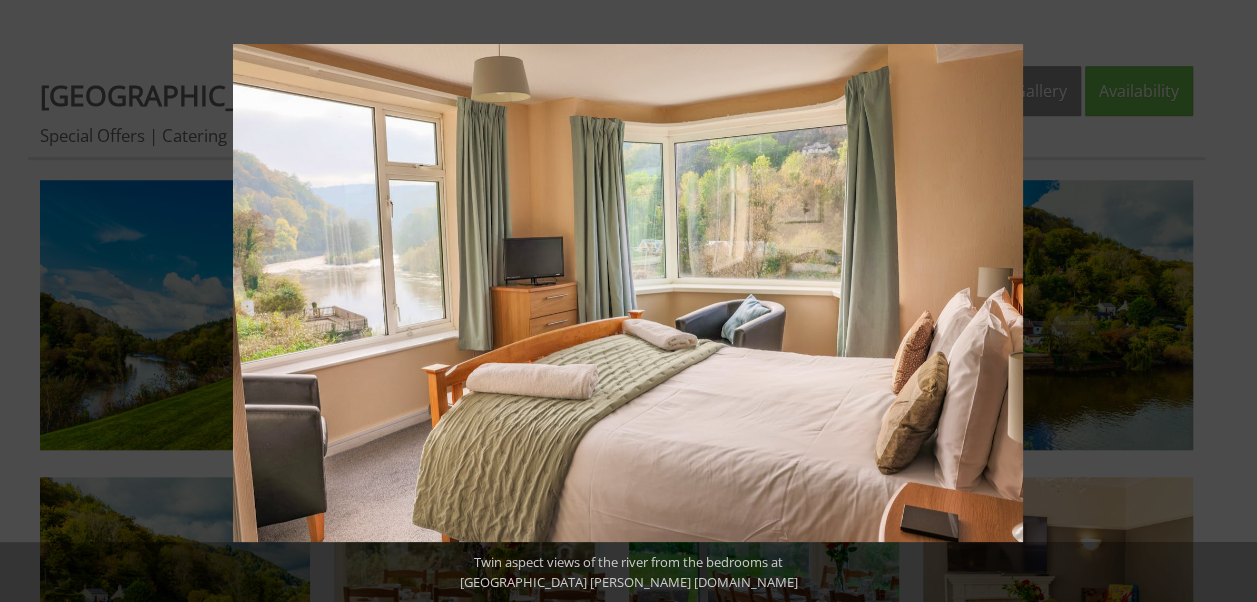 click at bounding box center [1222, 301] 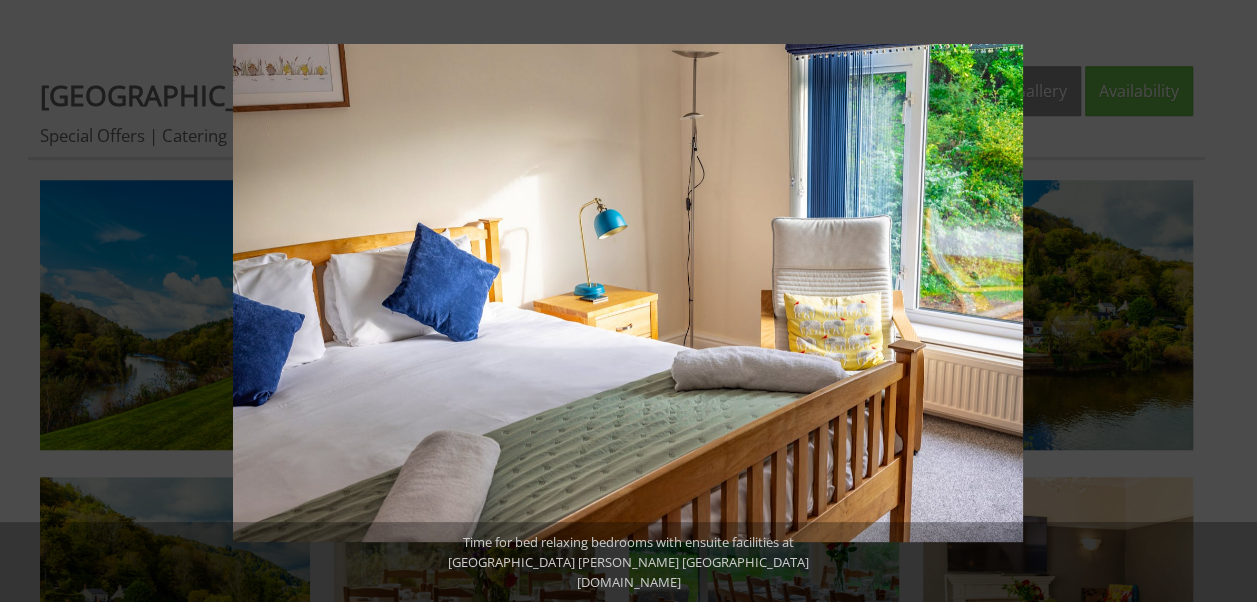 click at bounding box center (1222, 301) 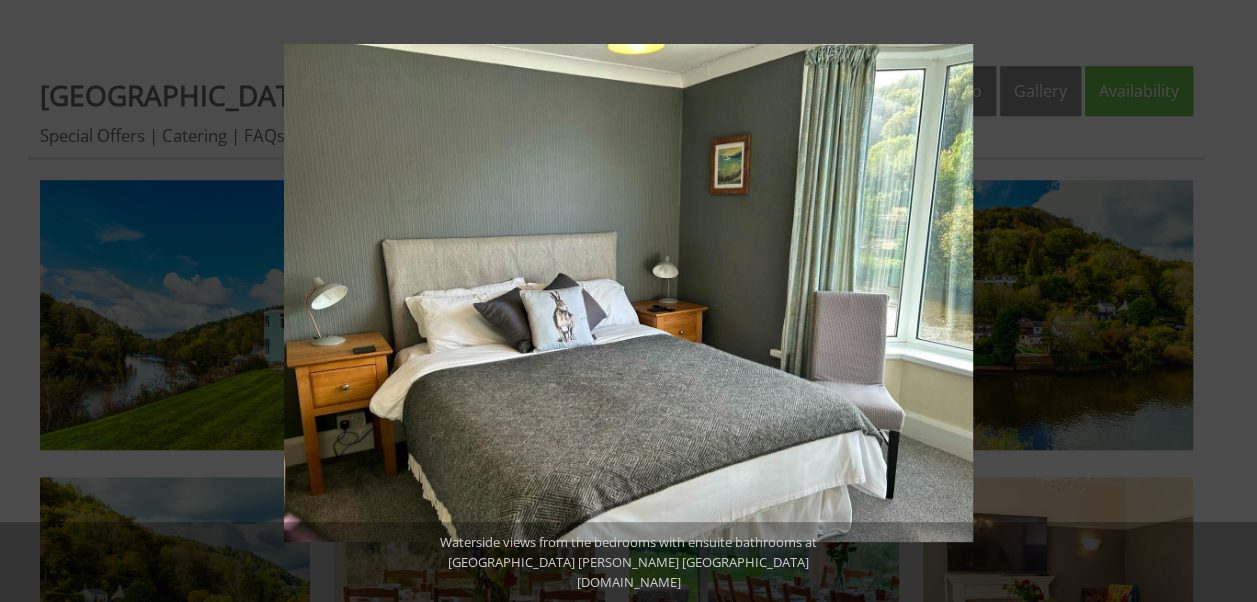 click at bounding box center [1222, 301] 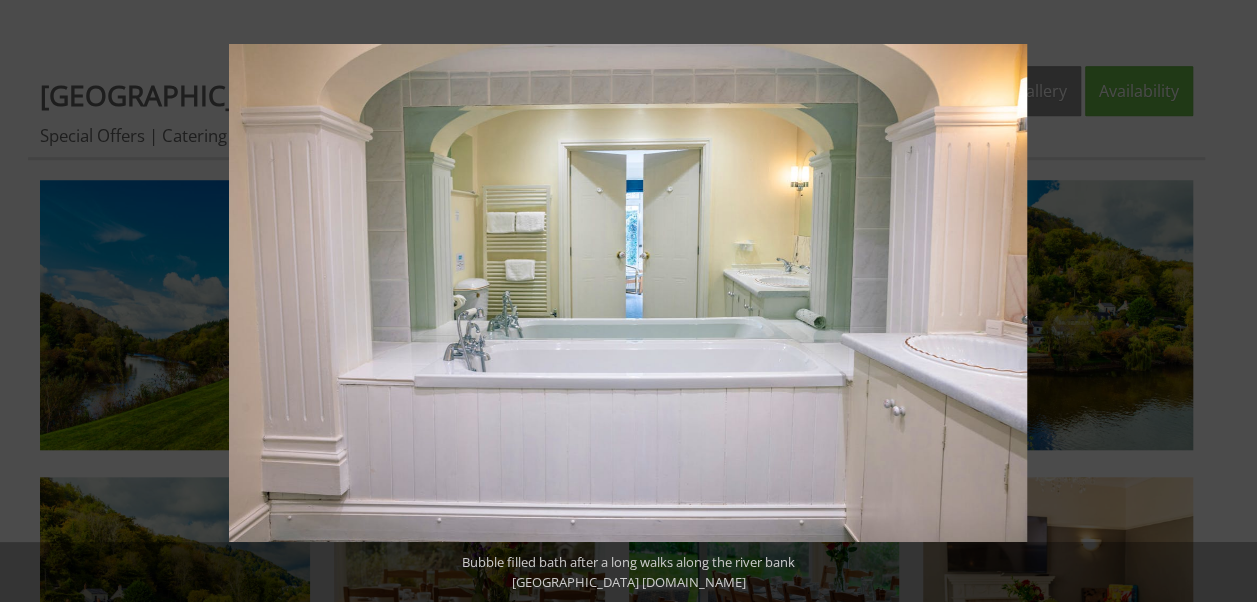 click at bounding box center [1222, 301] 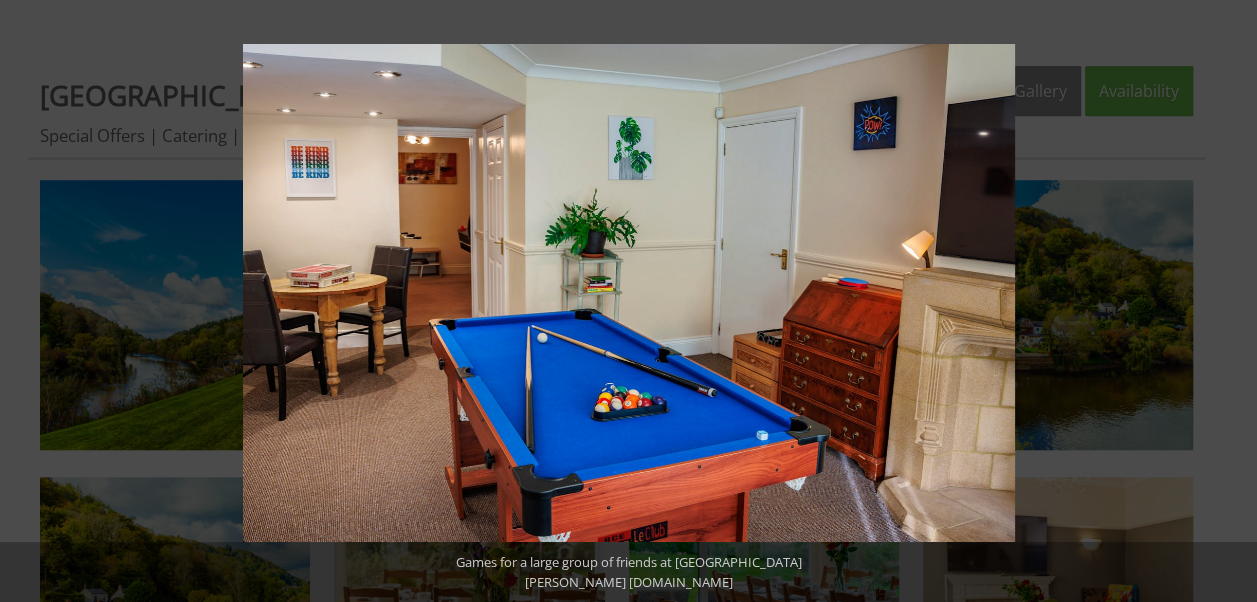 click at bounding box center (1222, 301) 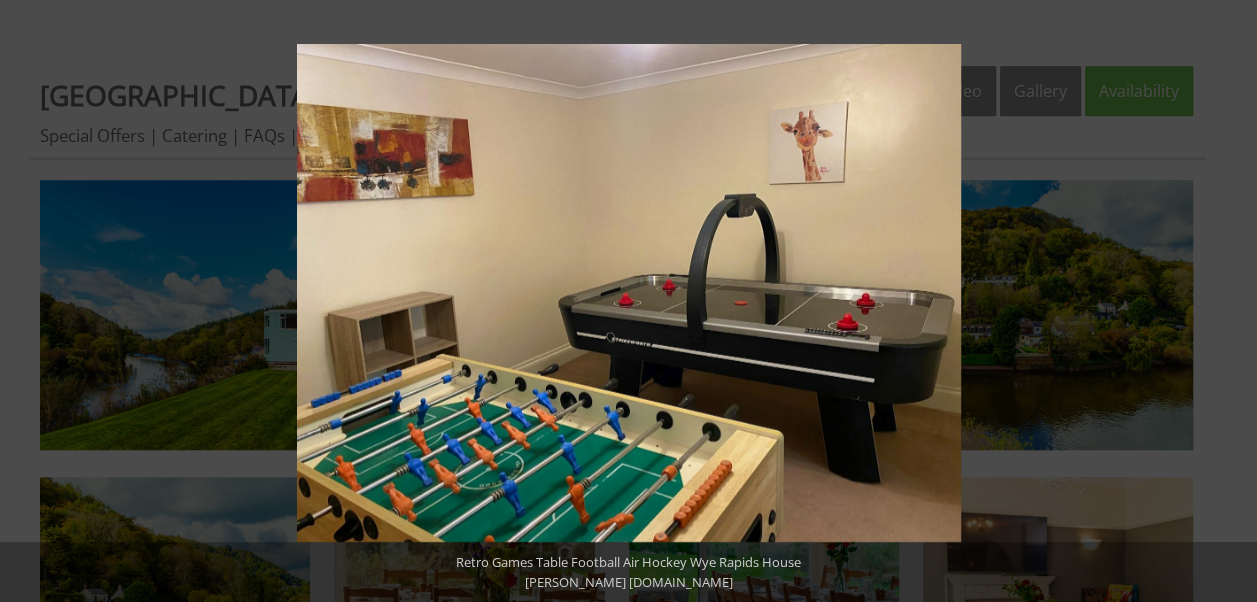 click at bounding box center (1222, 301) 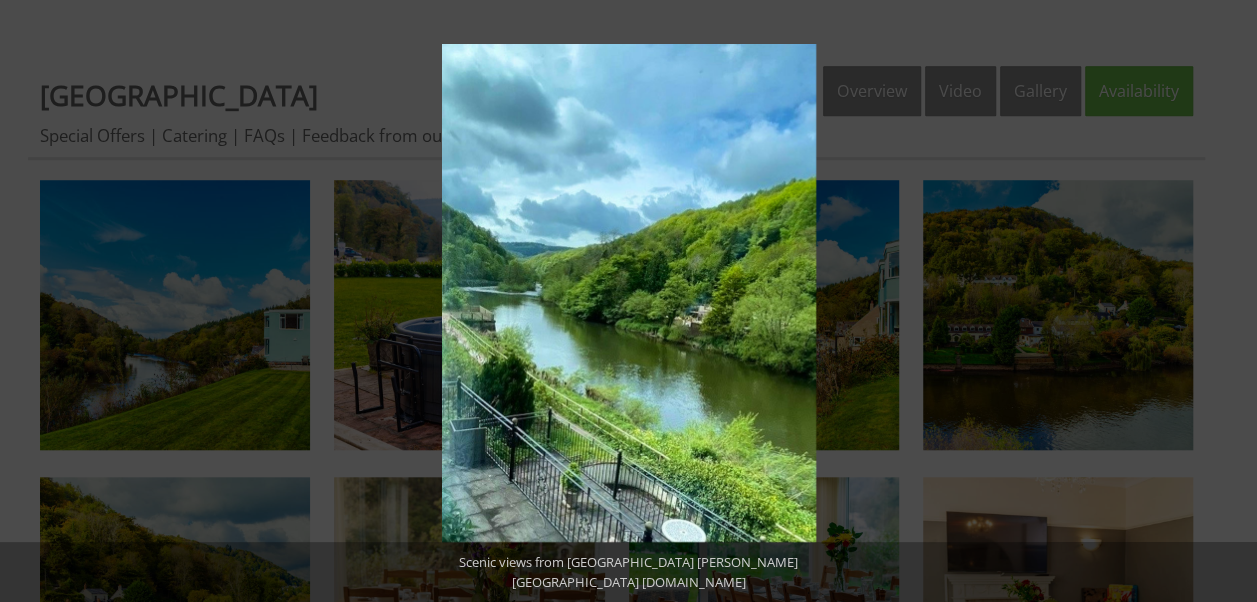 click at bounding box center [1222, 301] 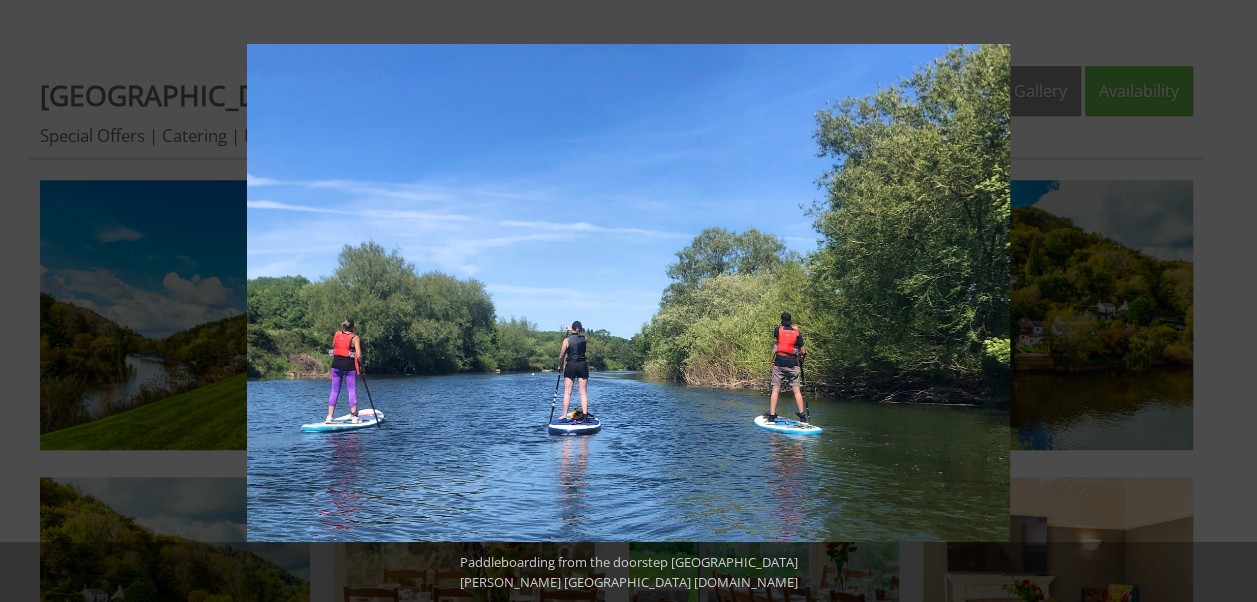 click at bounding box center (1222, 301) 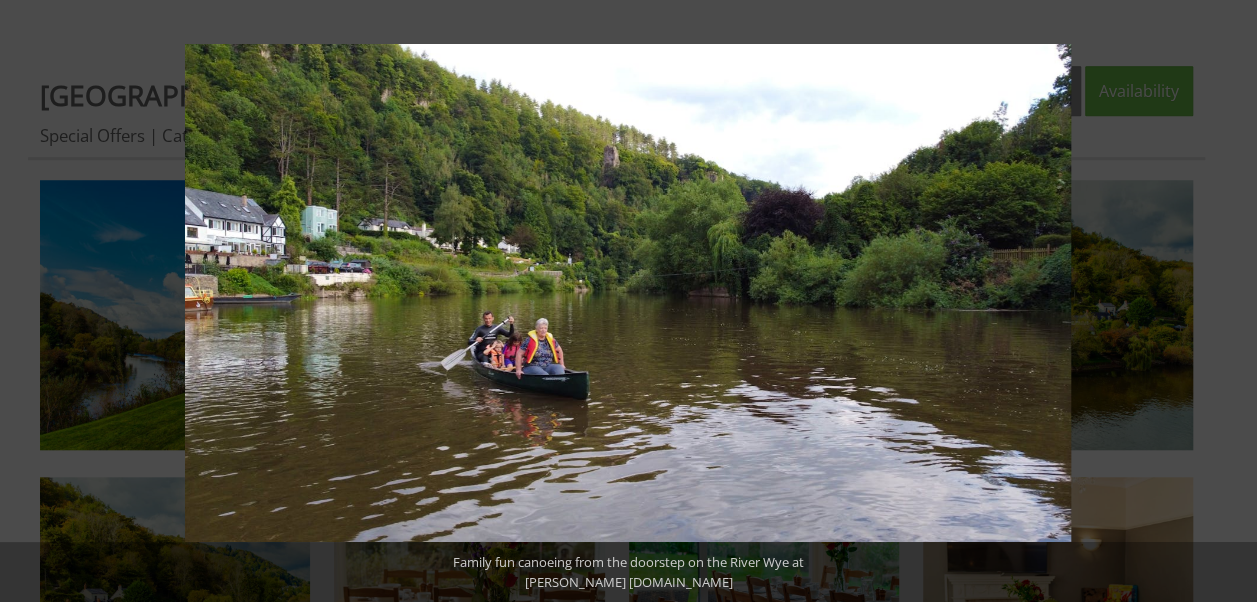 click at bounding box center (1222, 301) 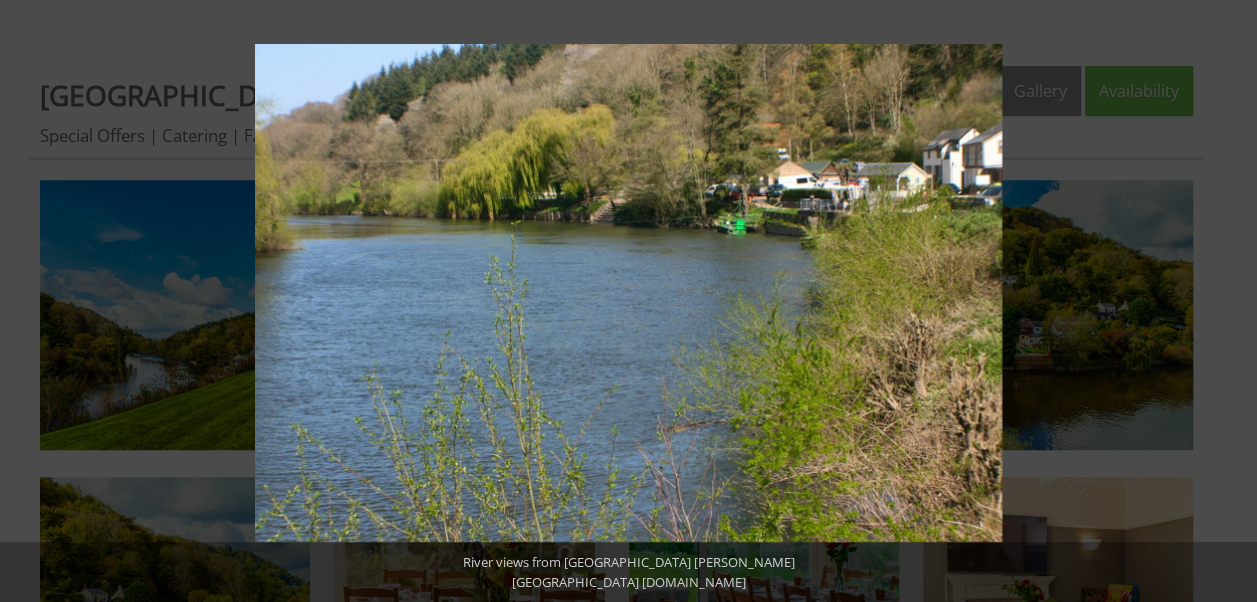click at bounding box center (1222, 301) 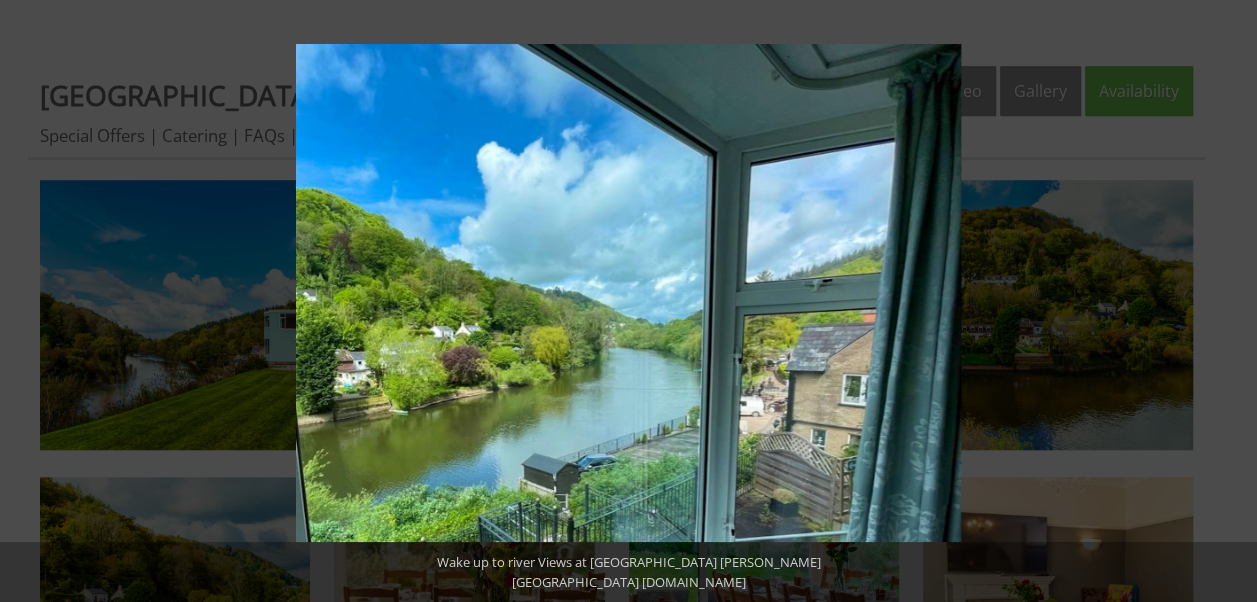 click at bounding box center [1222, 301] 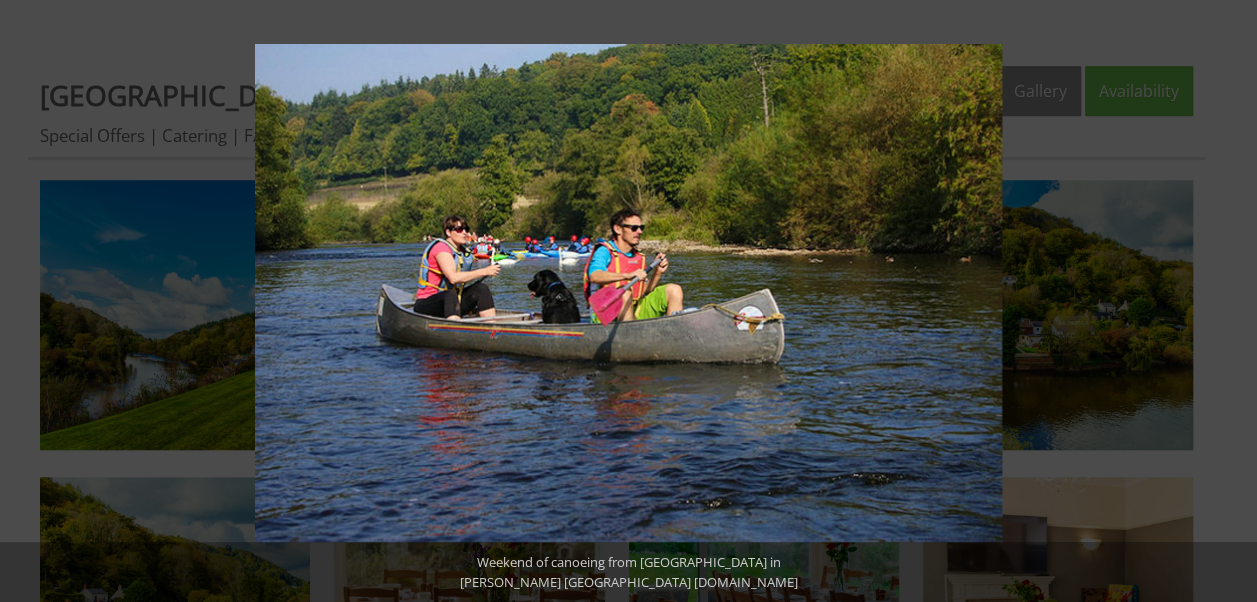 click at bounding box center [1222, 301] 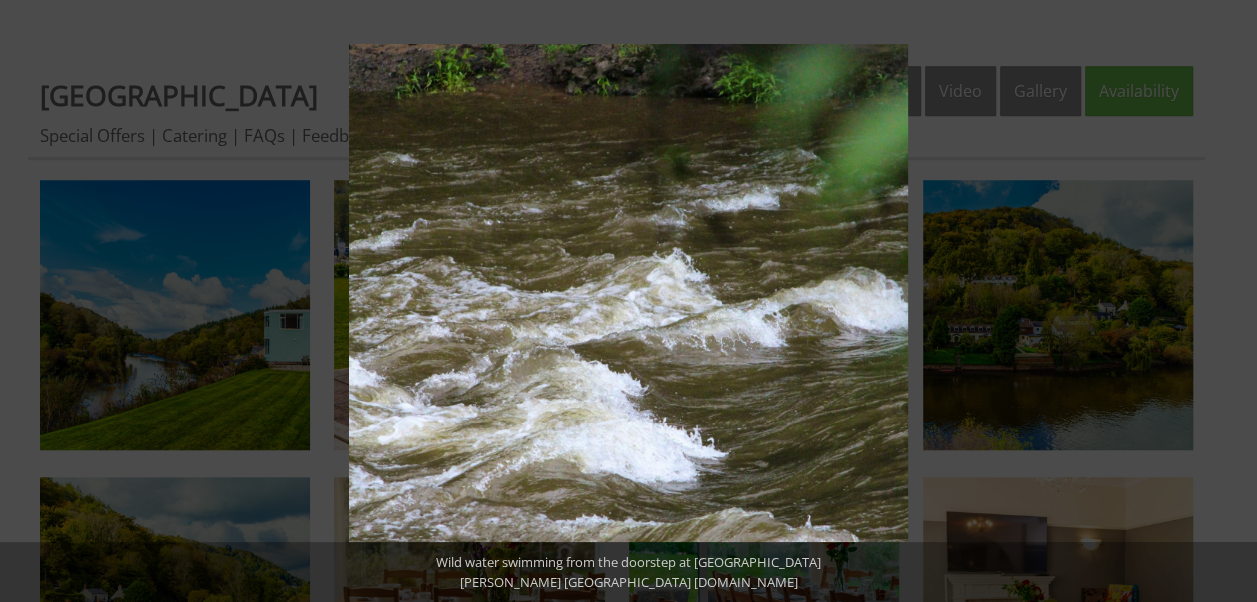 click at bounding box center [1222, 301] 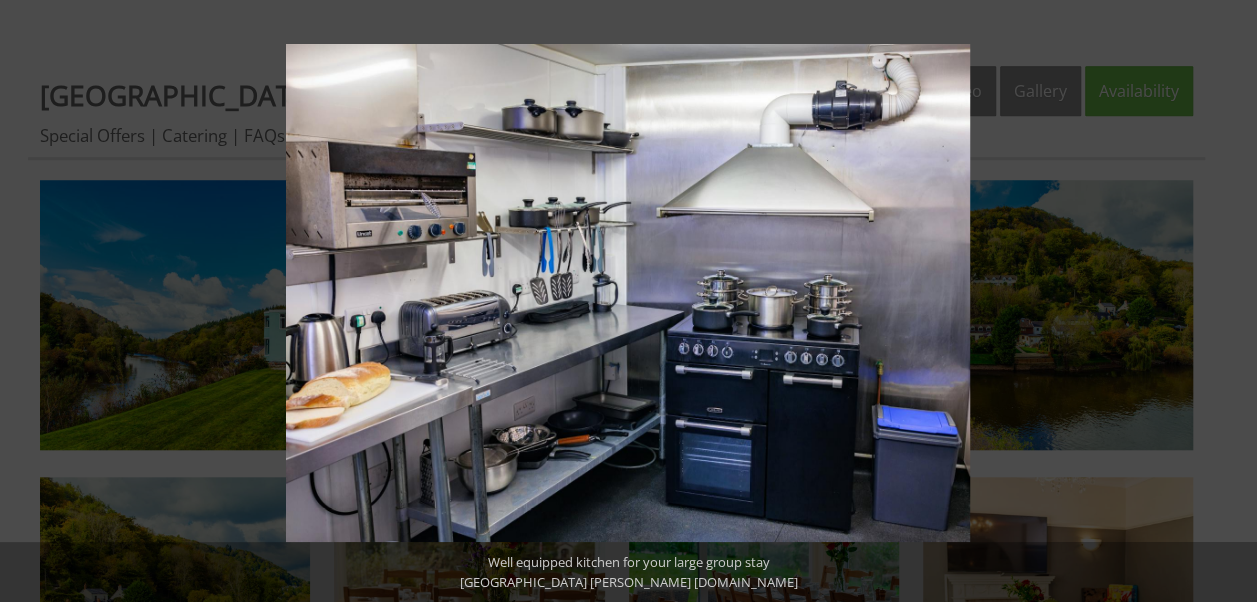 click at bounding box center [1222, 301] 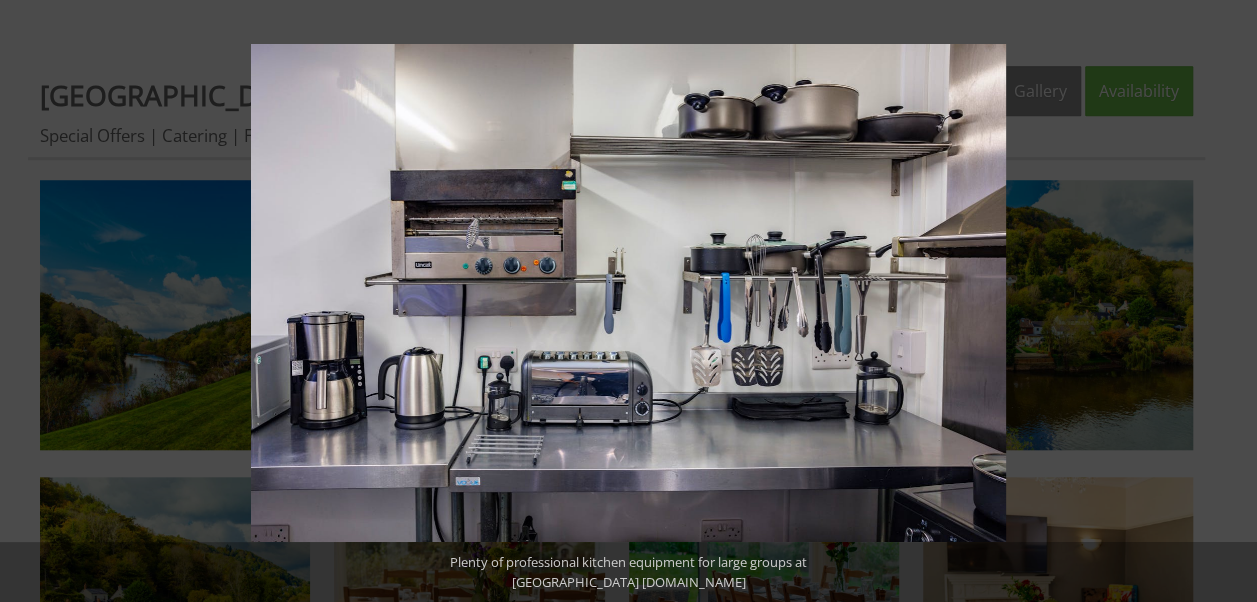 click at bounding box center [1222, 301] 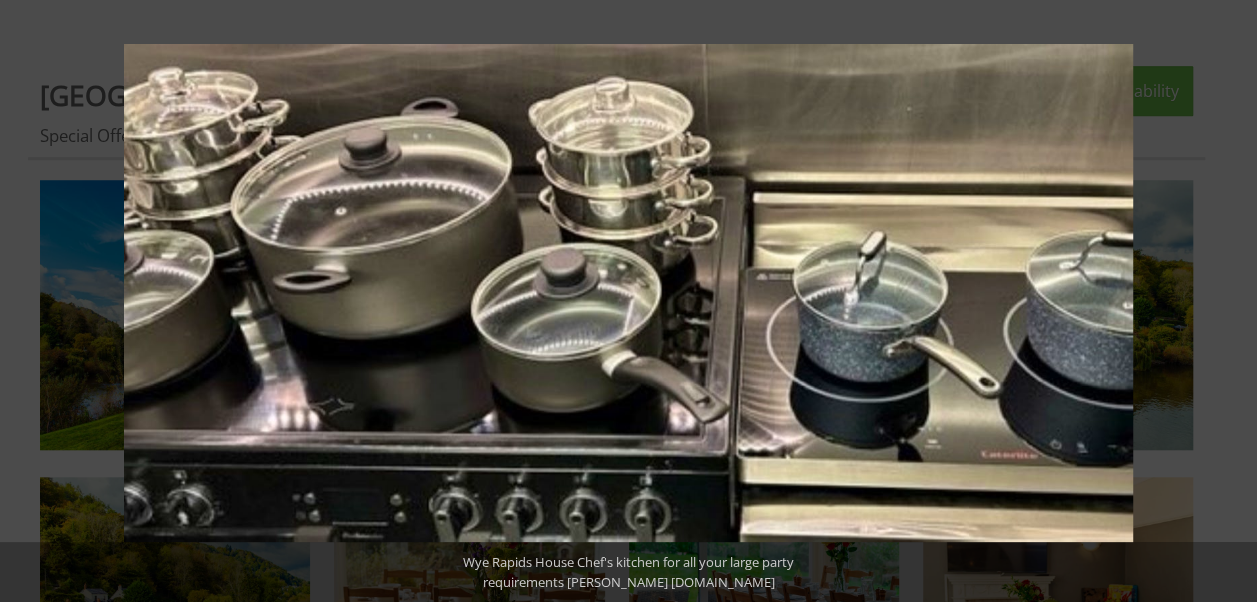 click at bounding box center [1222, 301] 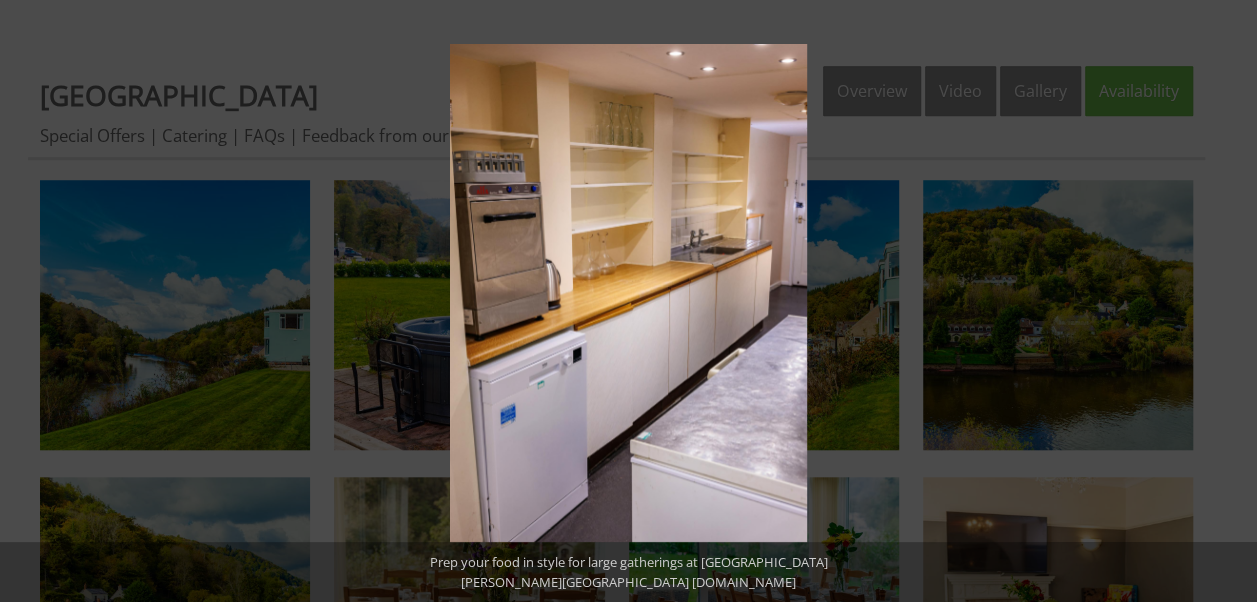 click at bounding box center [1222, 301] 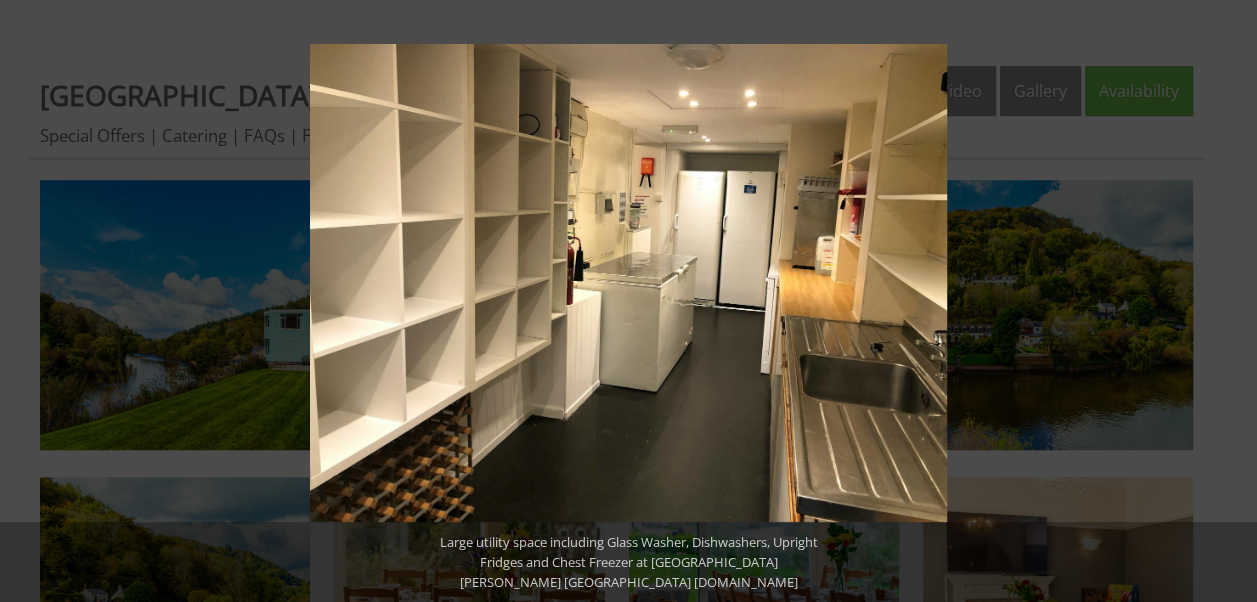 click at bounding box center (1222, 301) 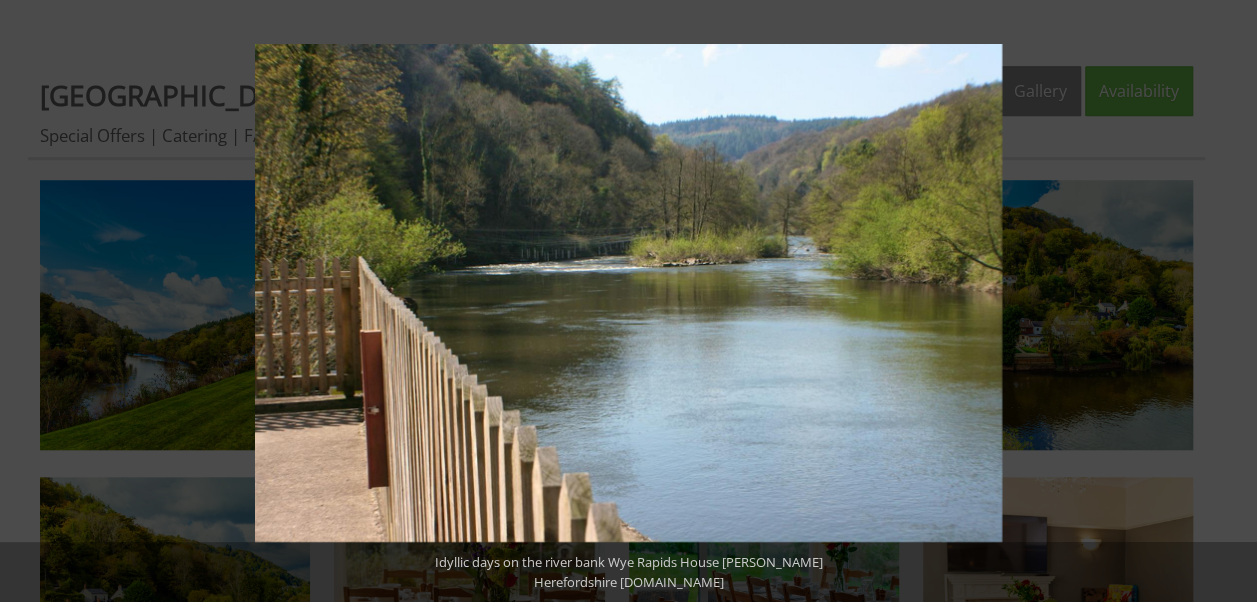 click at bounding box center [1222, 301] 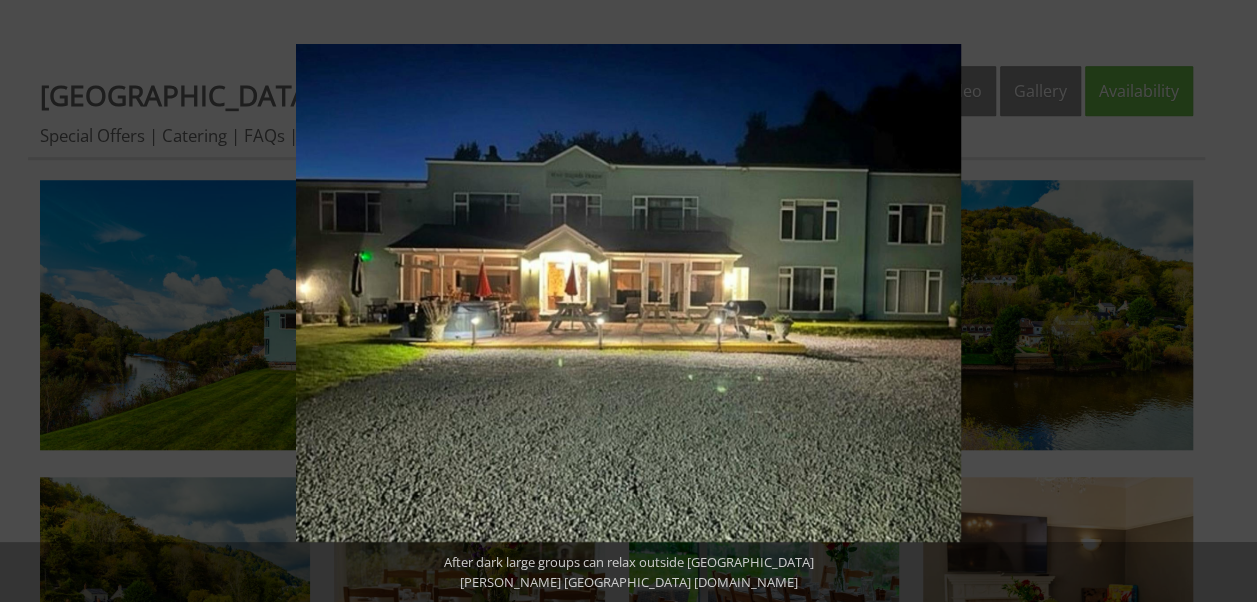 click at bounding box center (1222, 301) 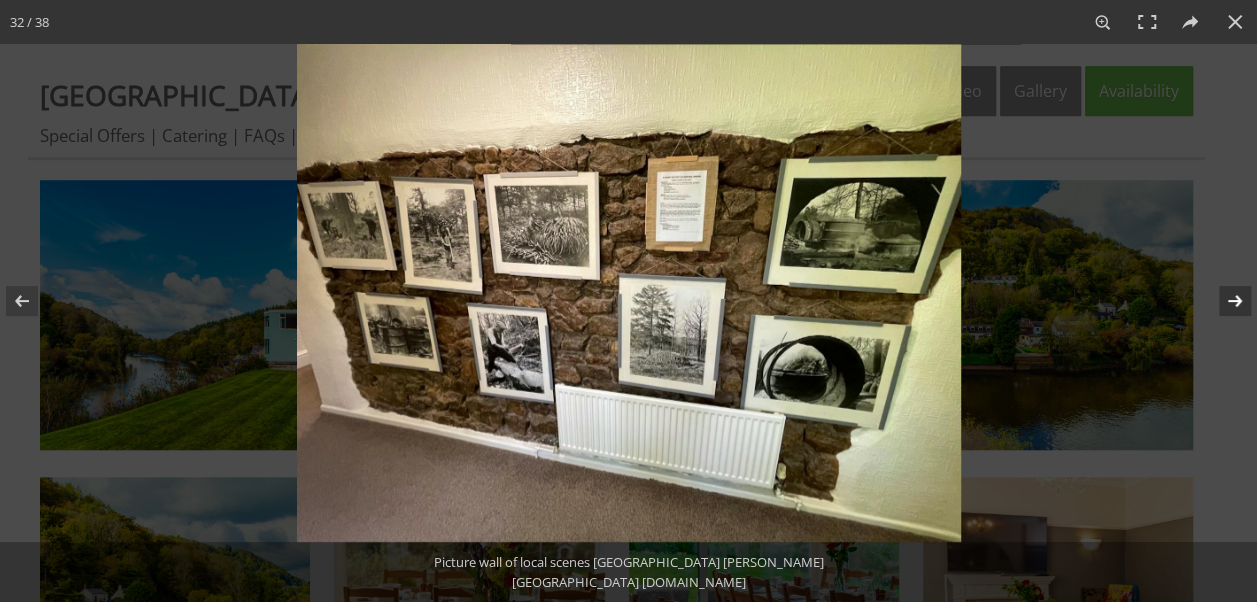 click at bounding box center (1222, 301) 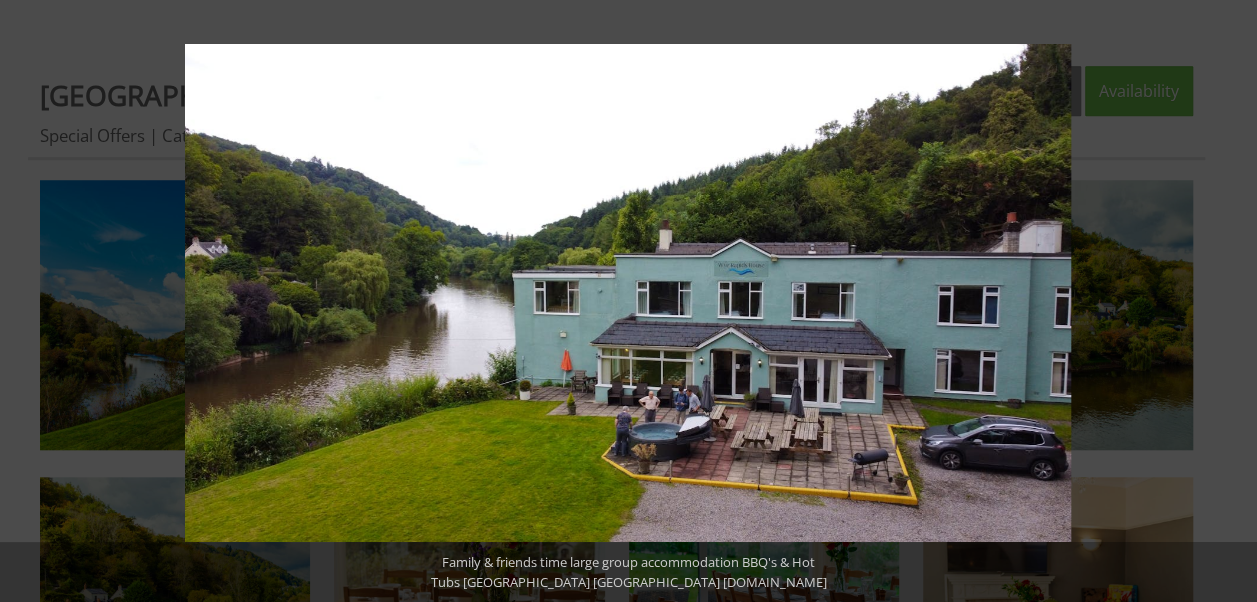 click at bounding box center (1222, 301) 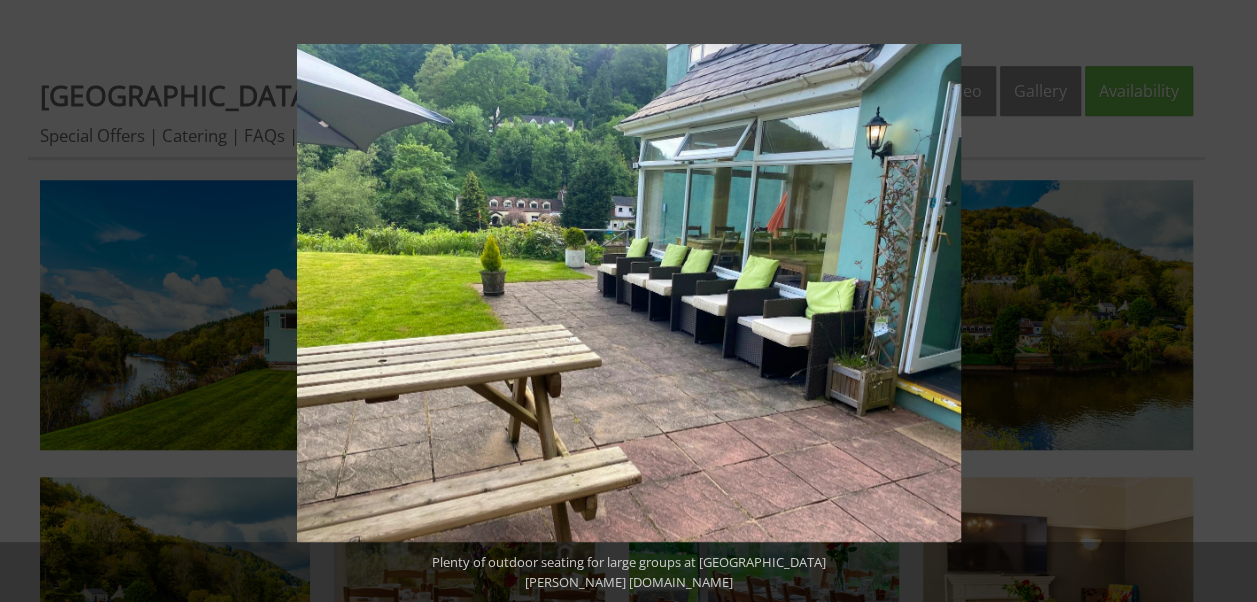 click at bounding box center [1222, 301] 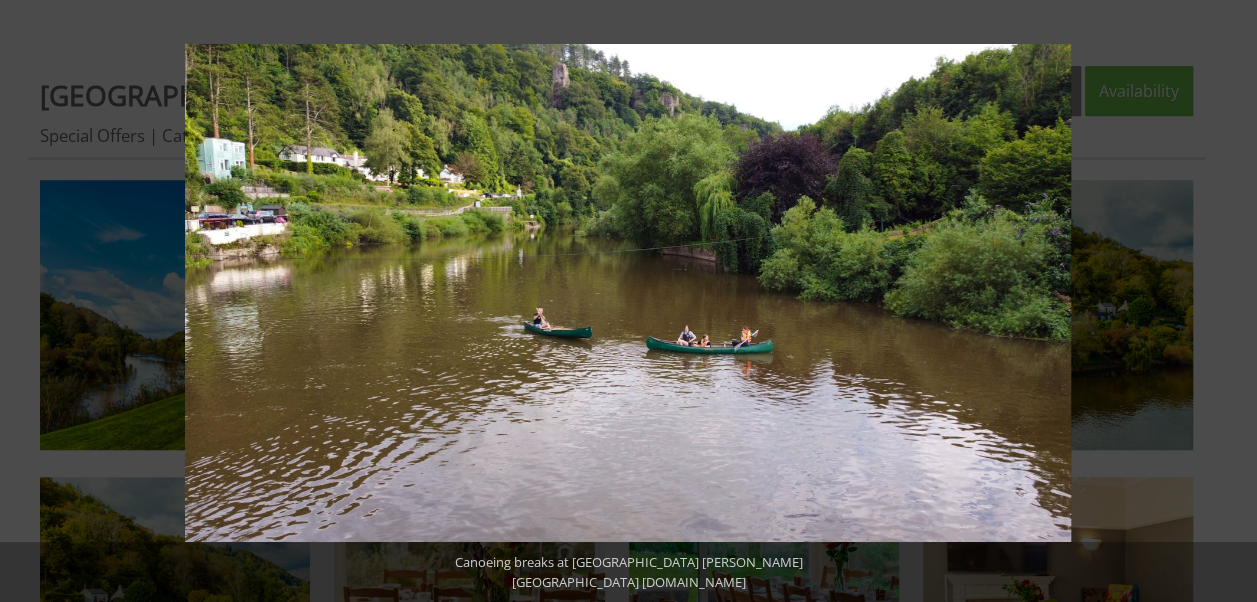 click at bounding box center [1222, 301] 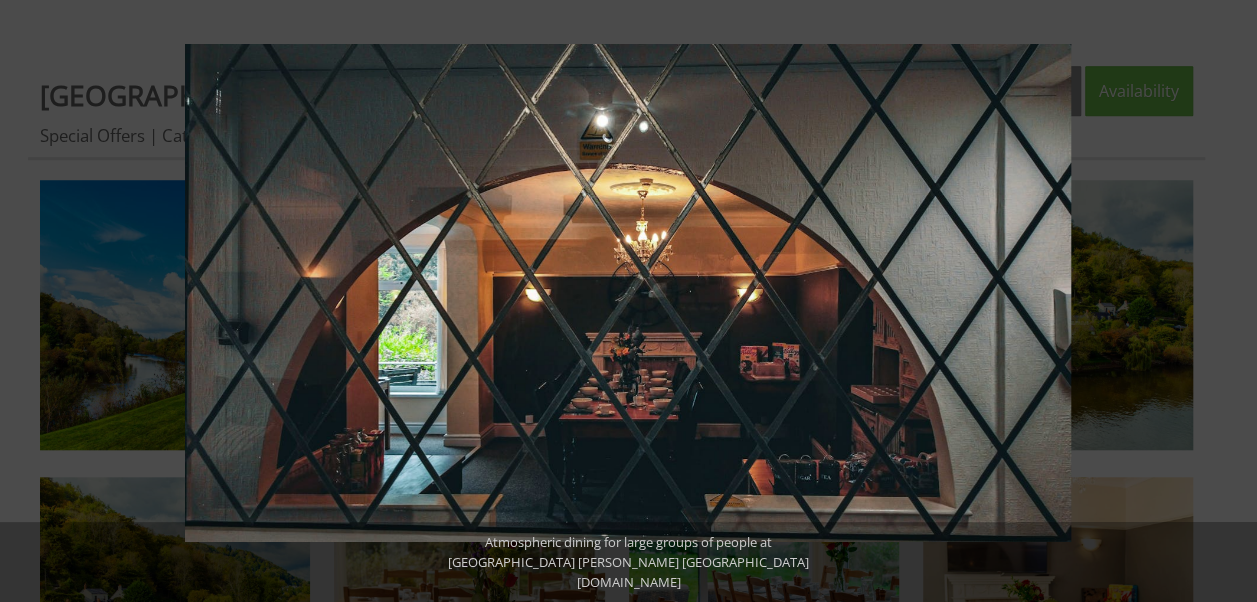 click at bounding box center [1222, 301] 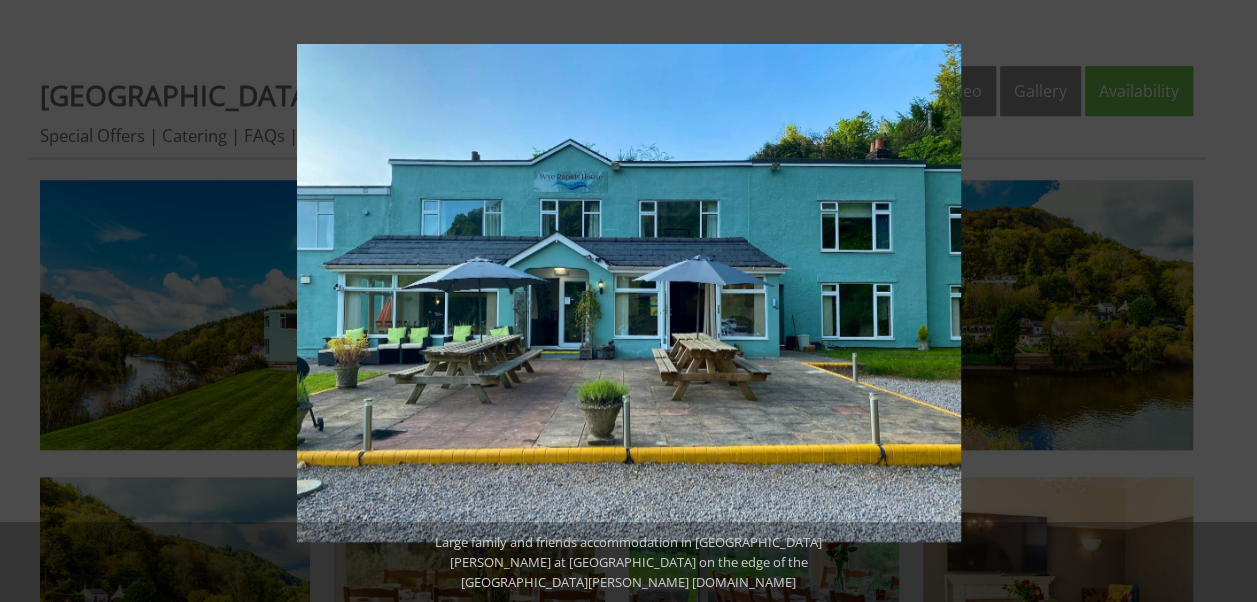 click at bounding box center [1222, 301] 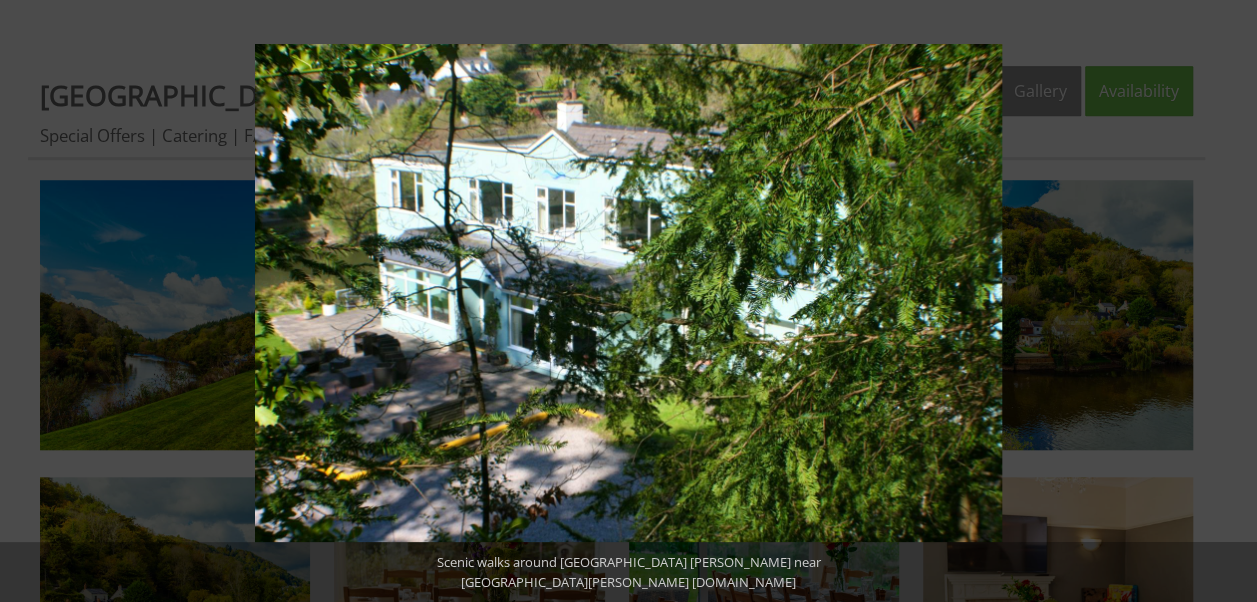 click at bounding box center [1222, 301] 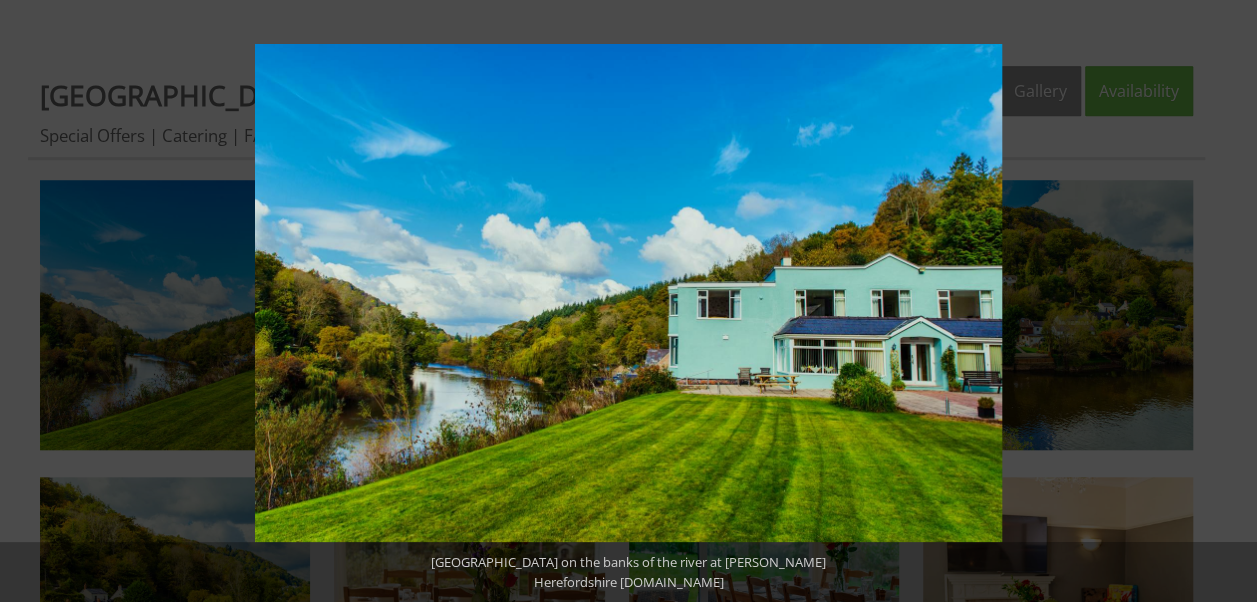 click at bounding box center [1222, 301] 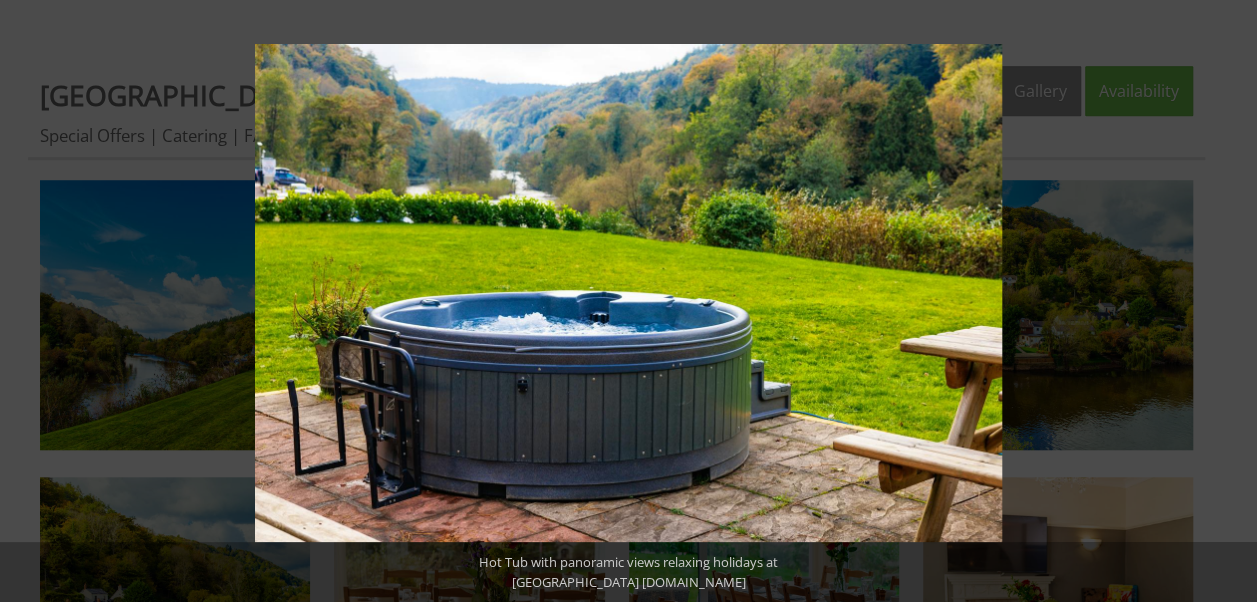click at bounding box center (1222, 301) 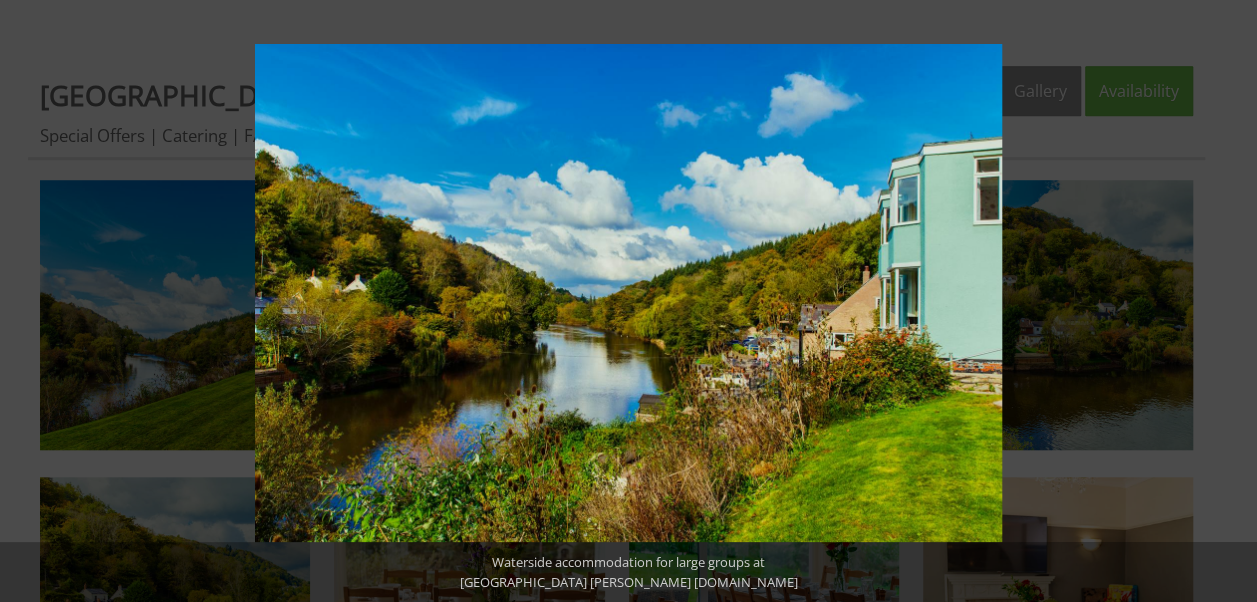 click at bounding box center (1222, 301) 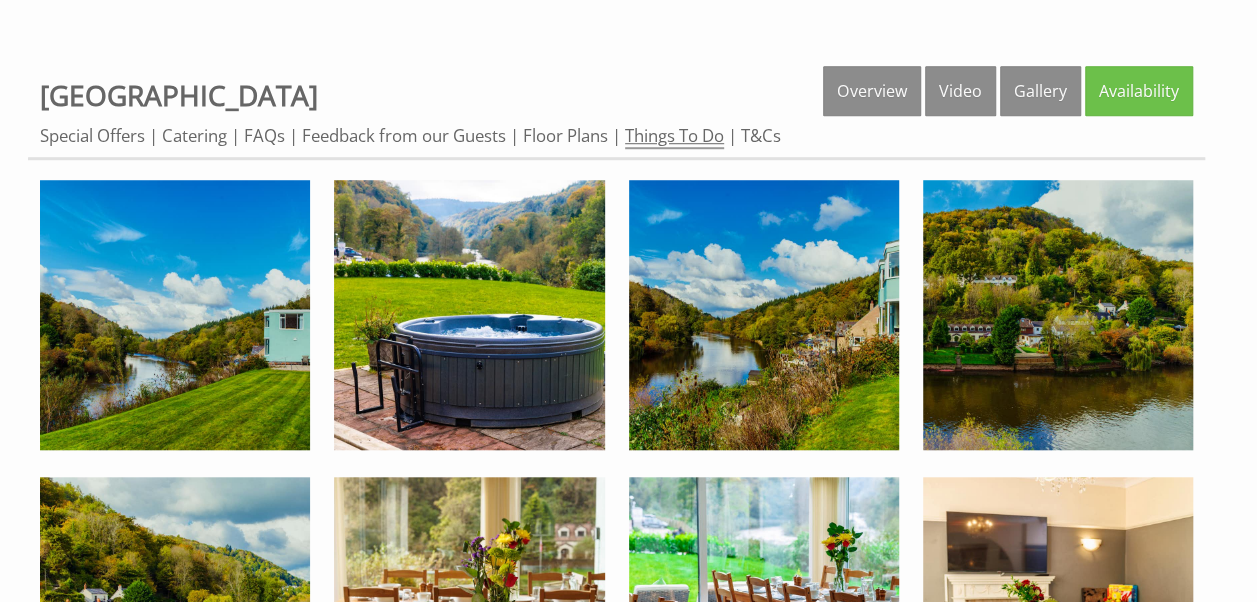 click on "Things To Do" at bounding box center [674, 136] 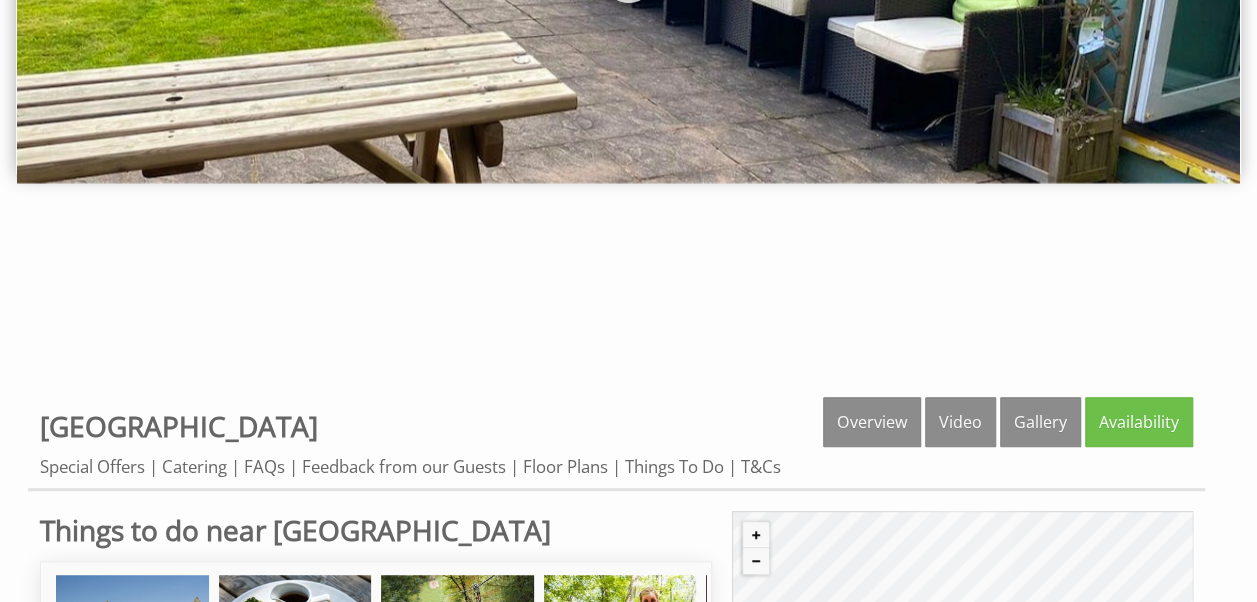 scroll, scrollTop: 600, scrollLeft: 0, axis: vertical 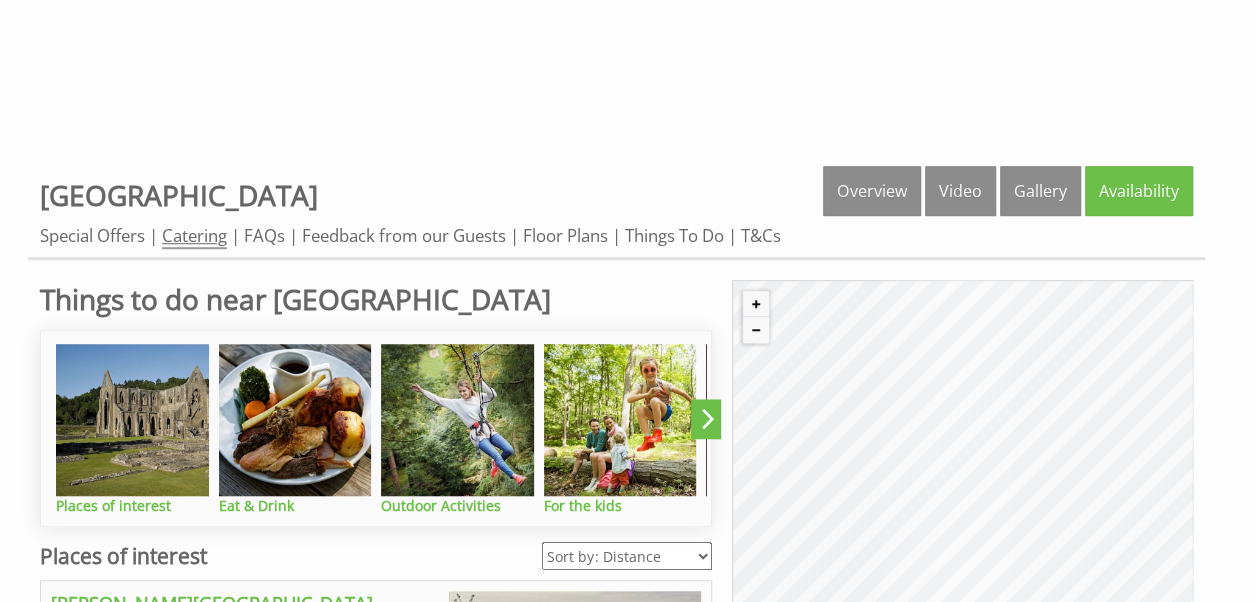 click on "Catering" at bounding box center (194, 236) 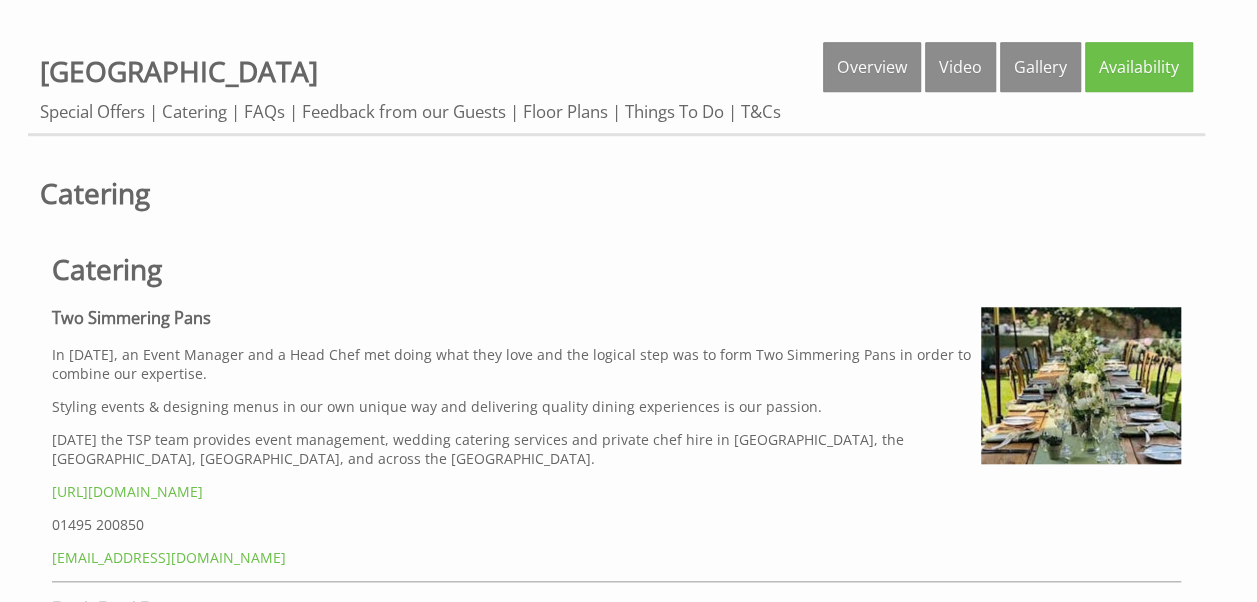scroll, scrollTop: 700, scrollLeft: 0, axis: vertical 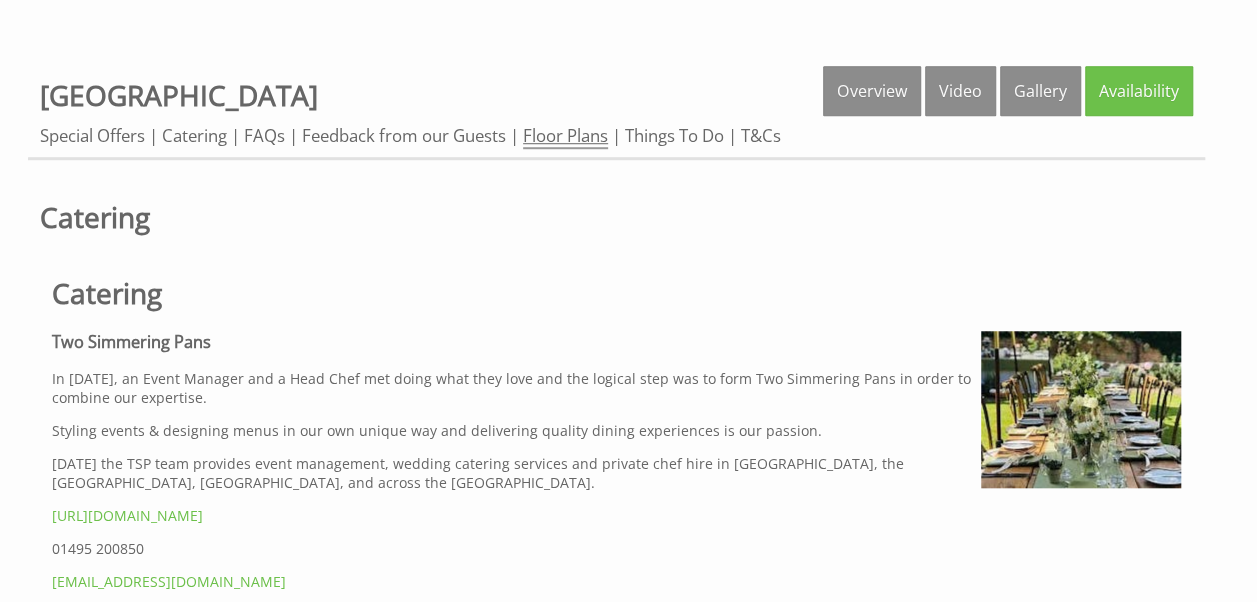 click on "Floor Plans" at bounding box center [565, 136] 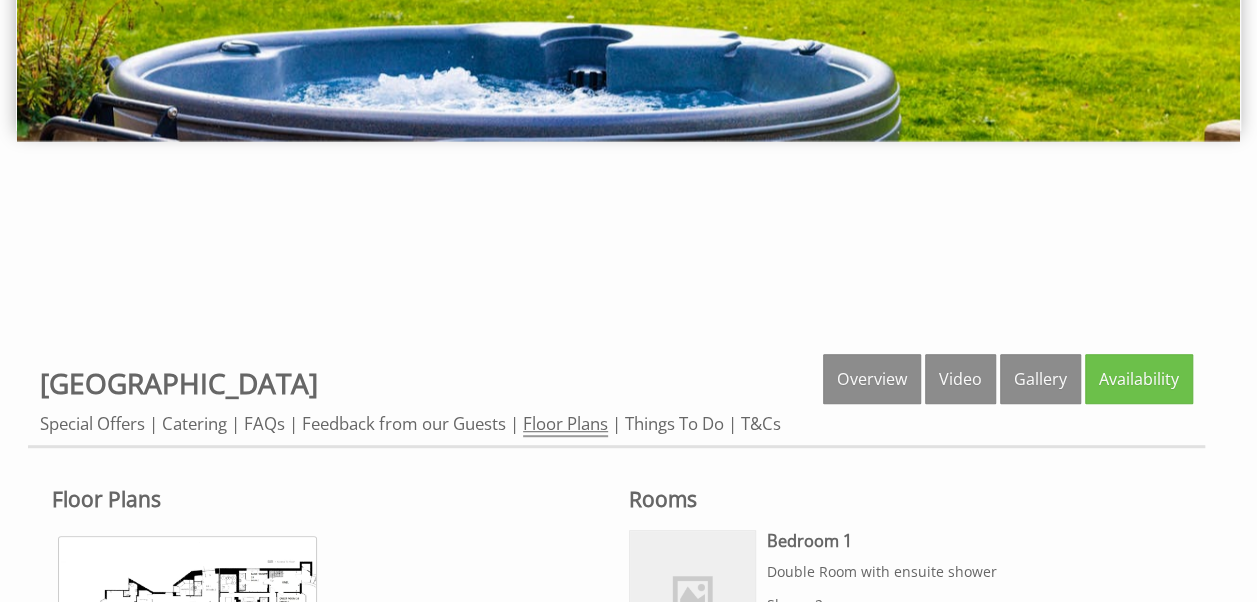 scroll, scrollTop: 400, scrollLeft: 0, axis: vertical 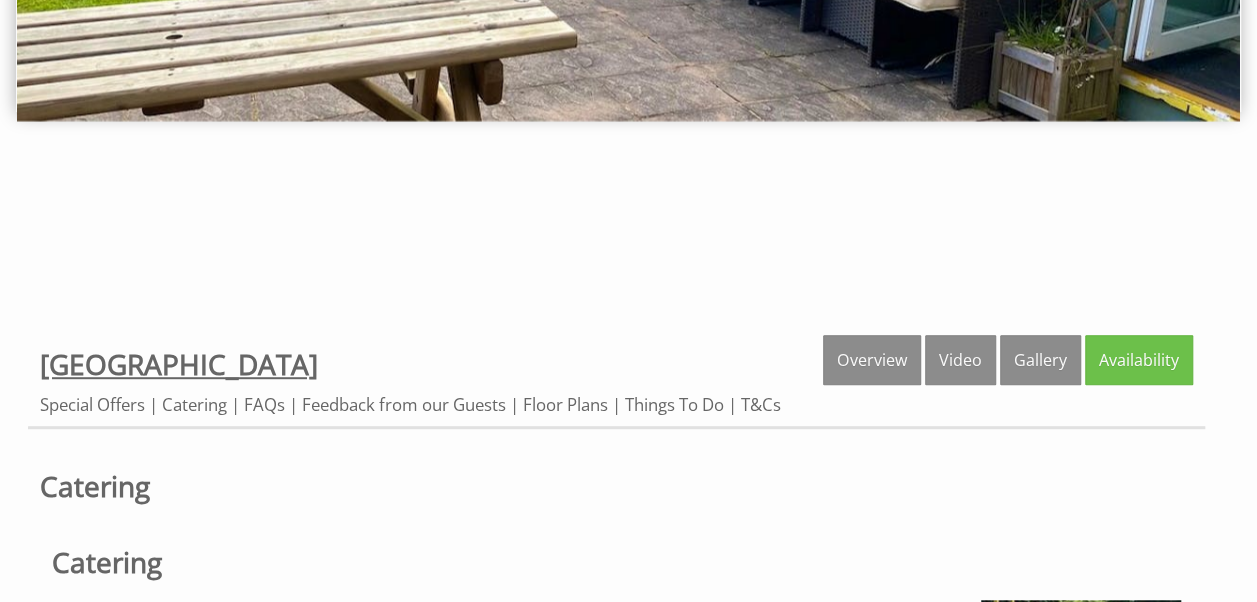 click on "[GEOGRAPHIC_DATA]" at bounding box center (179, 364) 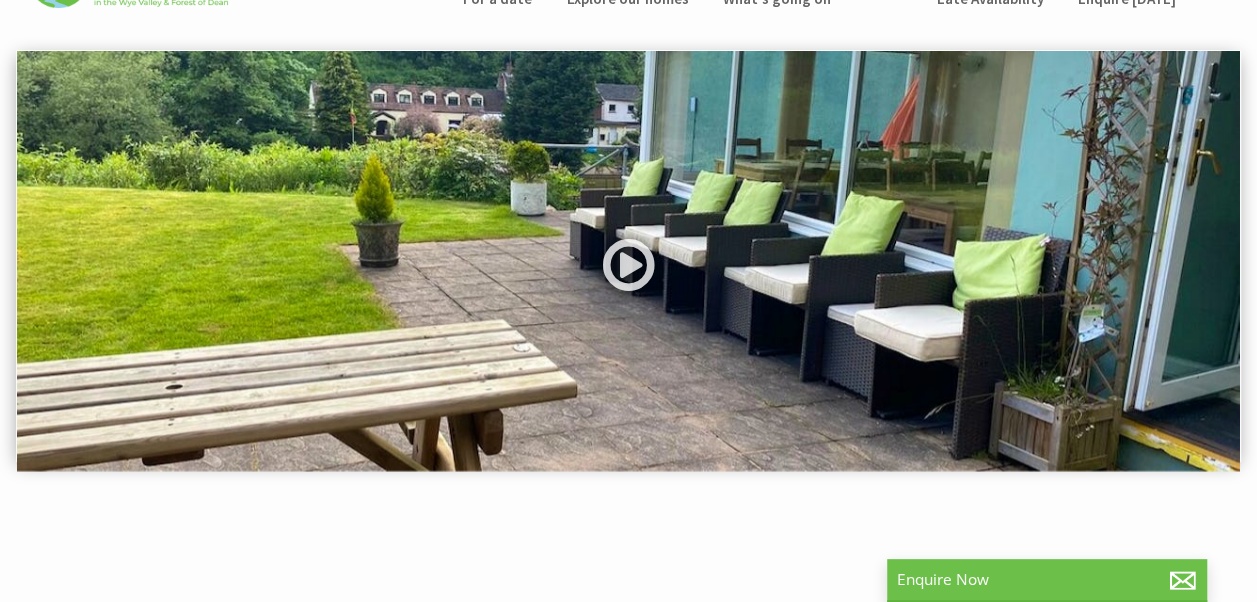 scroll, scrollTop: 0, scrollLeft: 0, axis: both 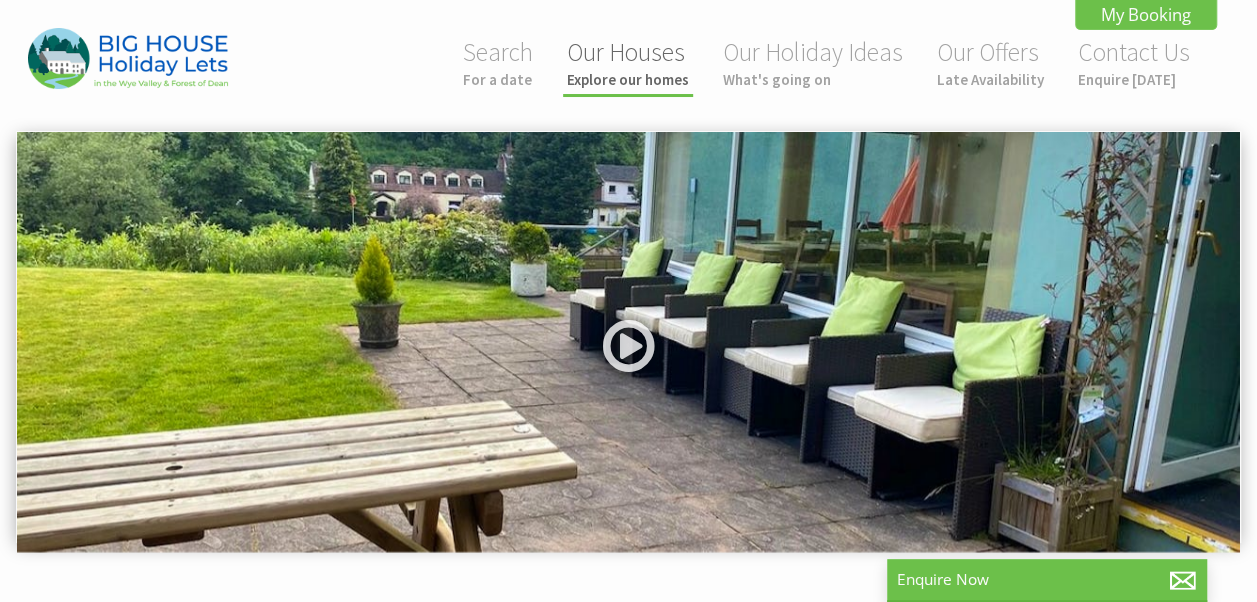 click on "Our Houses  Explore our homes" at bounding box center (628, 62) 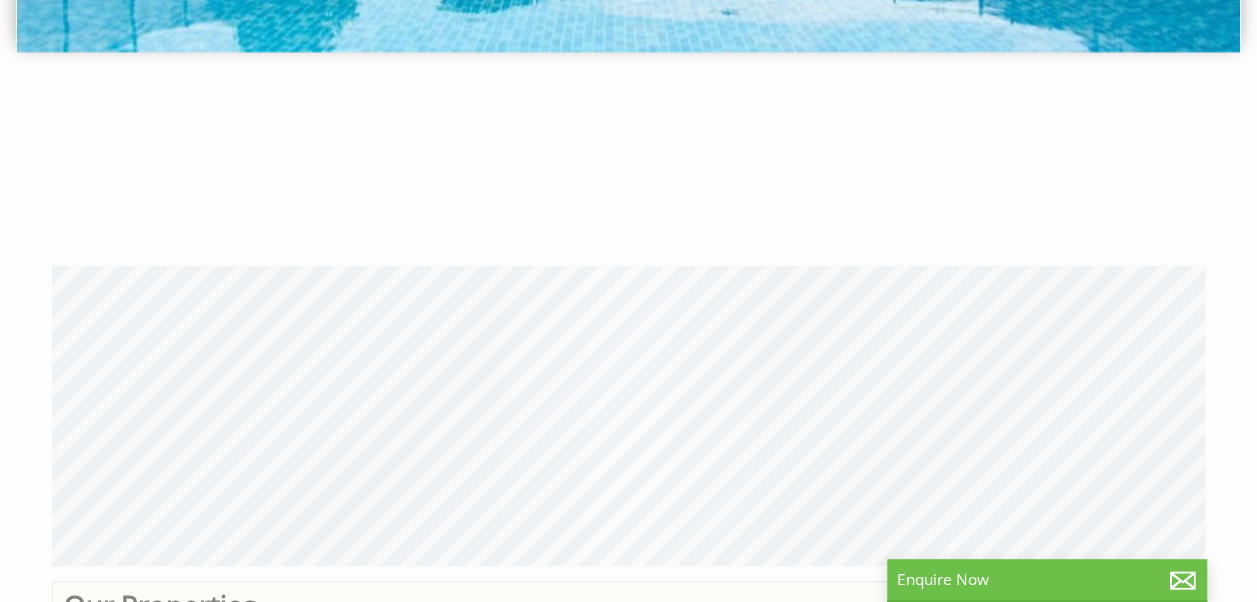 scroll, scrollTop: 500, scrollLeft: 0, axis: vertical 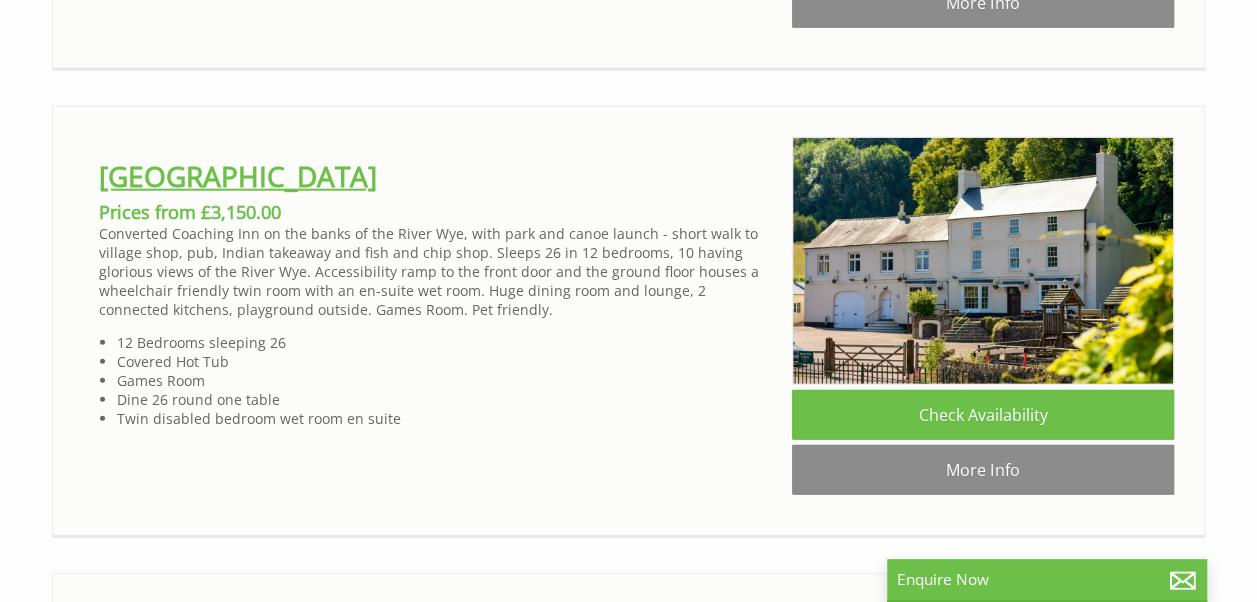 click on "[GEOGRAPHIC_DATA]" at bounding box center (238, 176) 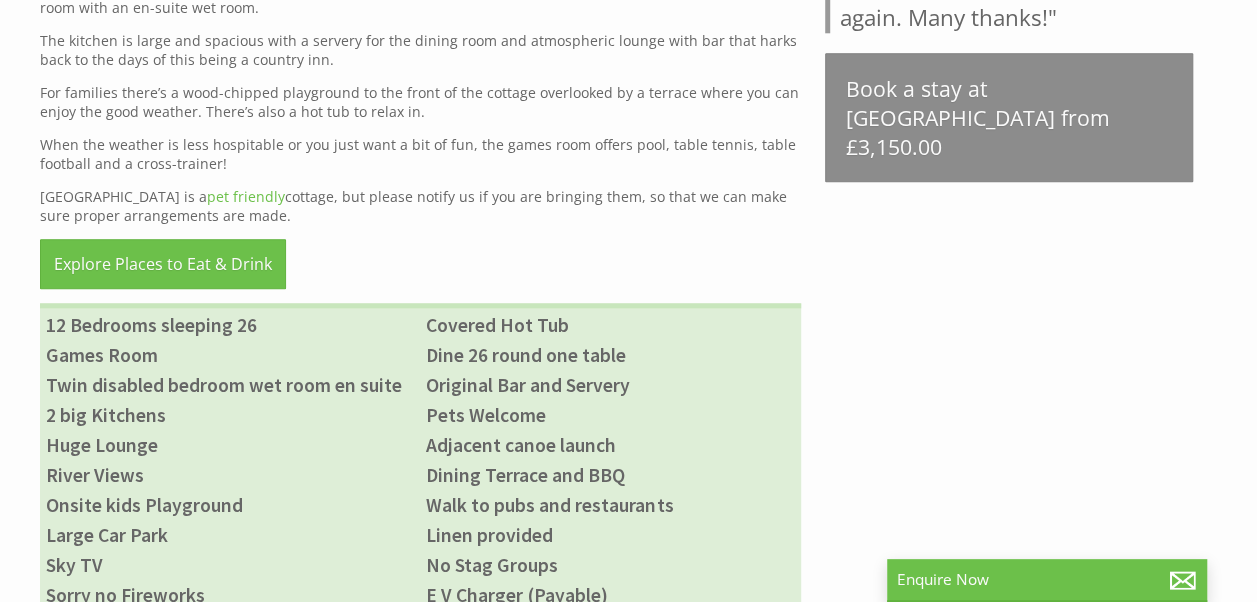 scroll, scrollTop: 1200, scrollLeft: 0, axis: vertical 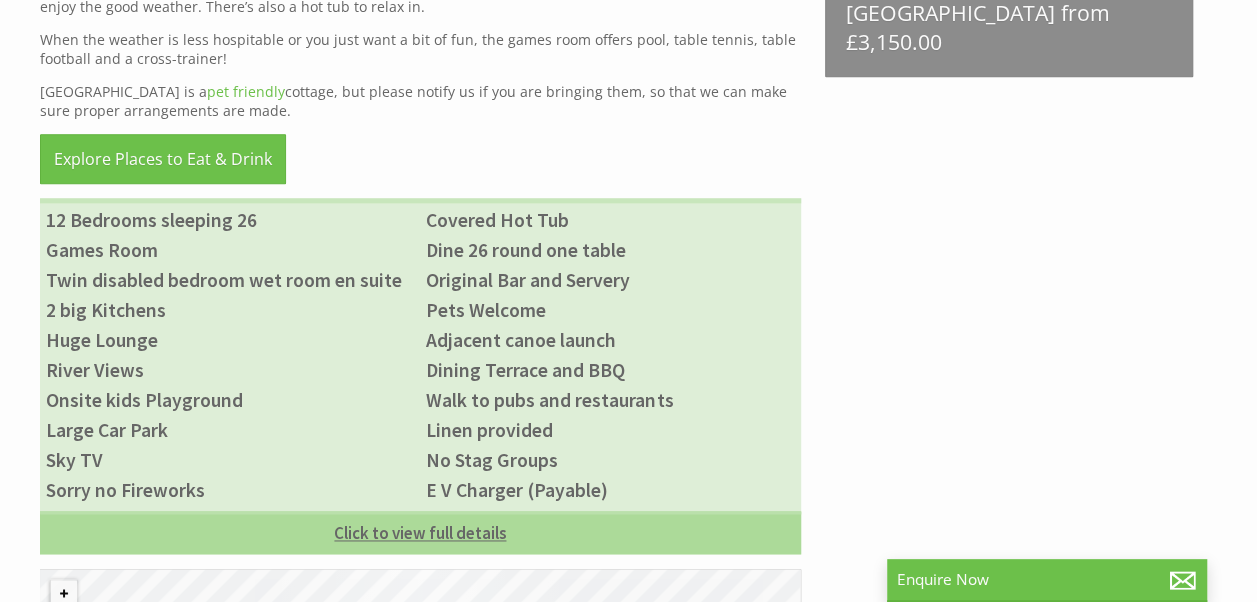 click on "Click to view full details" at bounding box center [420, 532] 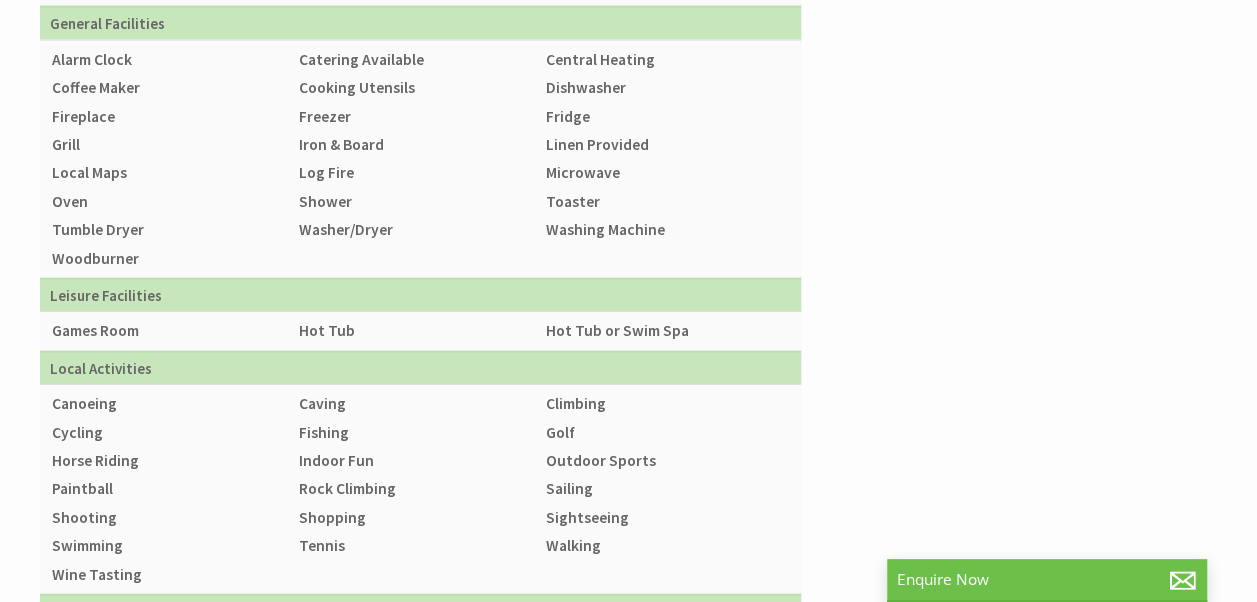 scroll, scrollTop: 2200, scrollLeft: 0, axis: vertical 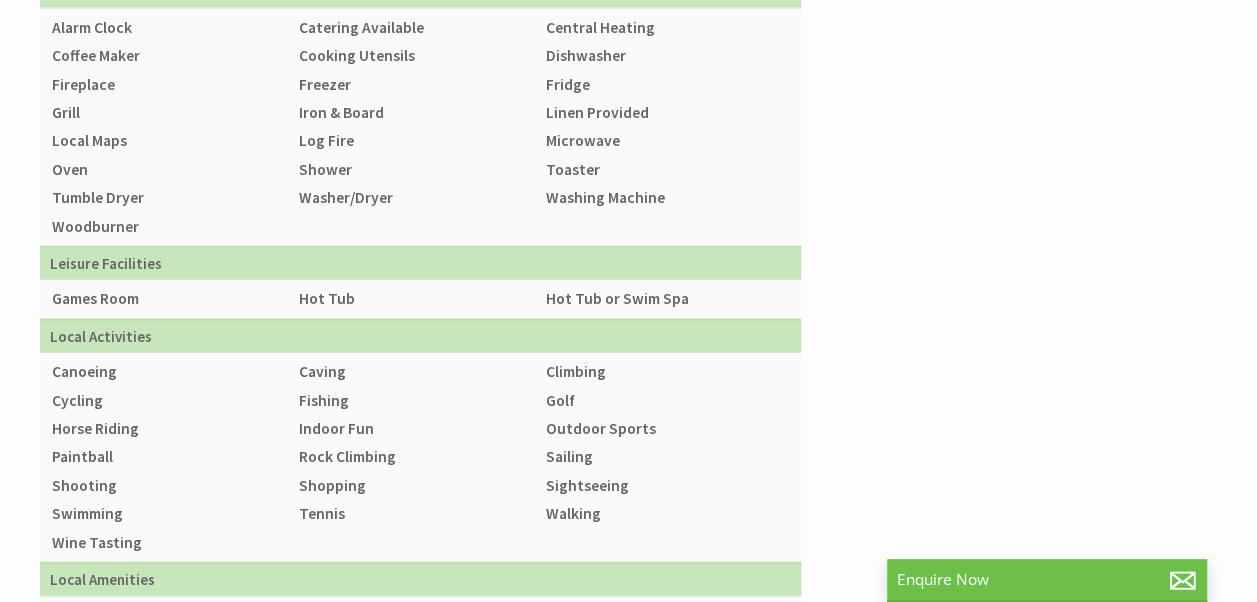click on "Hot Tub or Swim Spa" at bounding box center (667, 299) 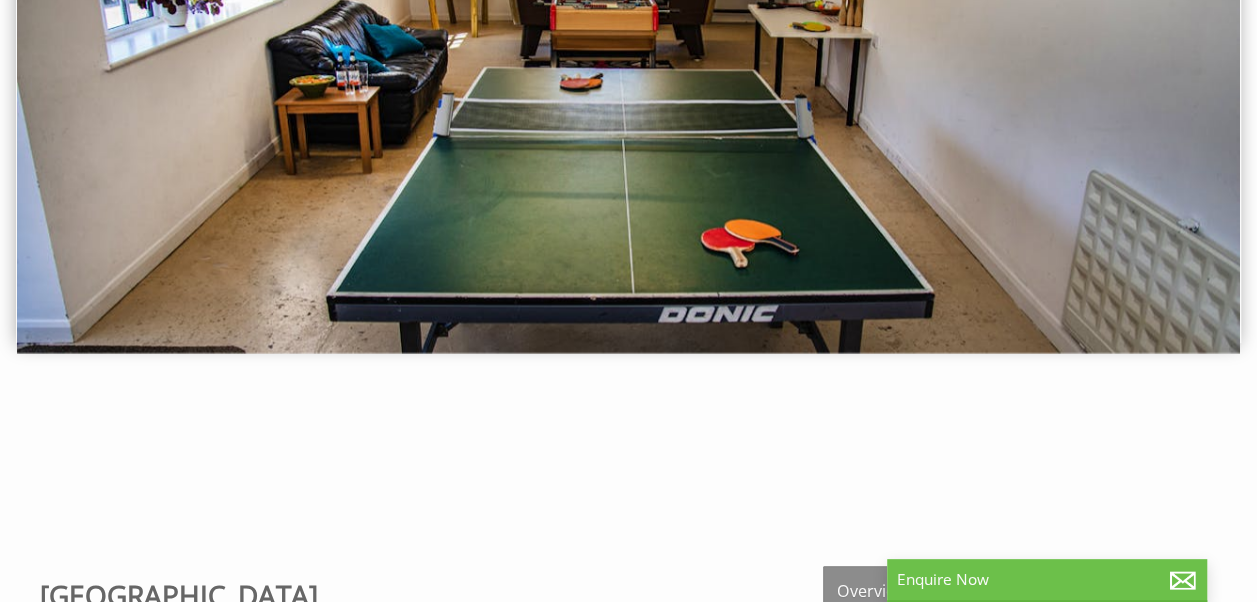 scroll, scrollTop: 0, scrollLeft: 0, axis: both 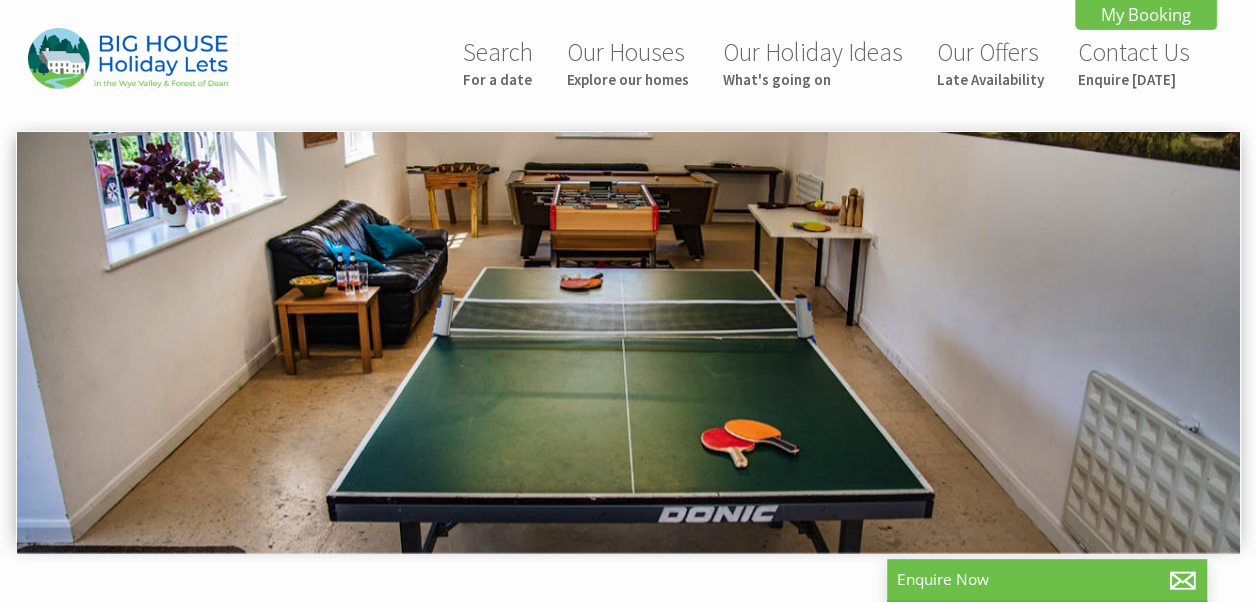 click at bounding box center [628, 342] 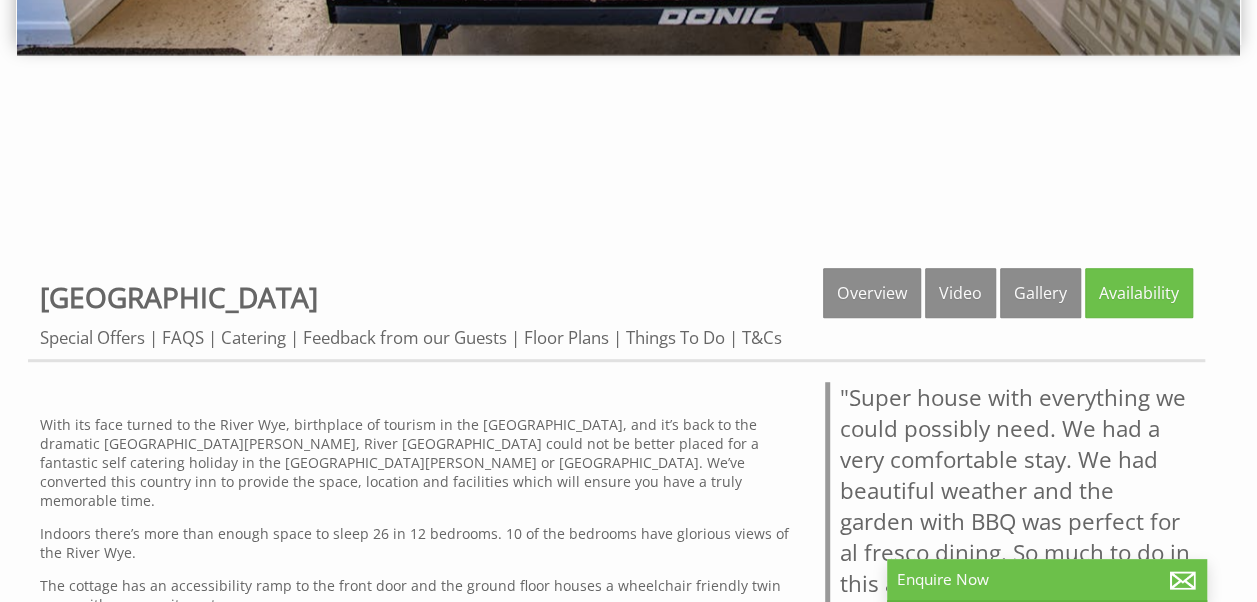scroll, scrollTop: 500, scrollLeft: 0, axis: vertical 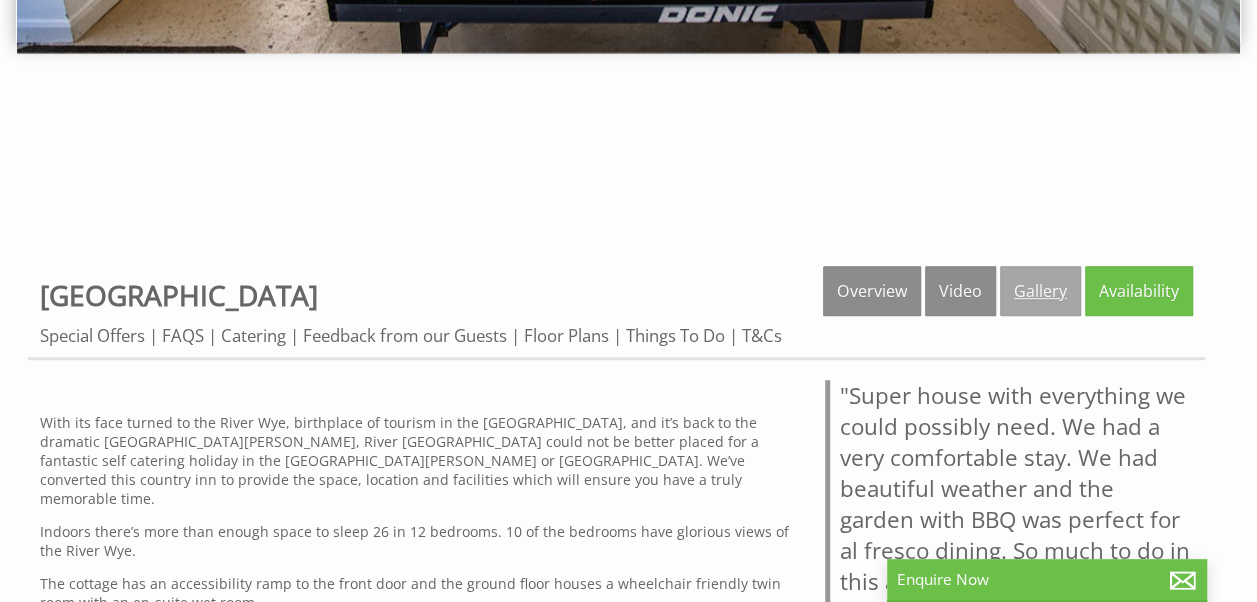 click on "Gallery" at bounding box center [1040, 291] 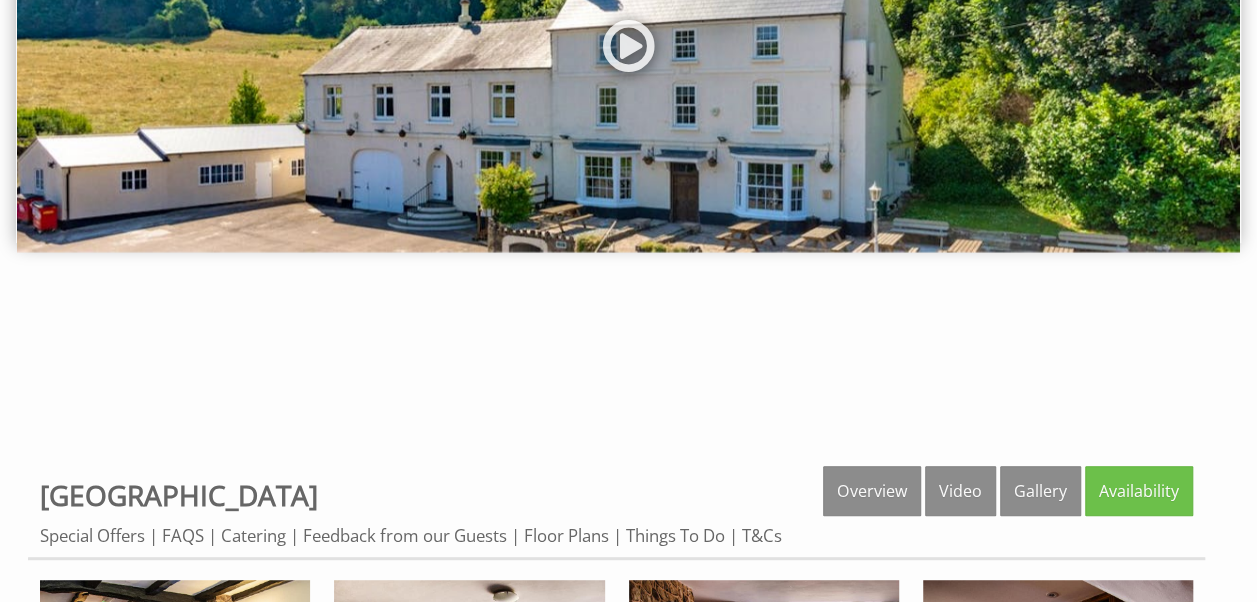 scroll, scrollTop: 100, scrollLeft: 0, axis: vertical 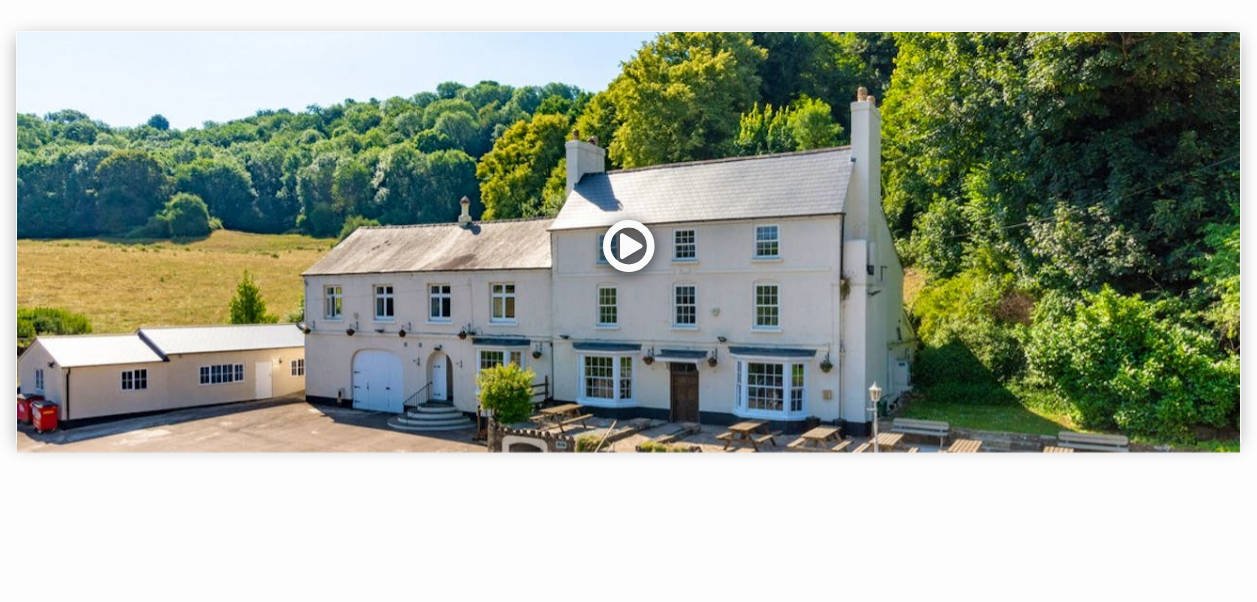 click at bounding box center [629, 253] 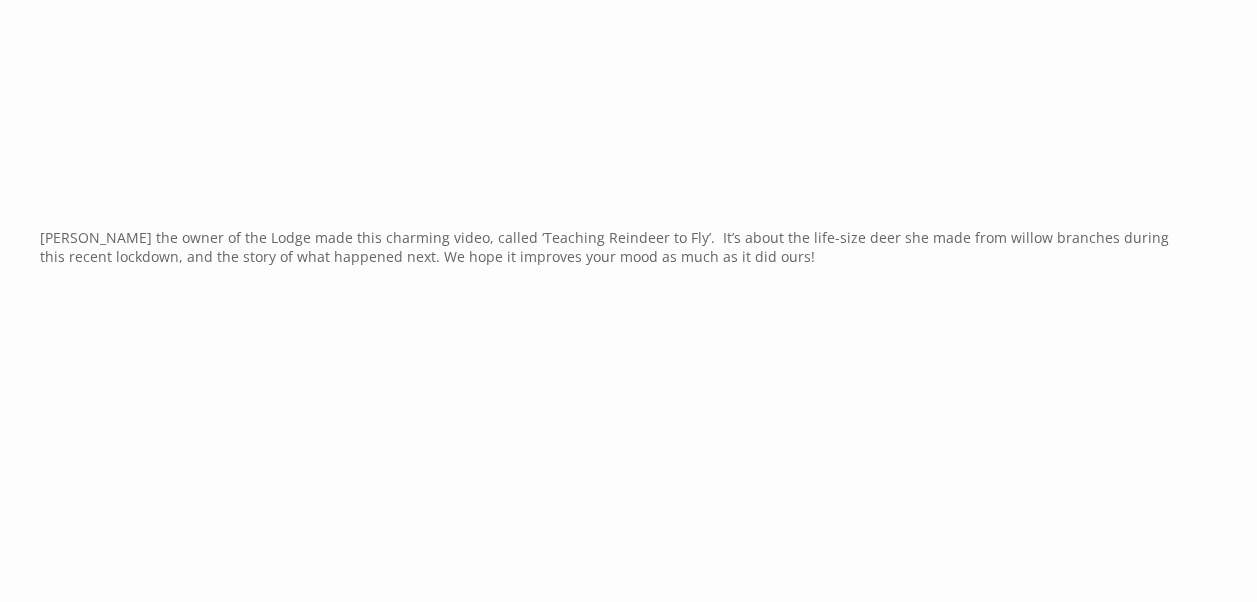 scroll, scrollTop: 1076, scrollLeft: 0, axis: vertical 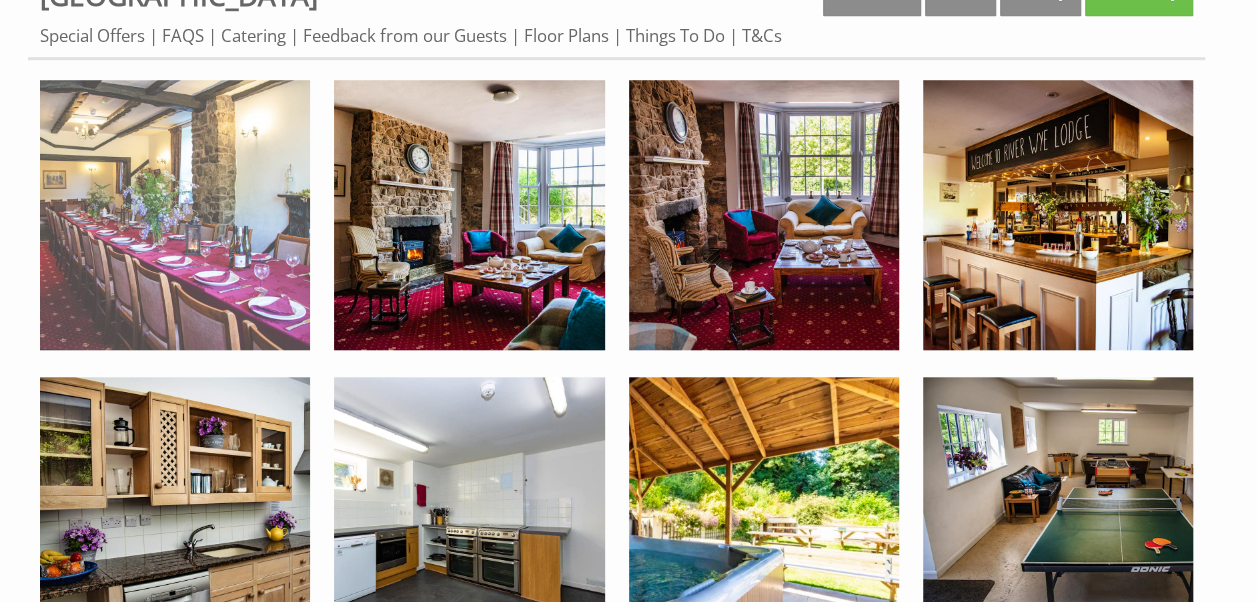 click at bounding box center (175, 215) 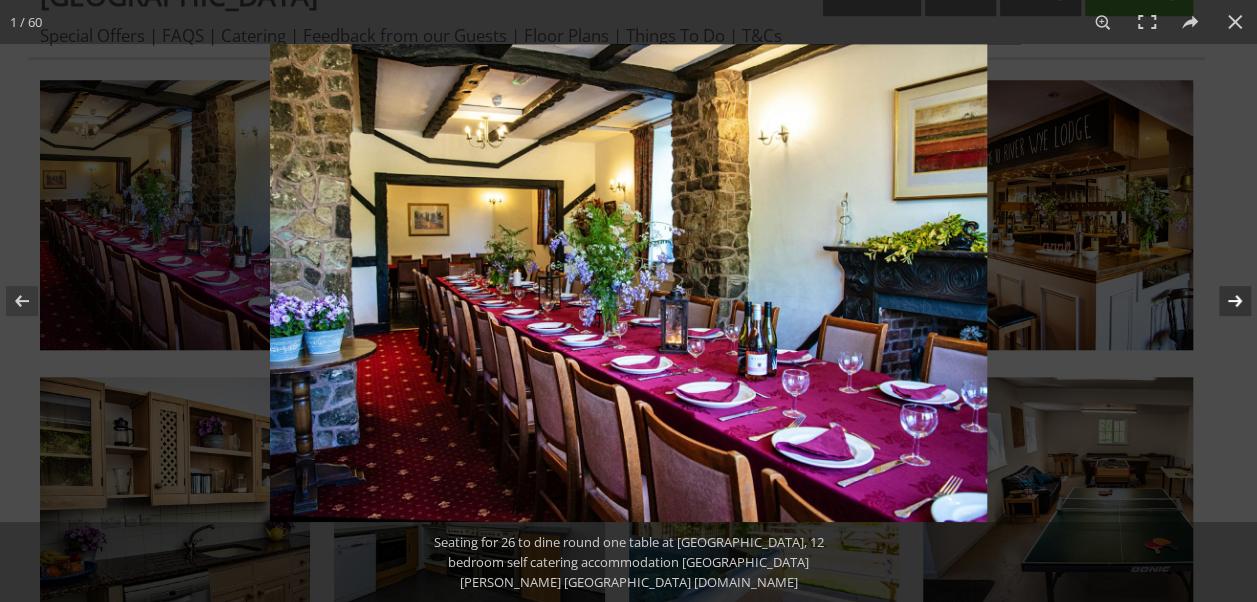 click at bounding box center [1222, 301] 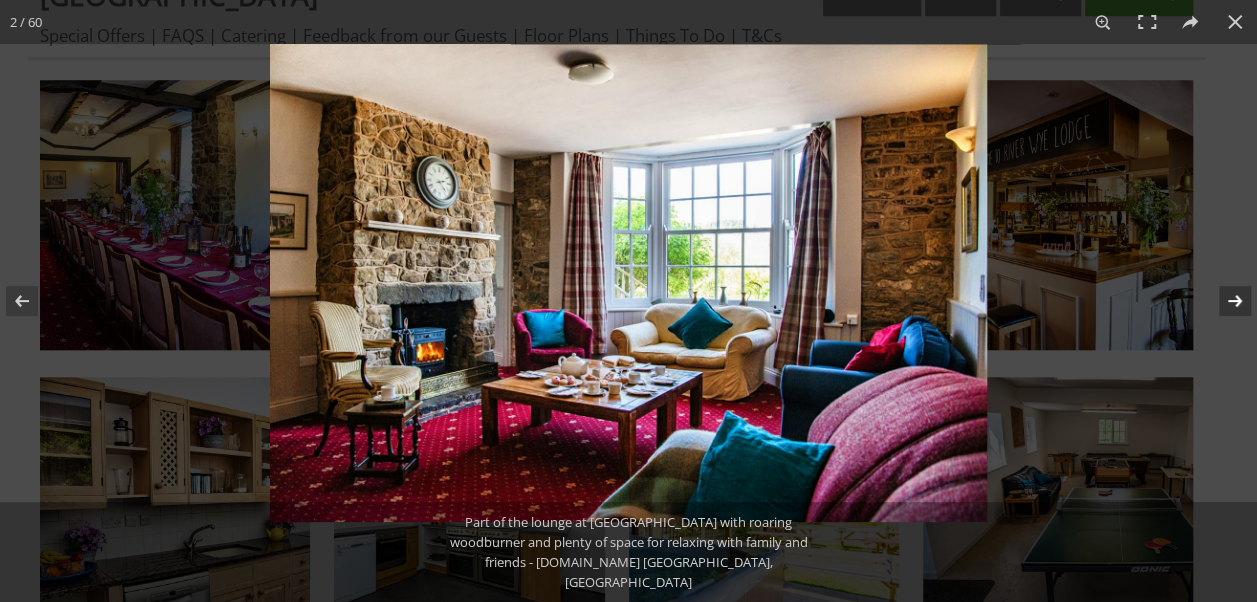 click at bounding box center (1222, 301) 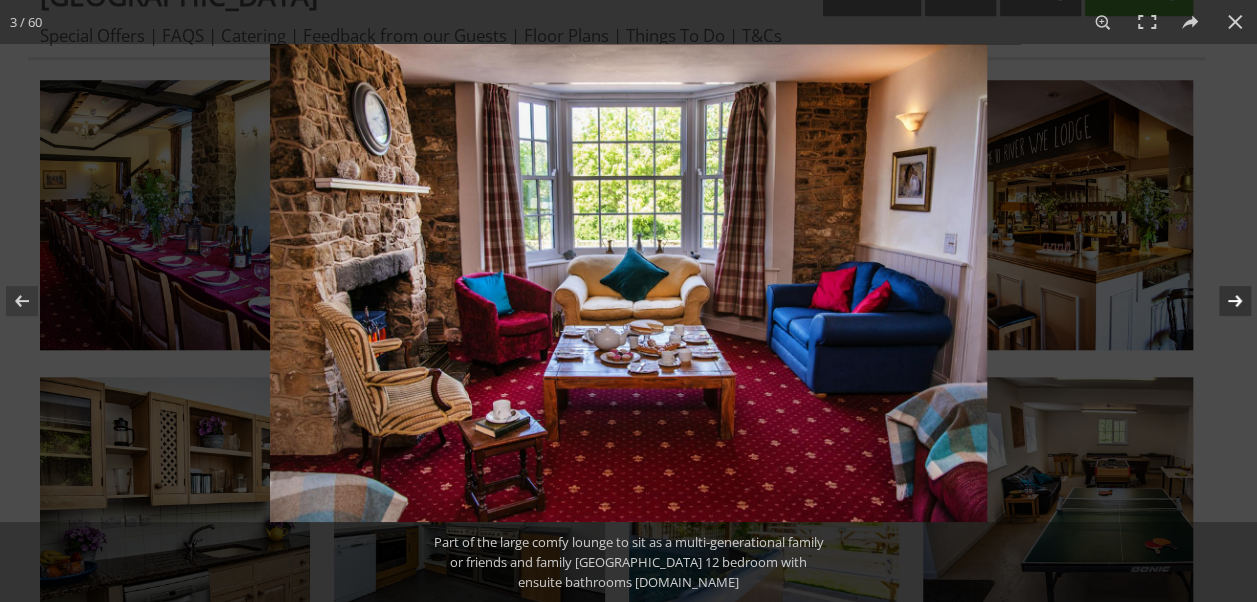 click at bounding box center (1222, 301) 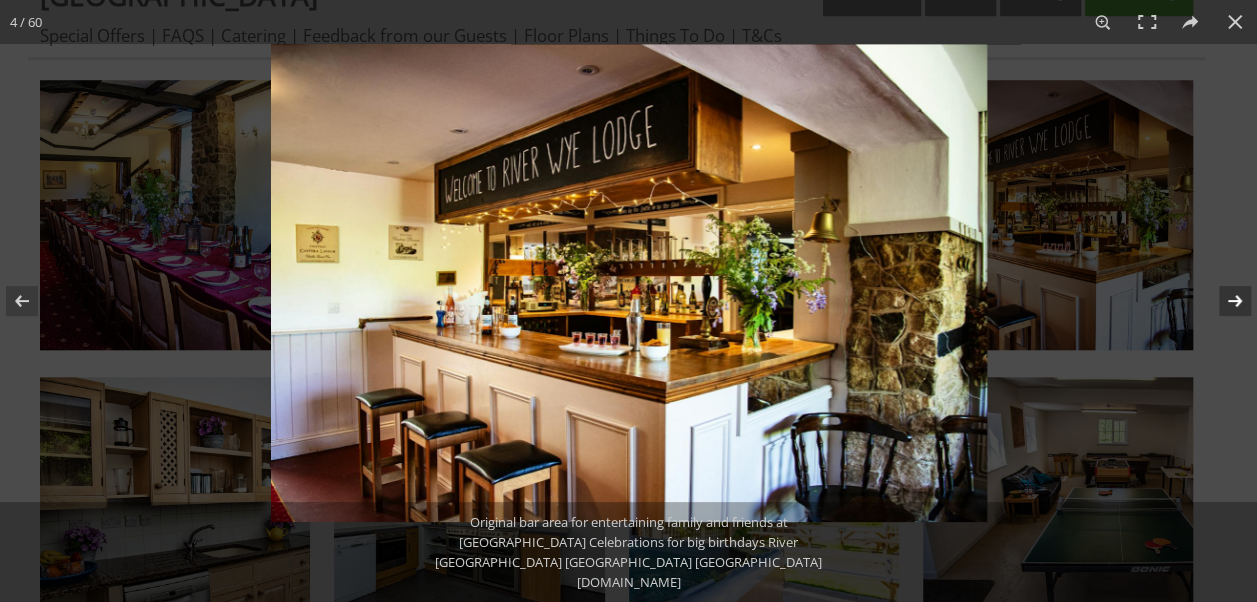 click at bounding box center (1222, 301) 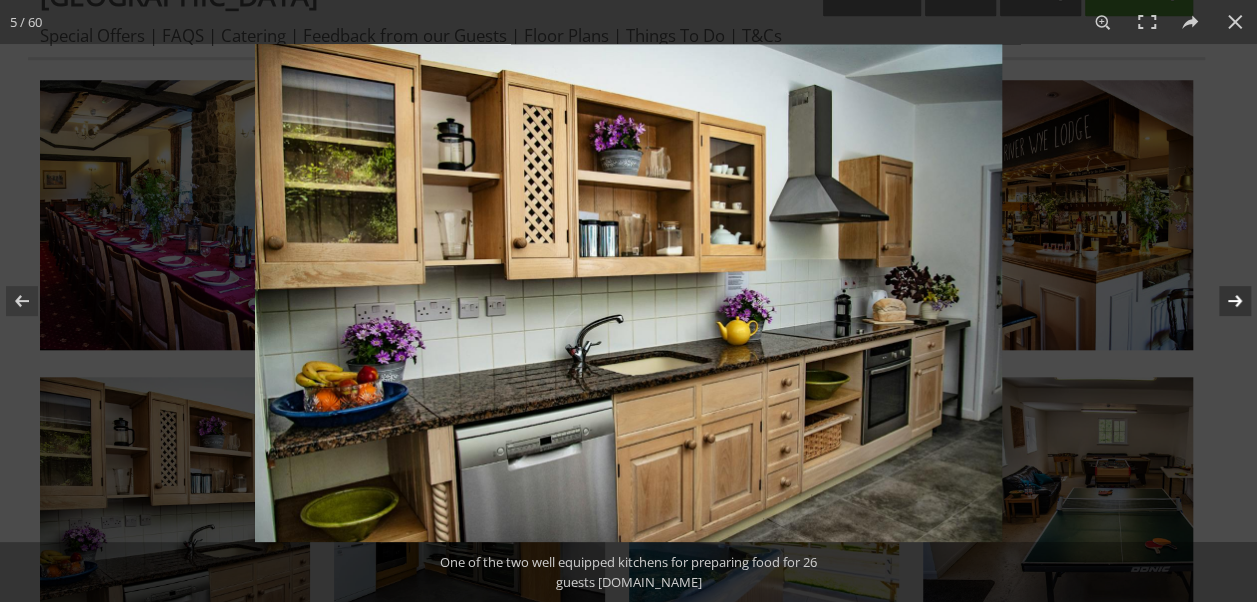 click at bounding box center (1222, 301) 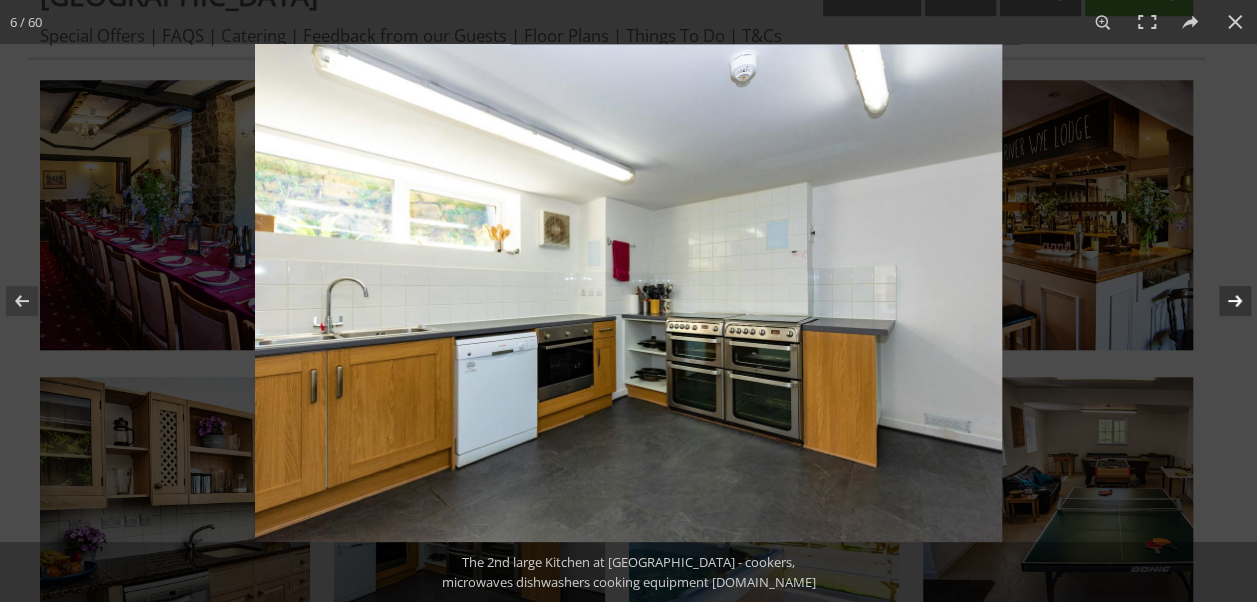 click at bounding box center [1222, 301] 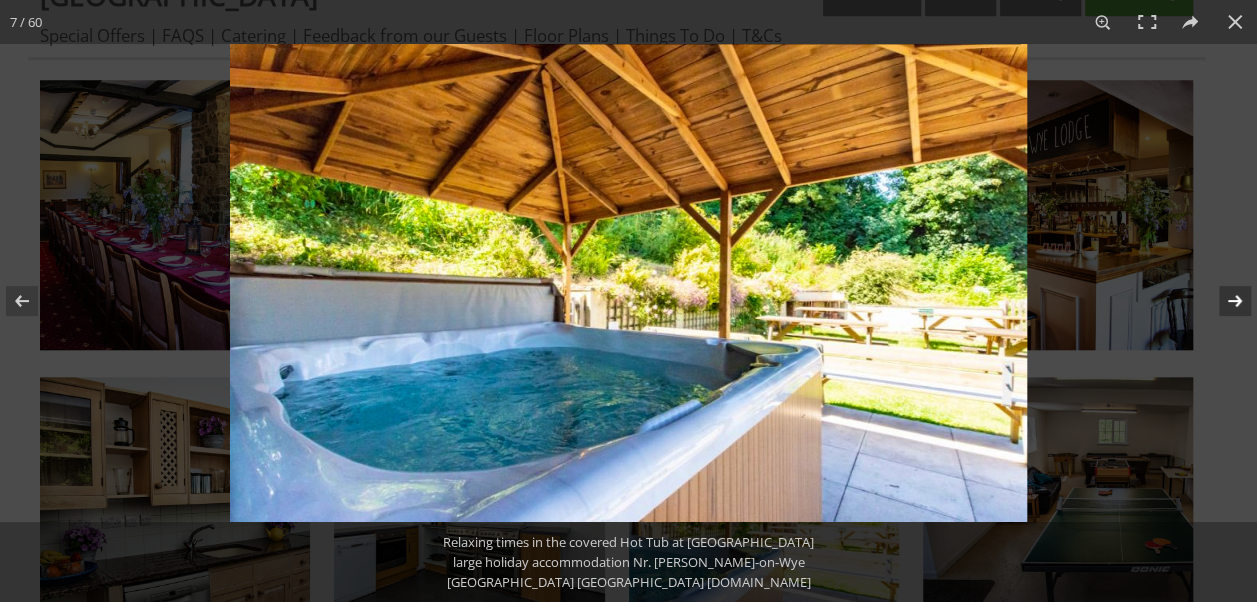 click at bounding box center (1222, 301) 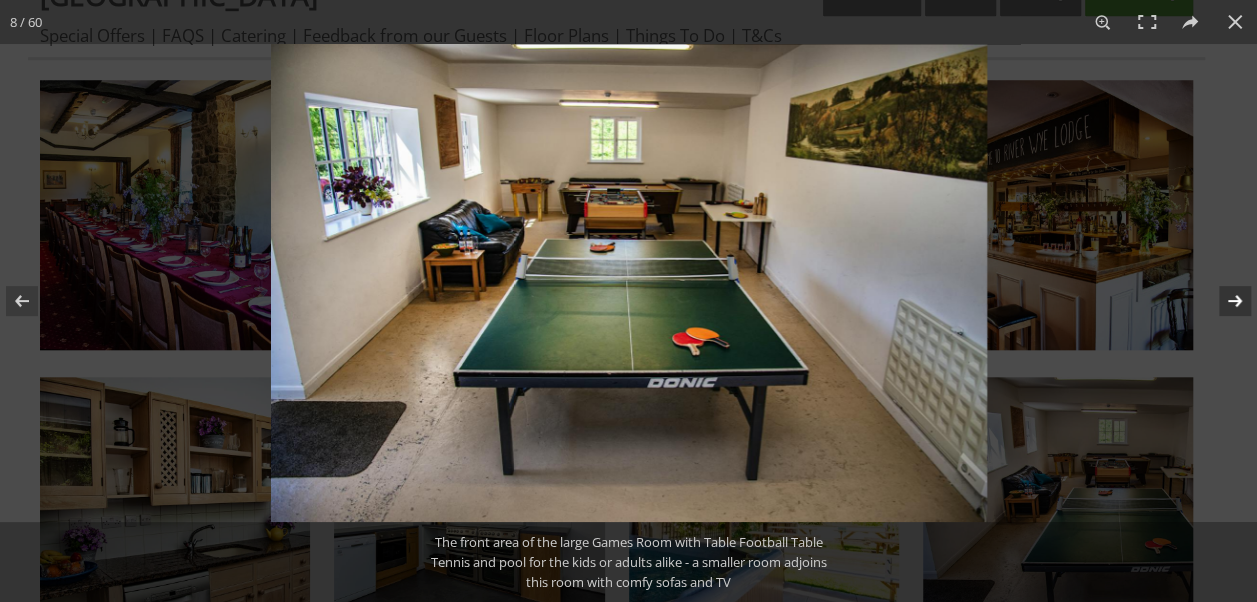 click at bounding box center [1222, 301] 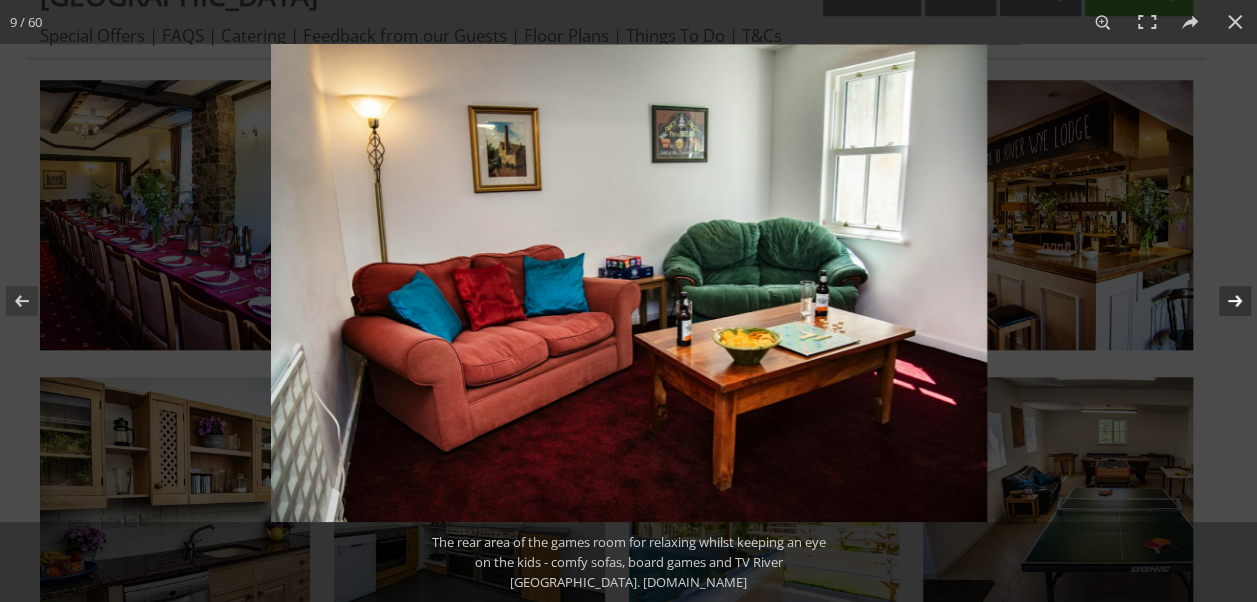 click at bounding box center (1222, 301) 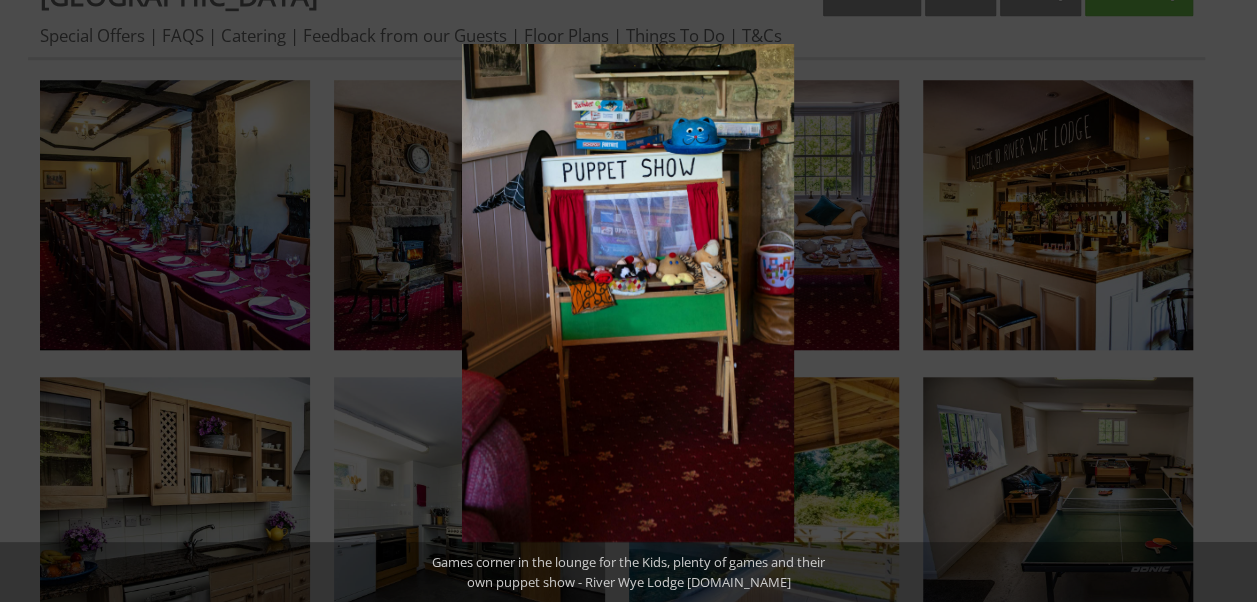click at bounding box center (1222, 301) 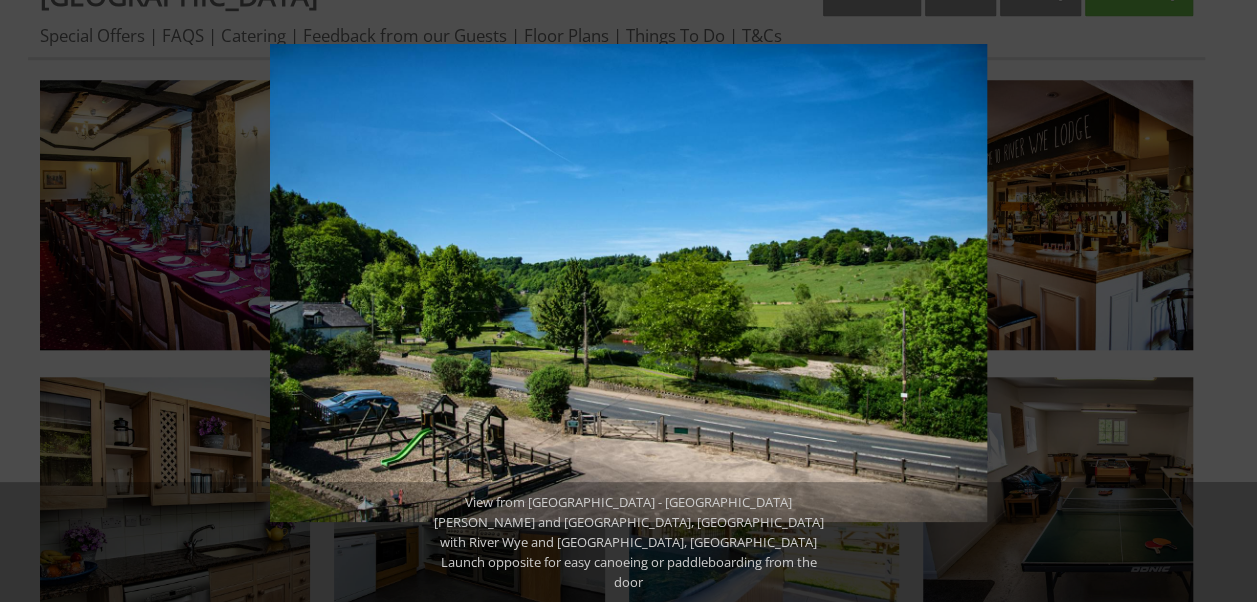 click at bounding box center [1222, 301] 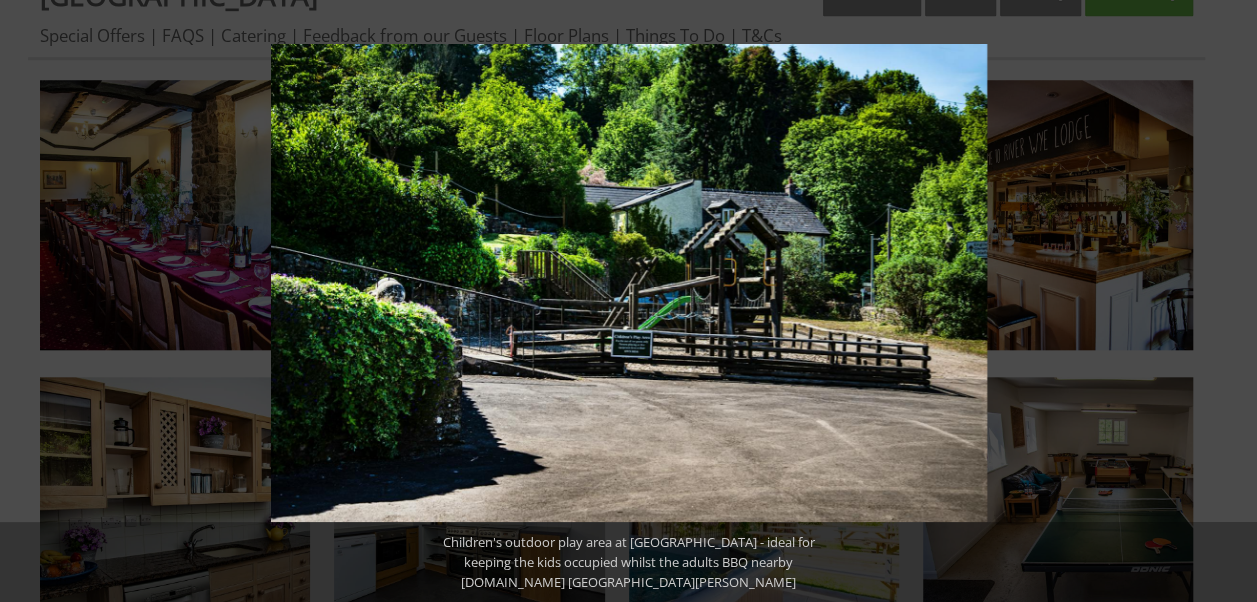 click at bounding box center (1222, 301) 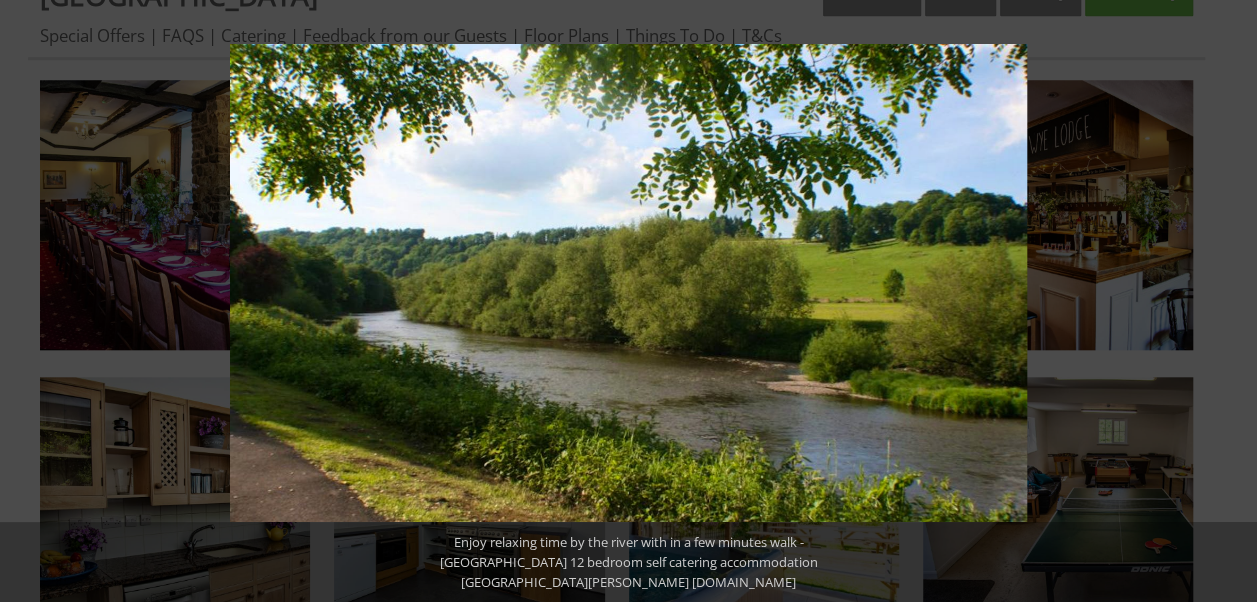 click at bounding box center [1222, 301] 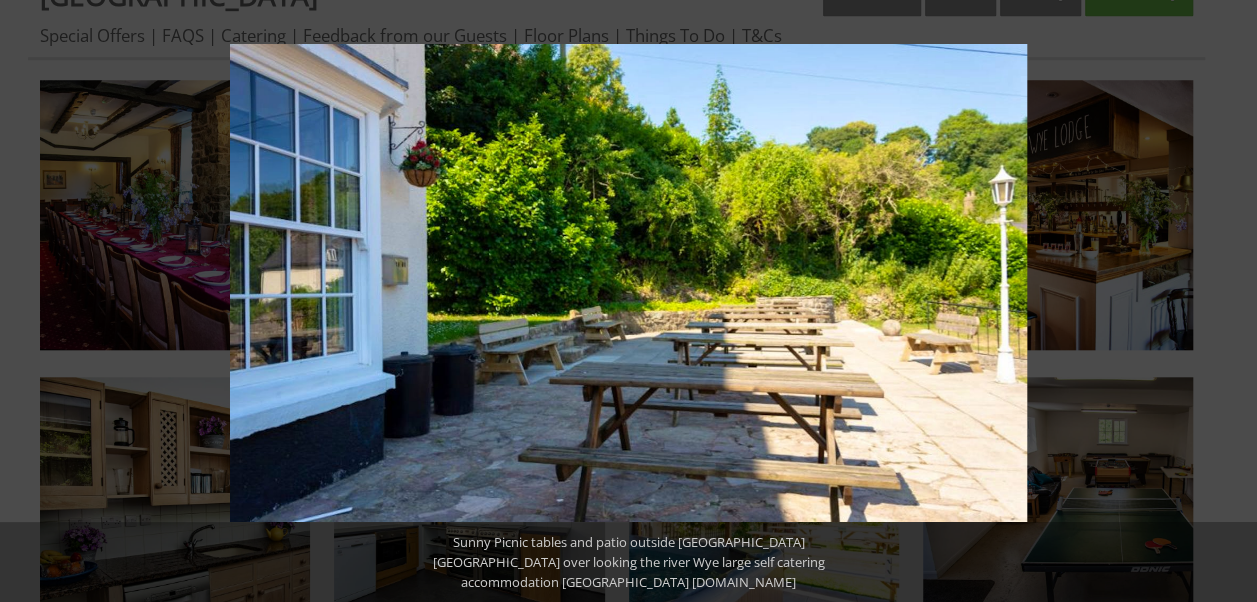 click at bounding box center (1222, 301) 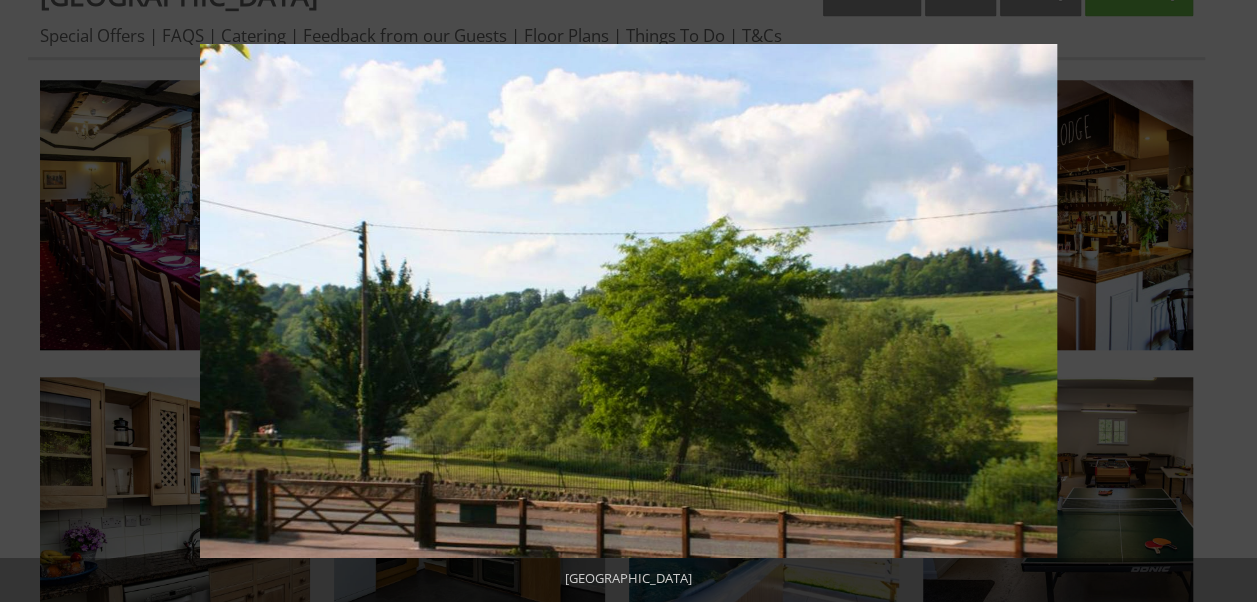 click at bounding box center (1222, 301) 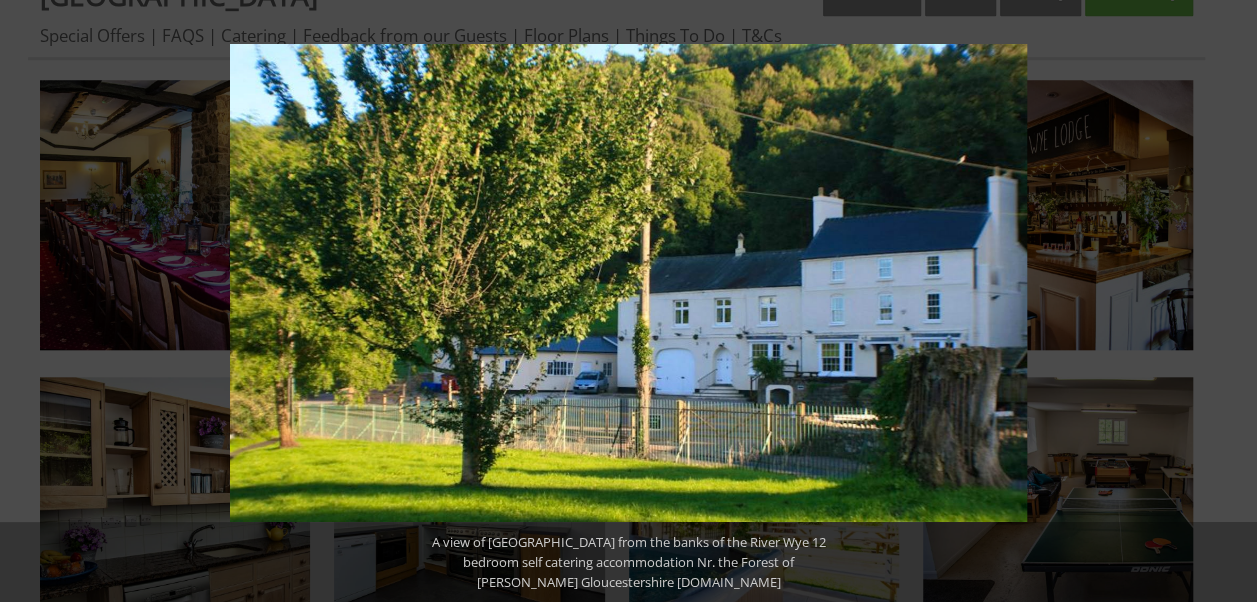 click at bounding box center (1222, 301) 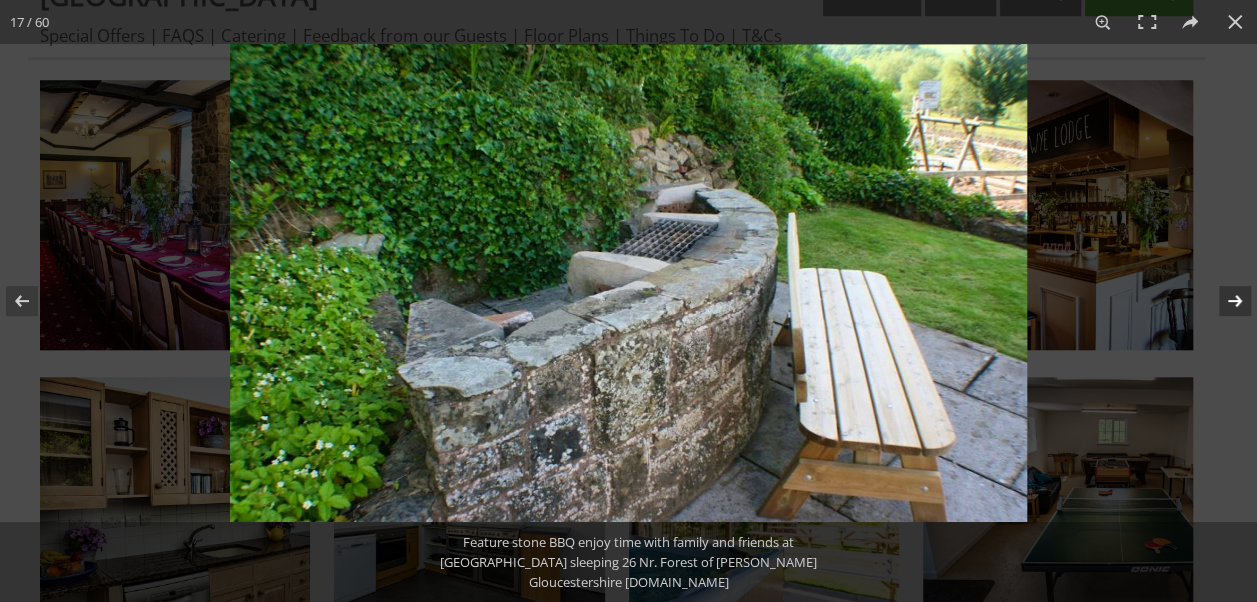 click at bounding box center (1222, 301) 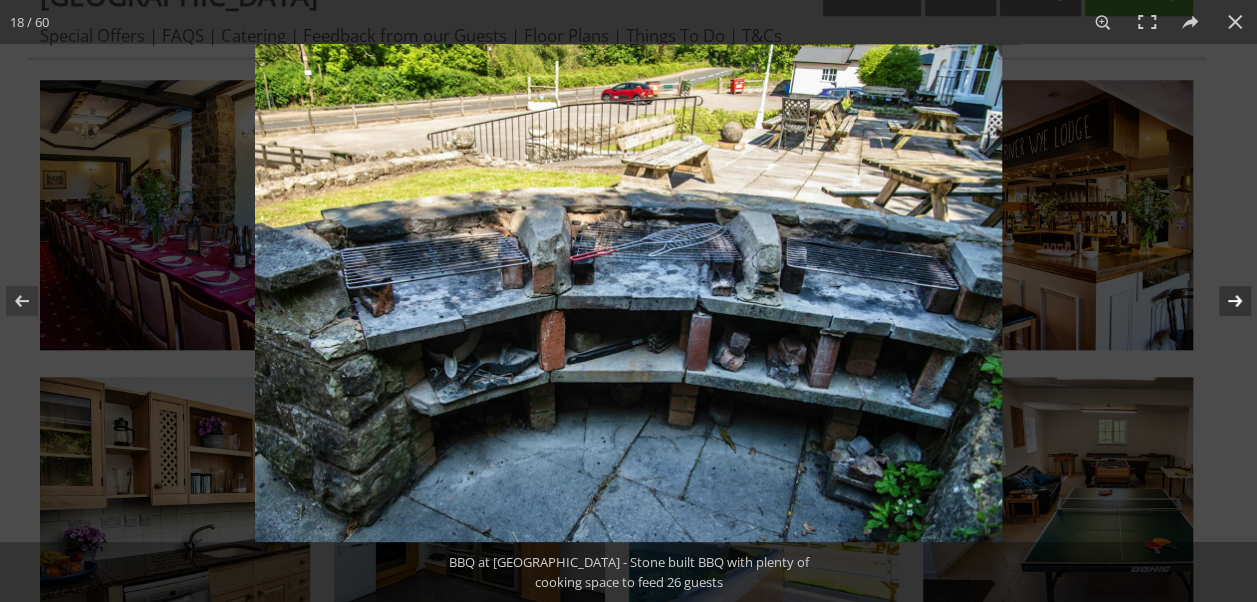click at bounding box center [1222, 301] 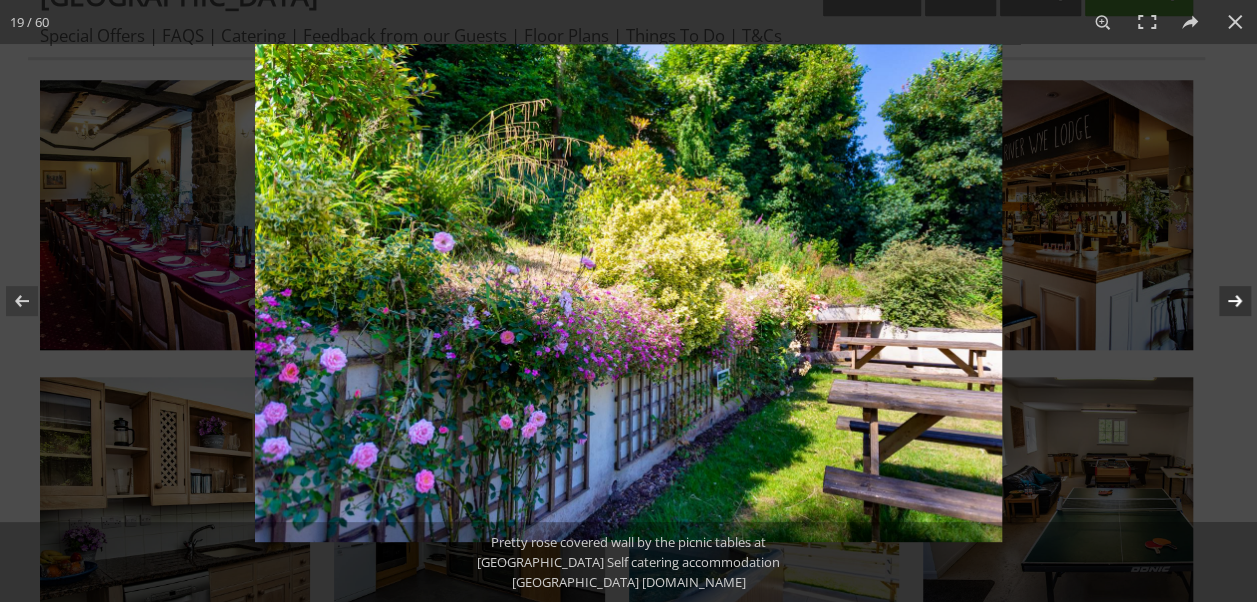 click at bounding box center [1222, 301] 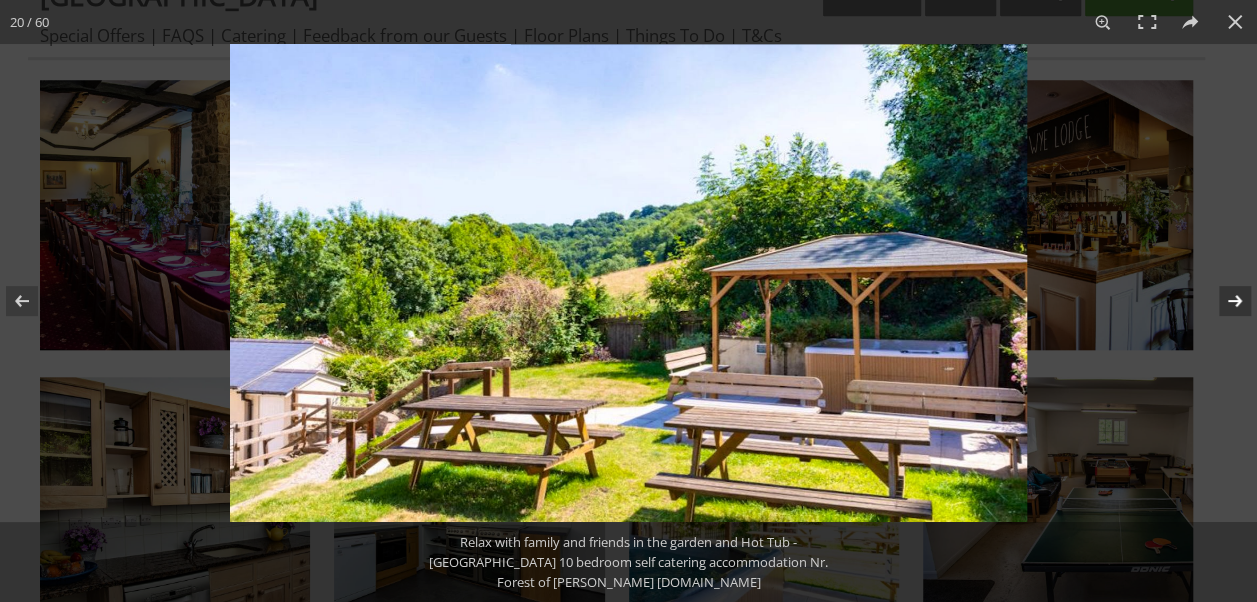 click at bounding box center (1222, 301) 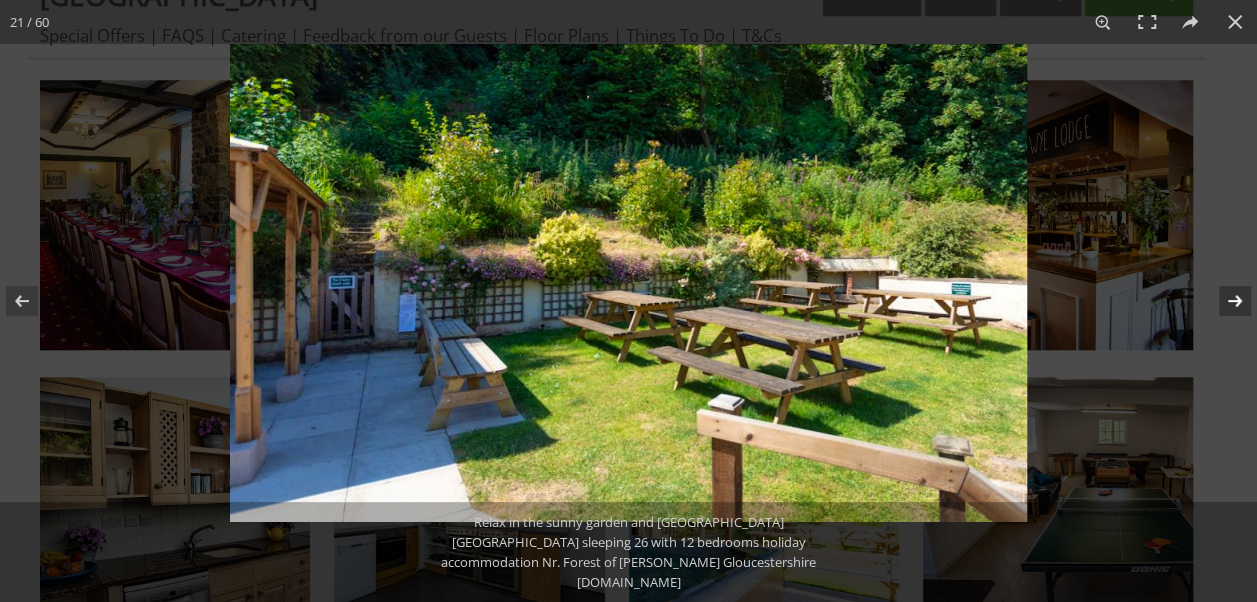 click at bounding box center (1222, 301) 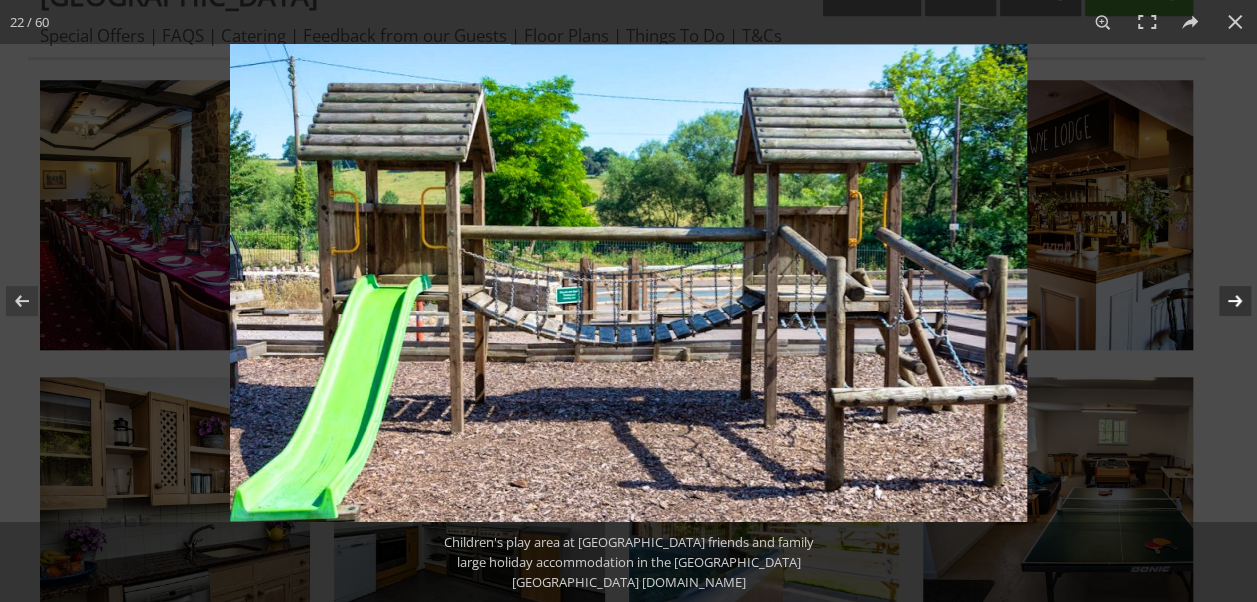 click at bounding box center [1222, 301] 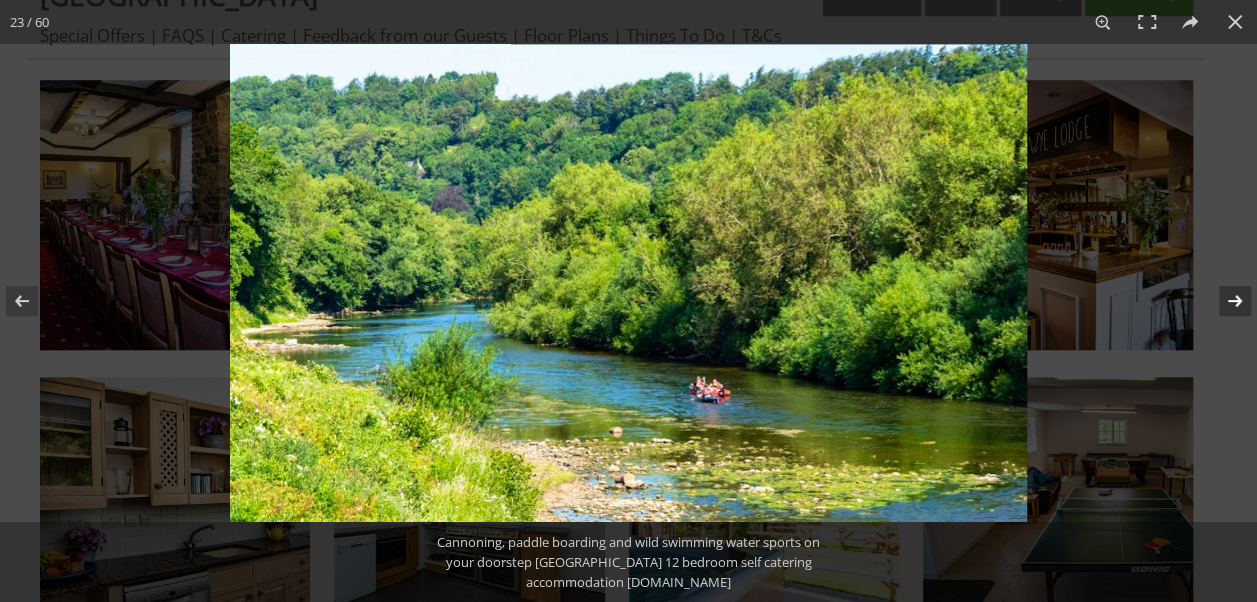 click at bounding box center (1222, 301) 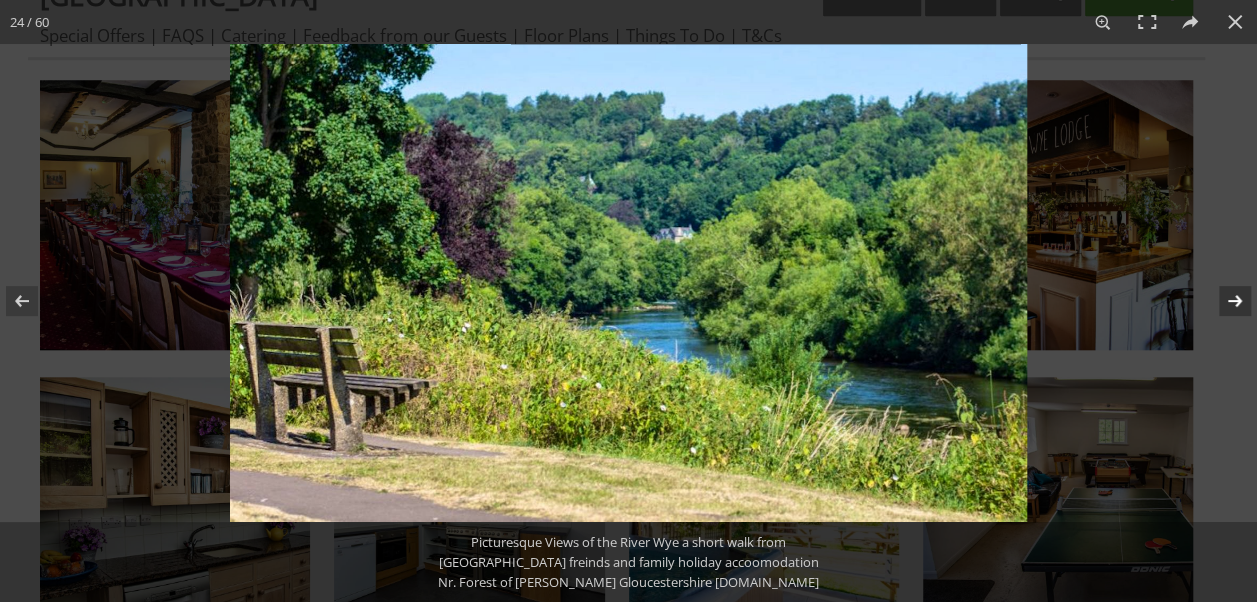 click at bounding box center (1222, 301) 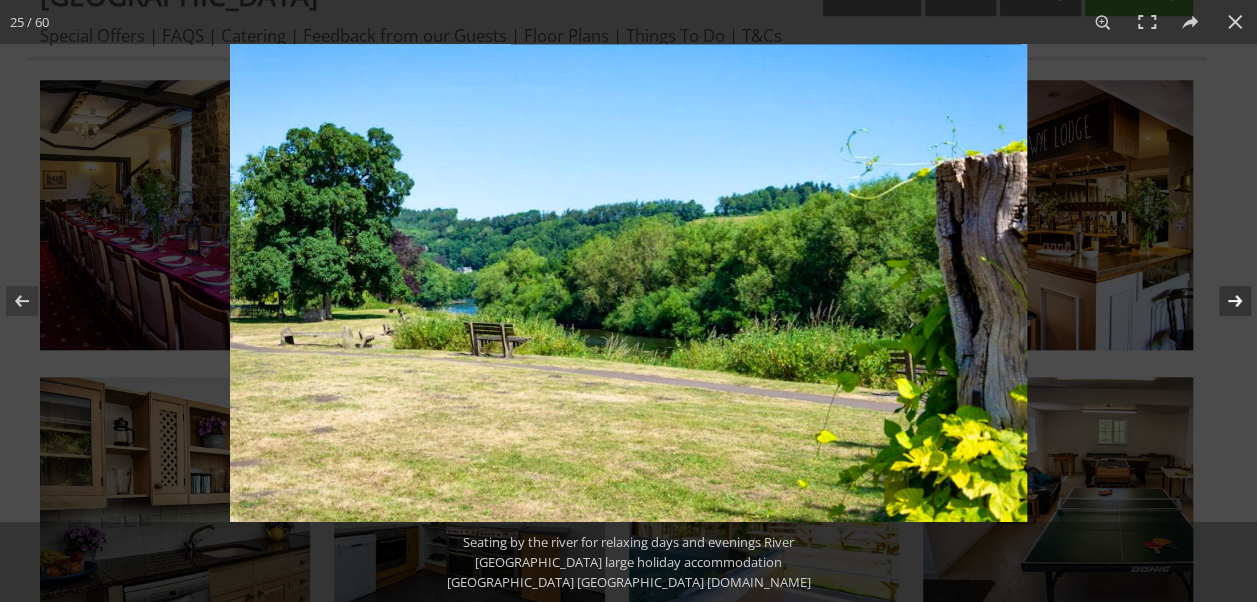 click at bounding box center (1222, 301) 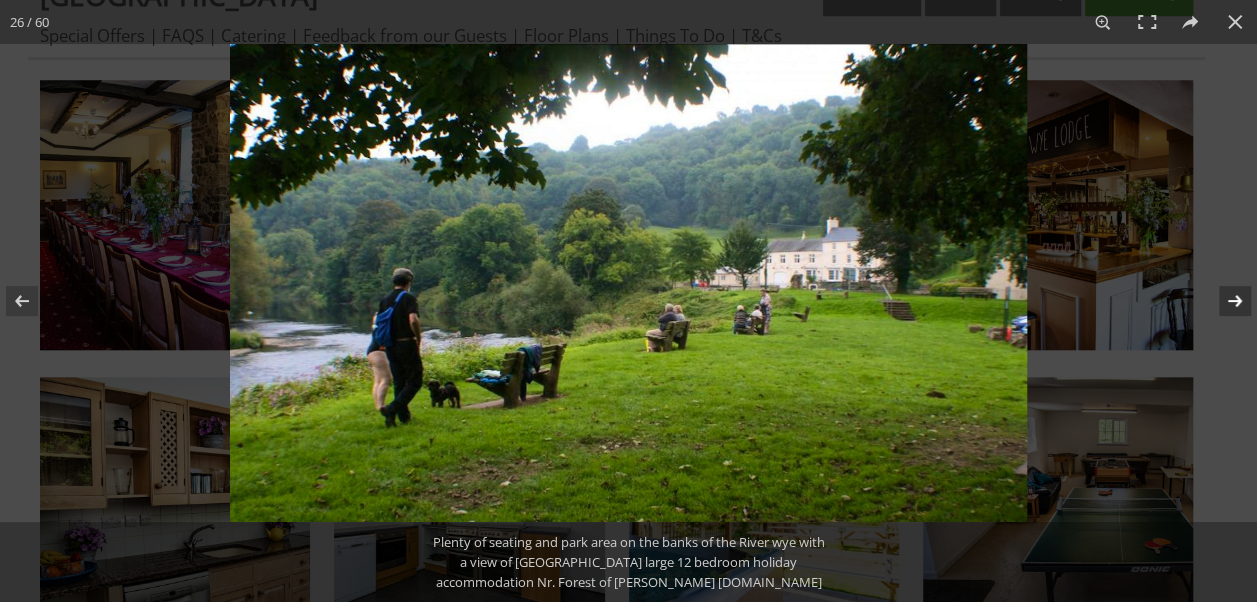 click at bounding box center [1222, 301] 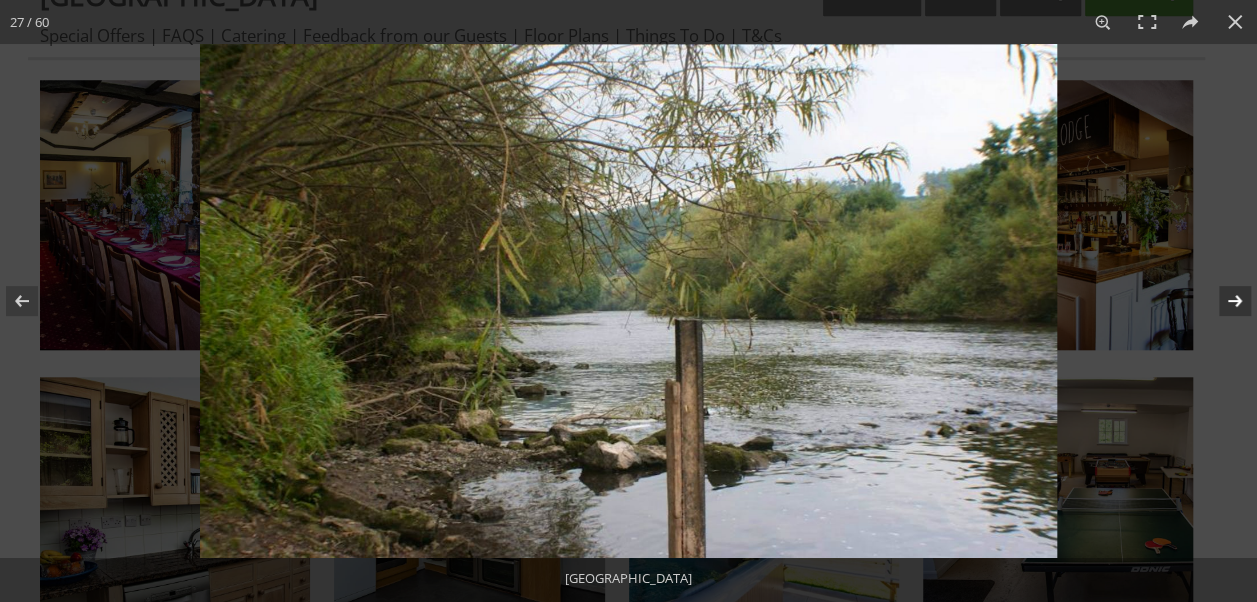click at bounding box center [1222, 301] 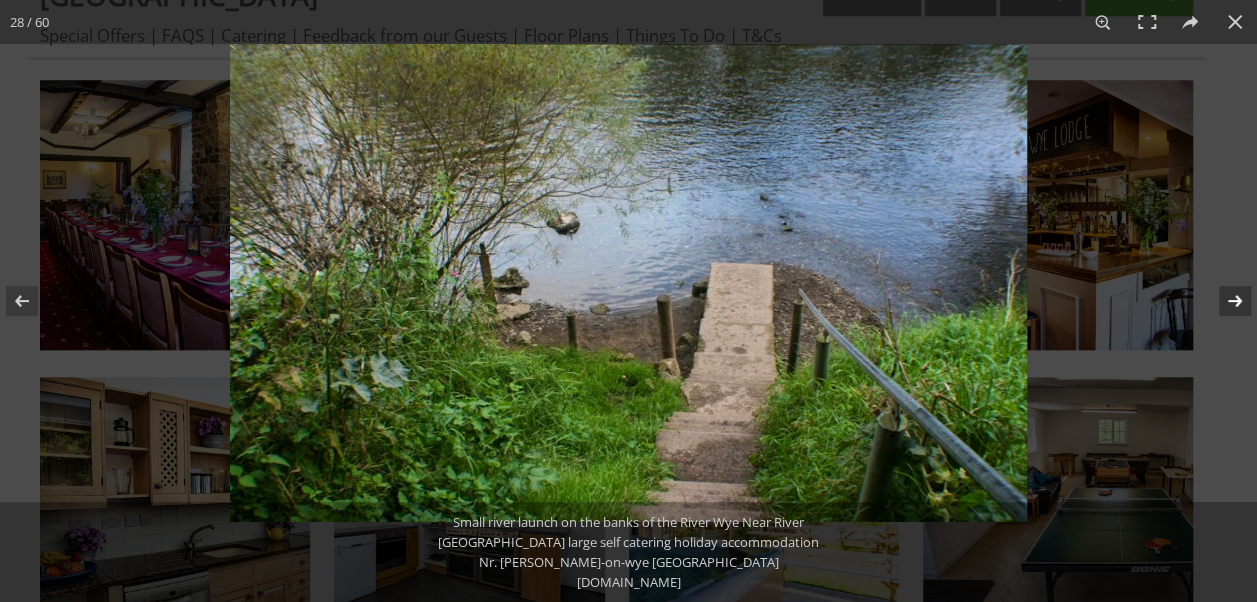 click at bounding box center [1222, 301] 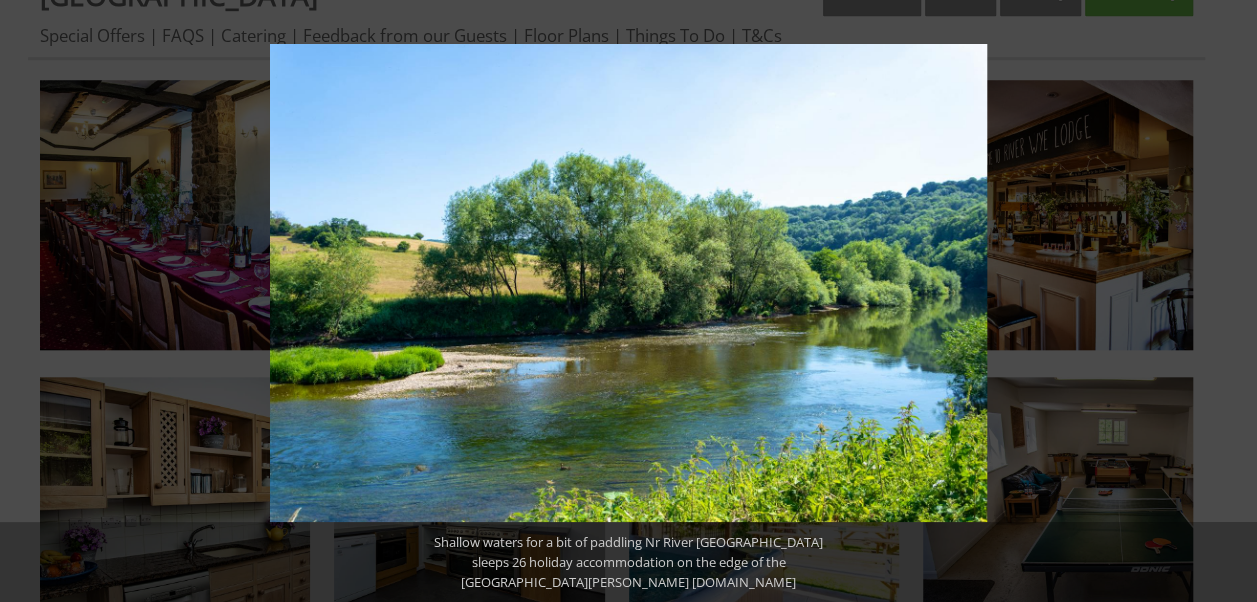 click at bounding box center [1222, 301] 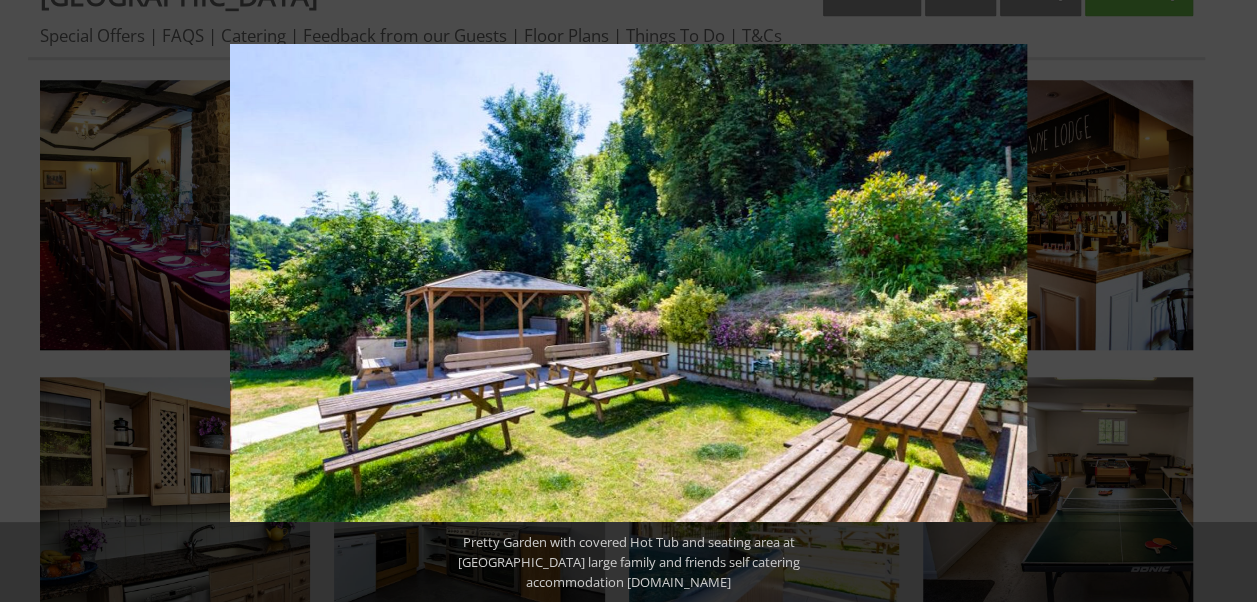 click at bounding box center [1222, 301] 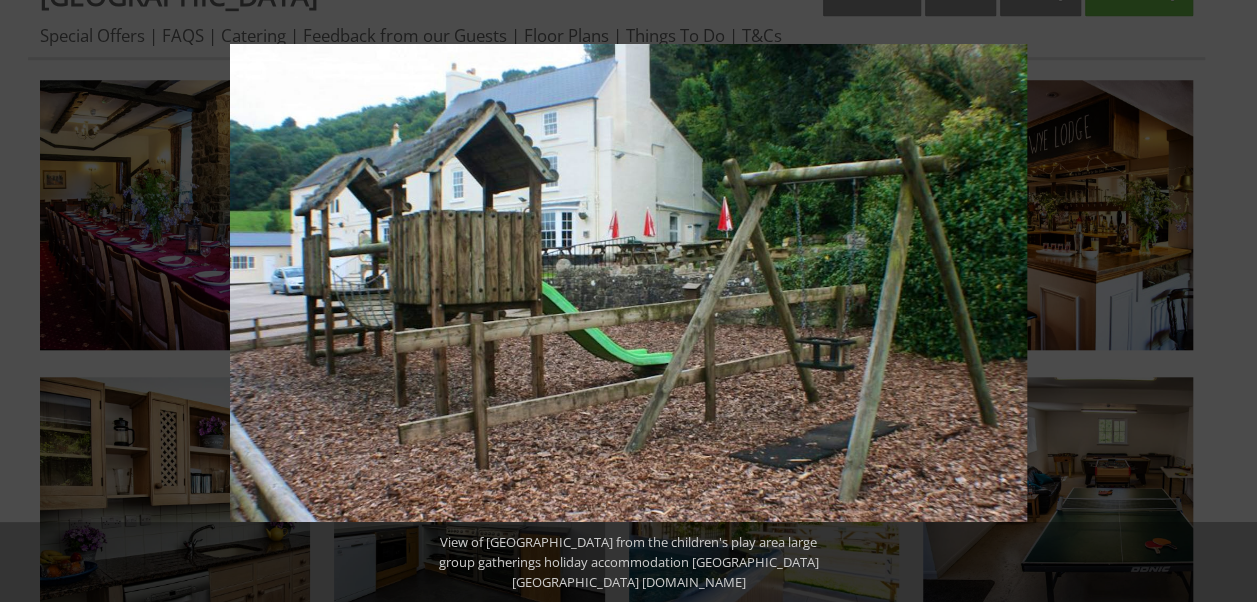 click at bounding box center [1222, 301] 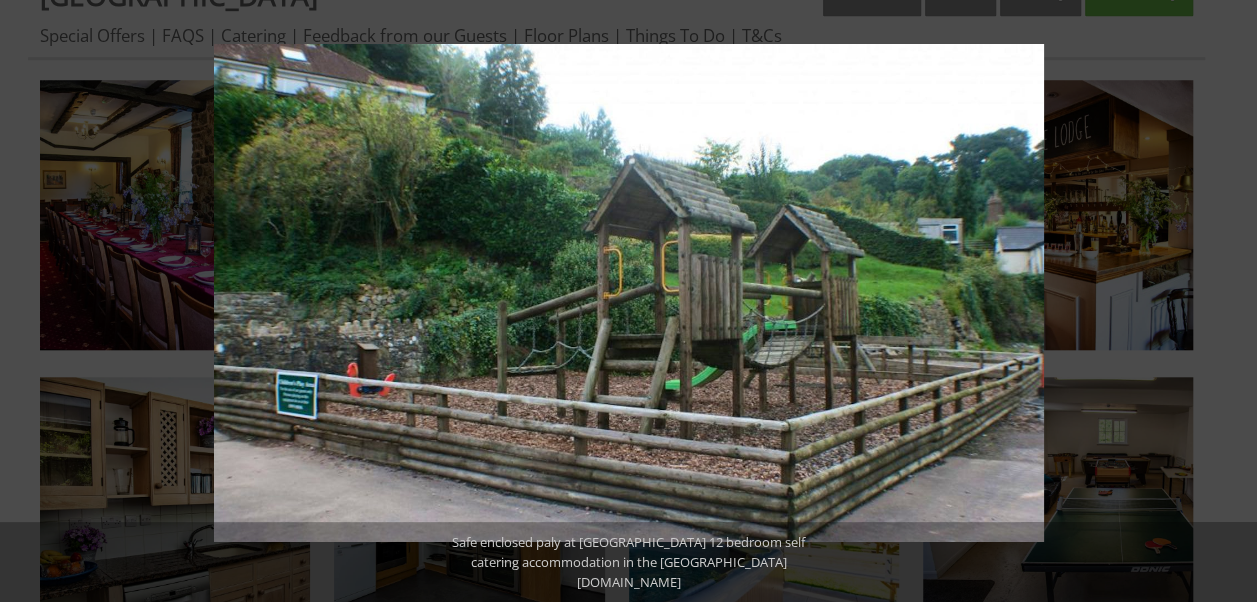 click at bounding box center [1222, 301] 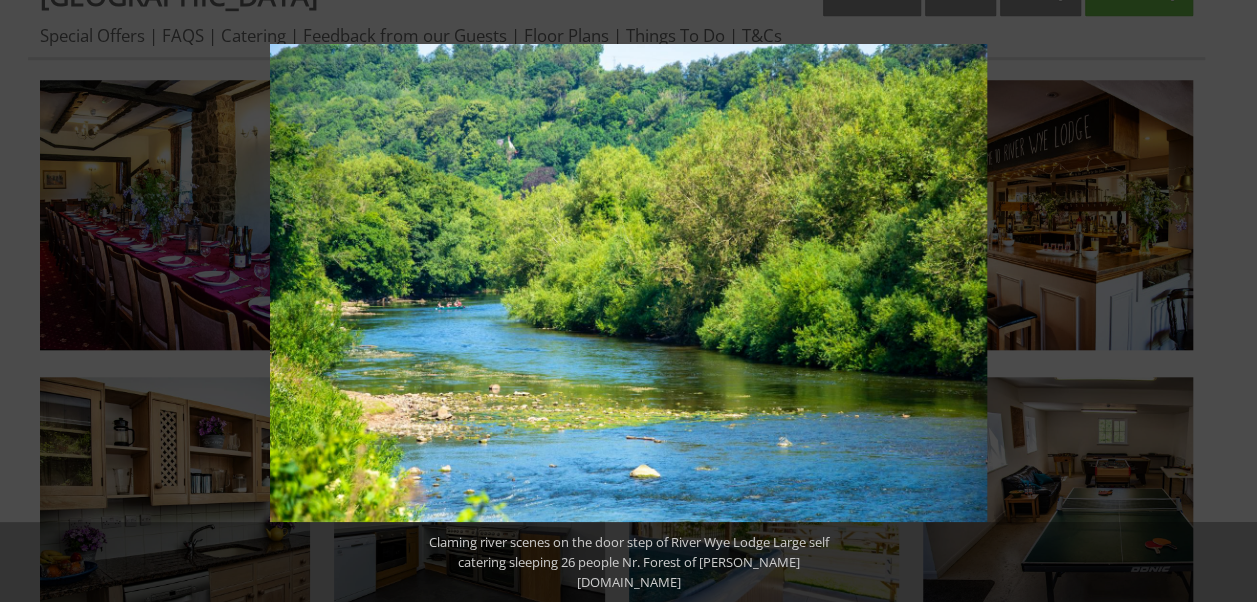 click at bounding box center [1222, 301] 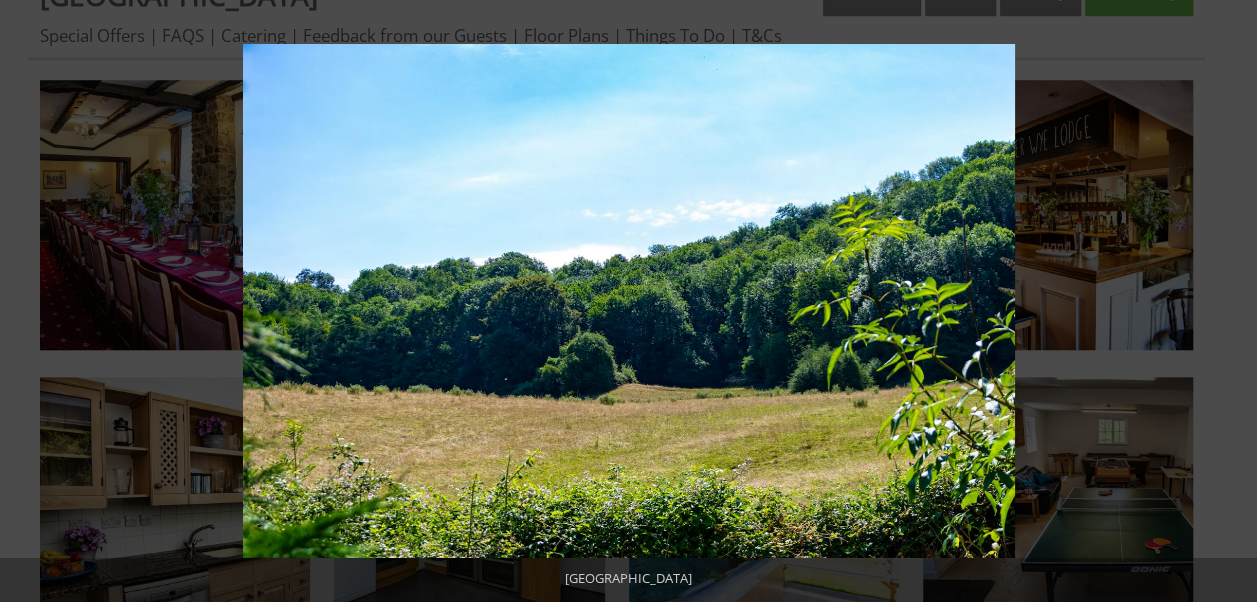 click at bounding box center [1222, 301] 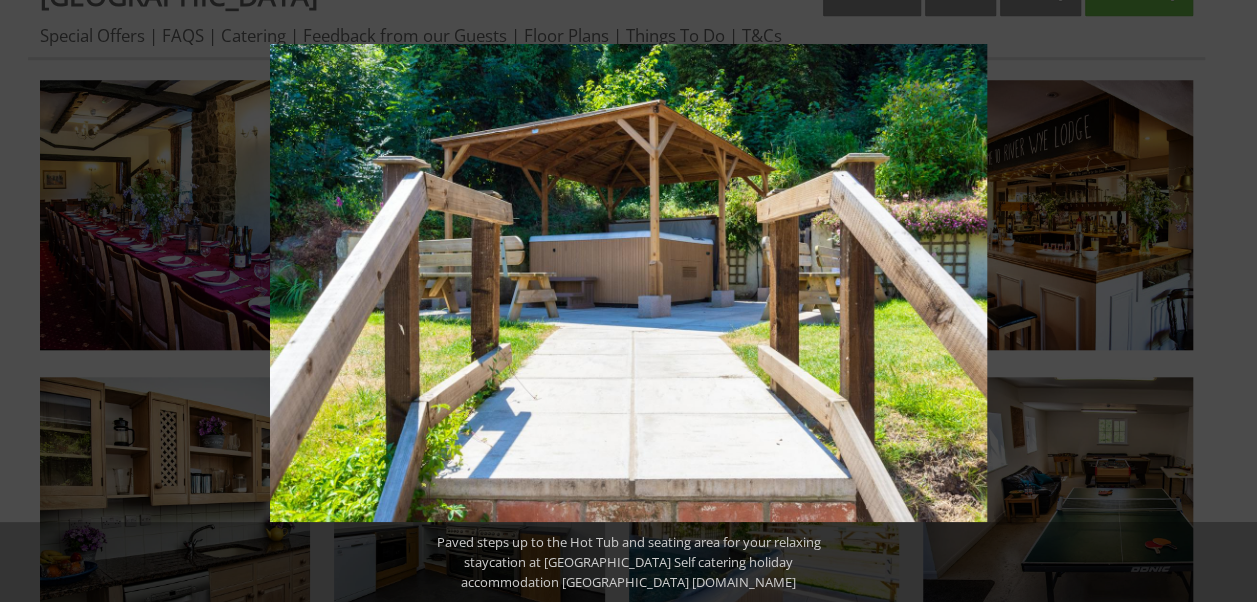 click at bounding box center (1222, 301) 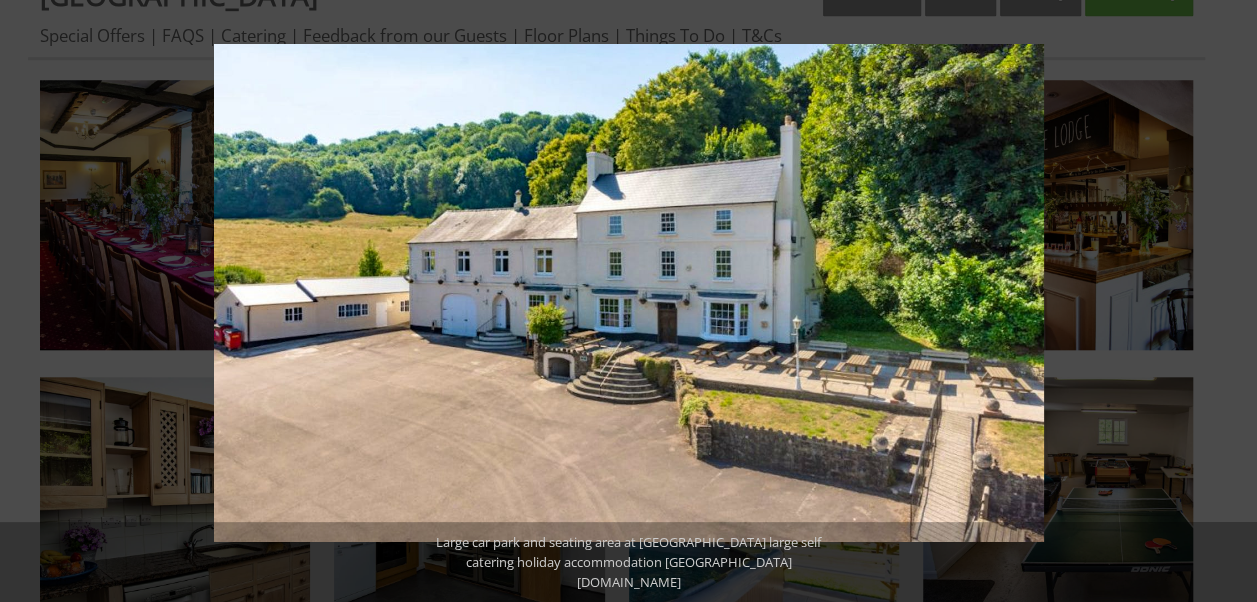 click at bounding box center [1222, 301] 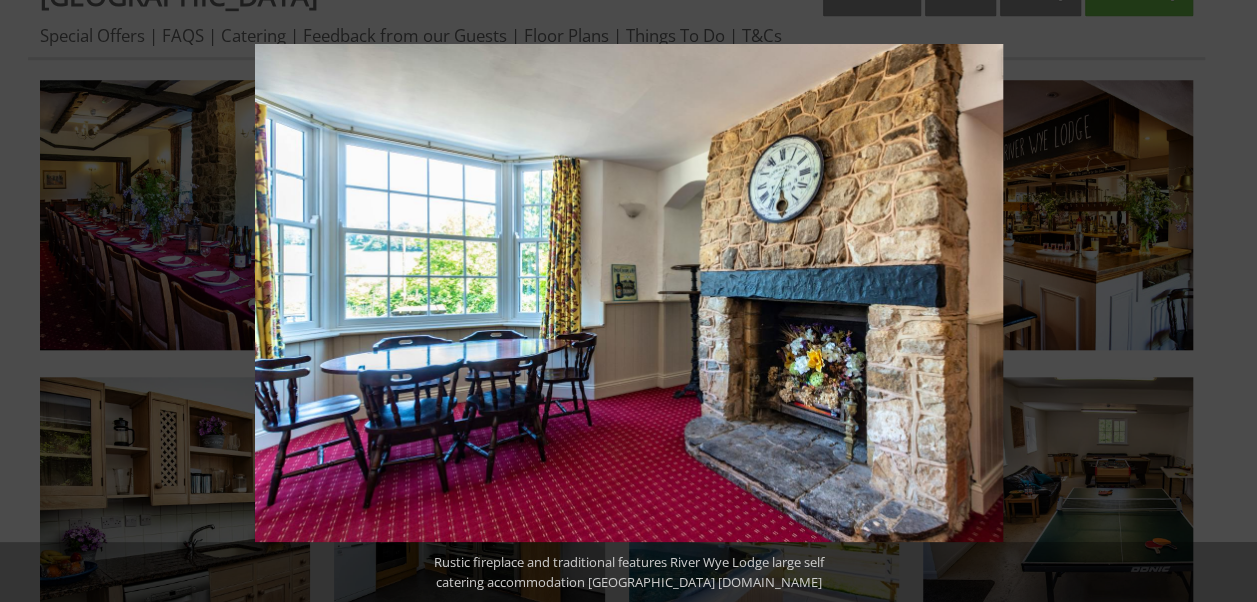 click at bounding box center (1222, 301) 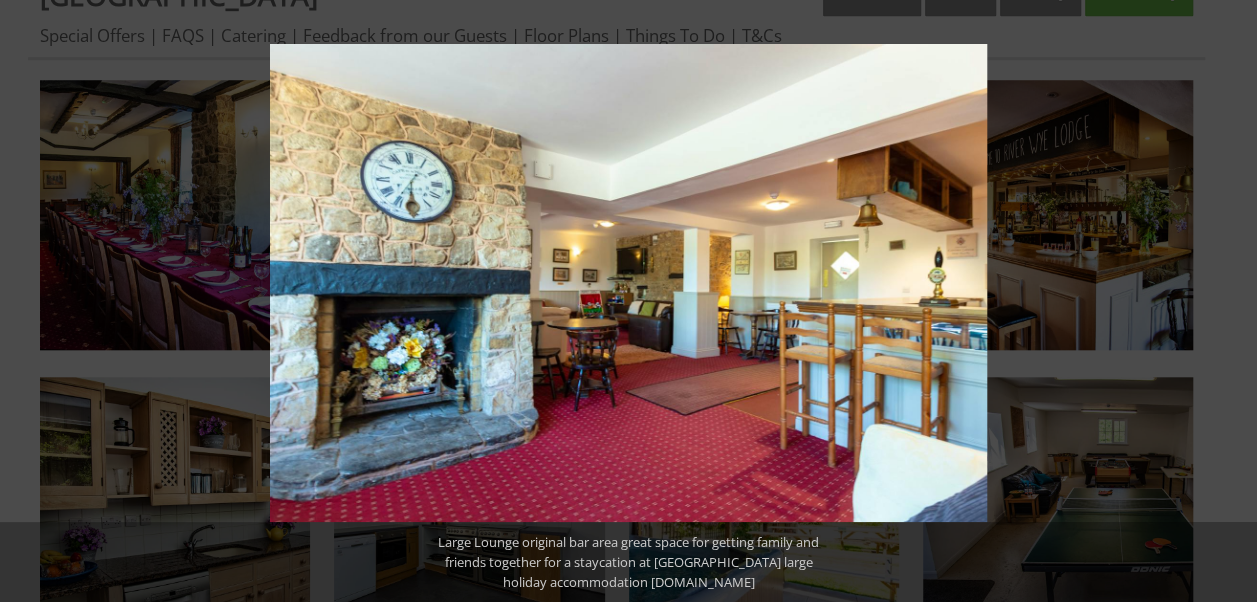 click at bounding box center (1222, 301) 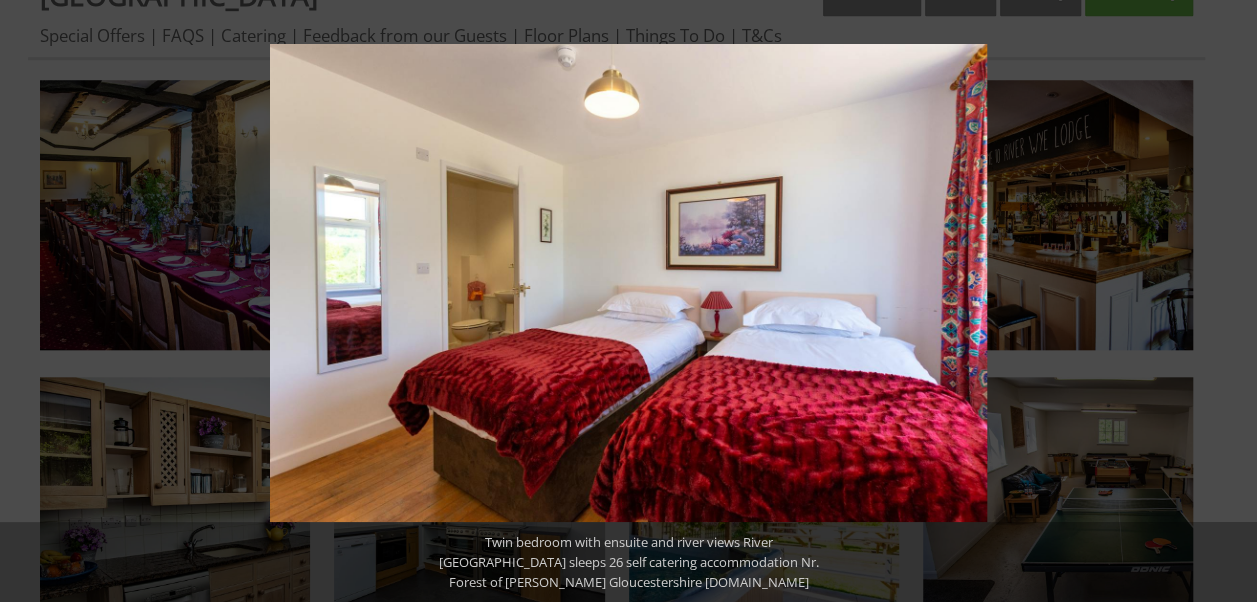 click at bounding box center [1222, 301] 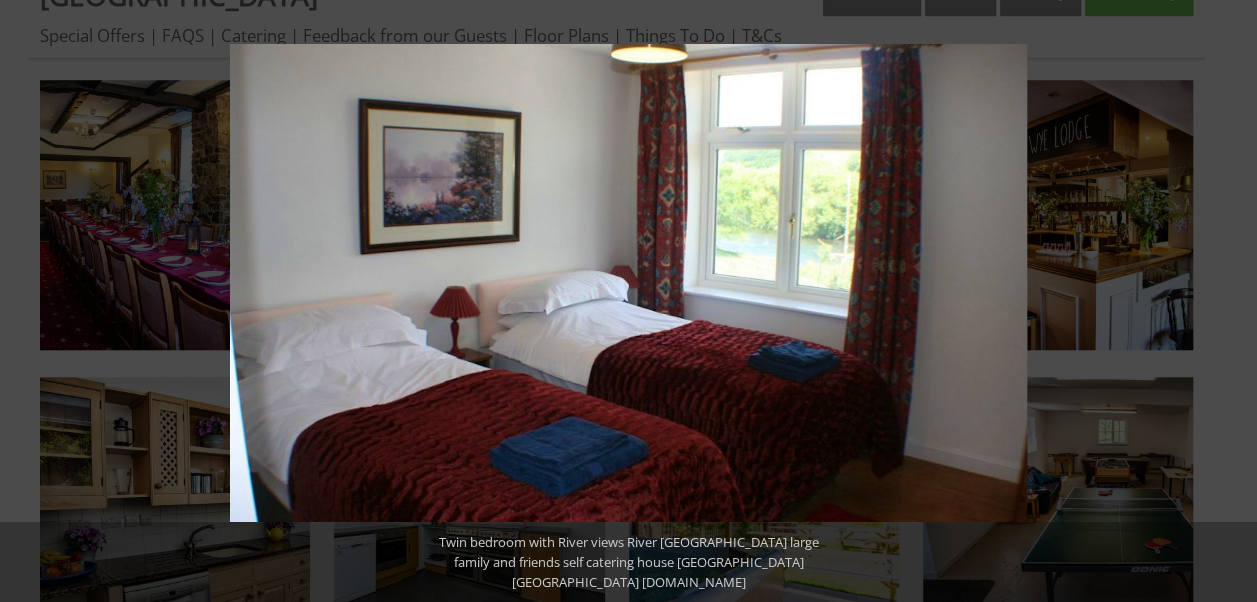 click at bounding box center (1222, 301) 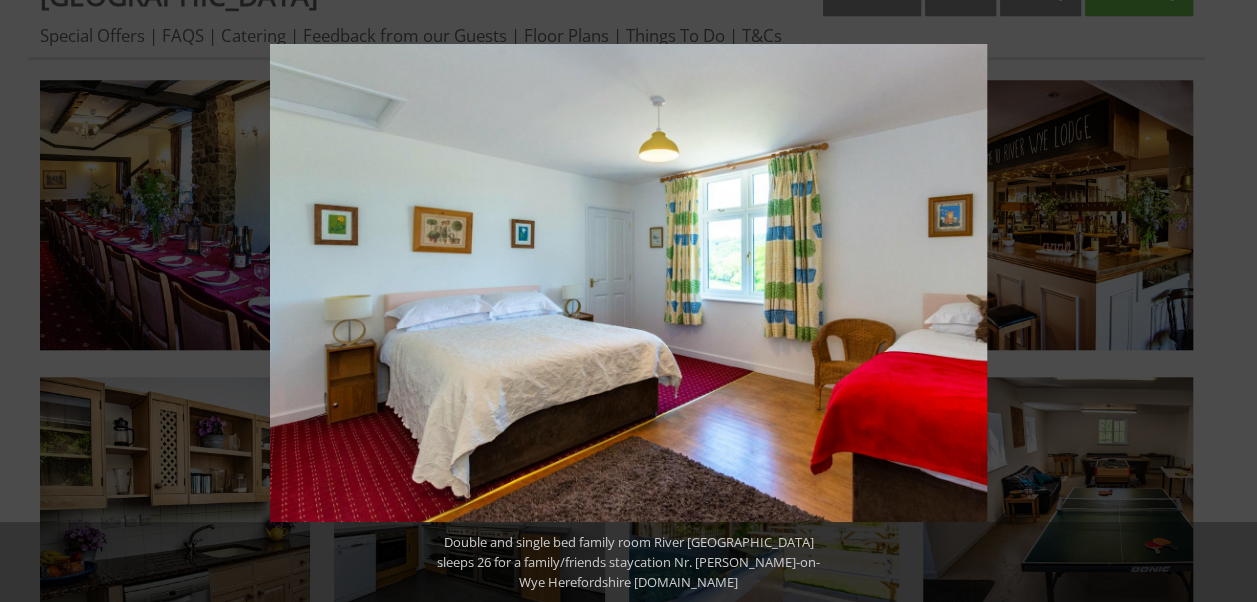 click at bounding box center [1222, 301] 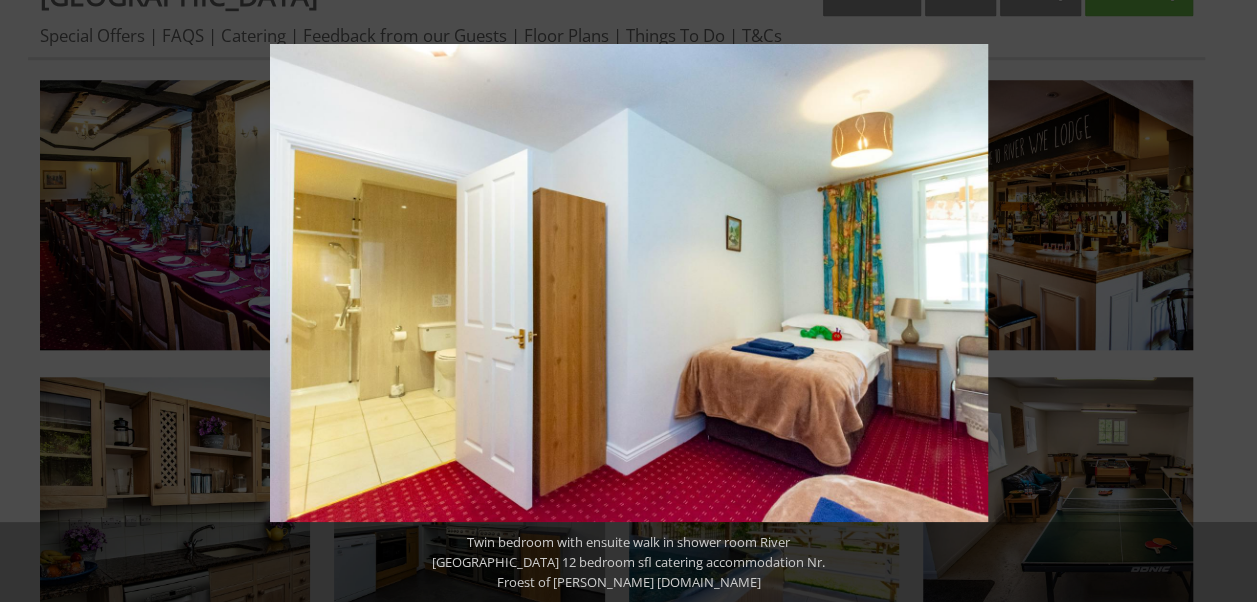click at bounding box center (1222, 301) 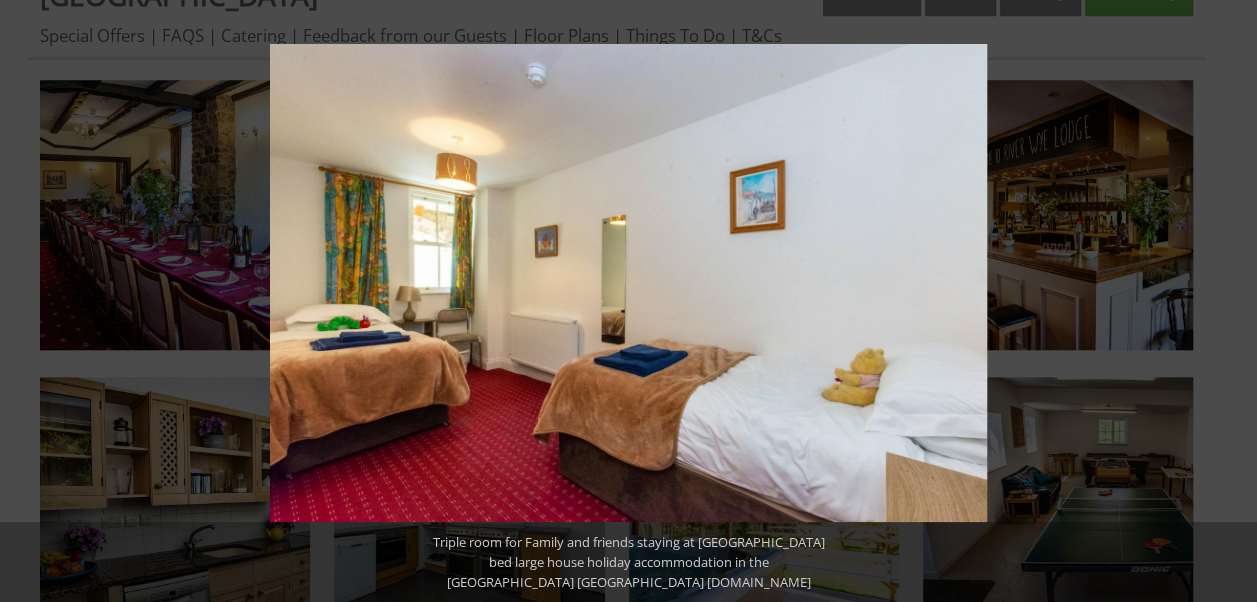 click at bounding box center (1222, 301) 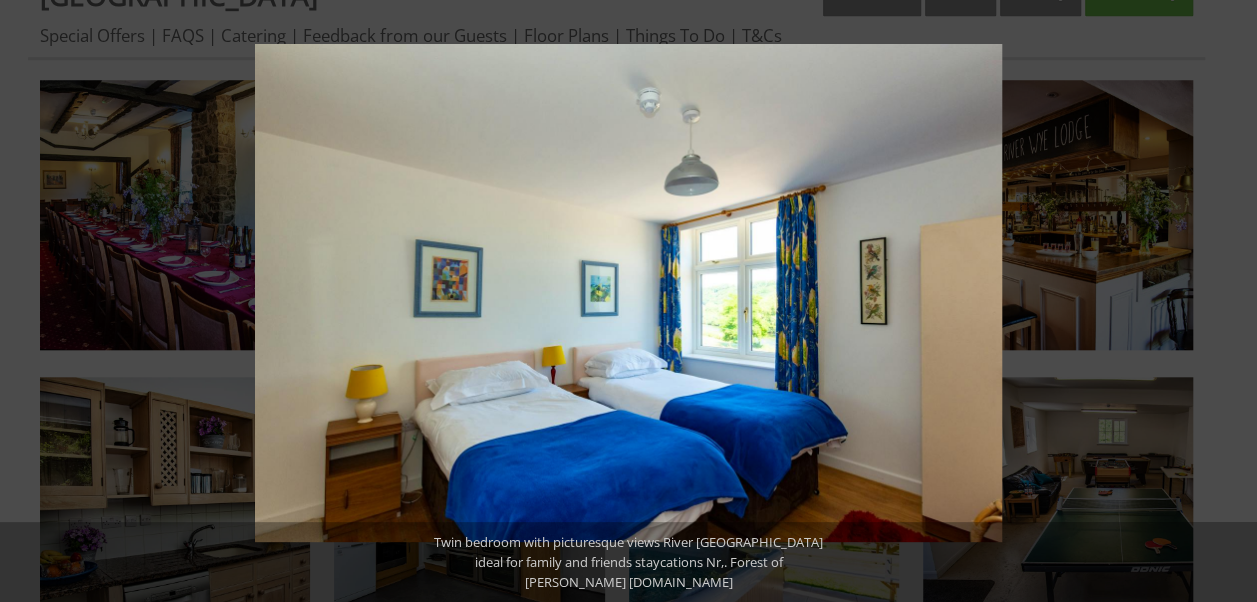 click at bounding box center (1222, 301) 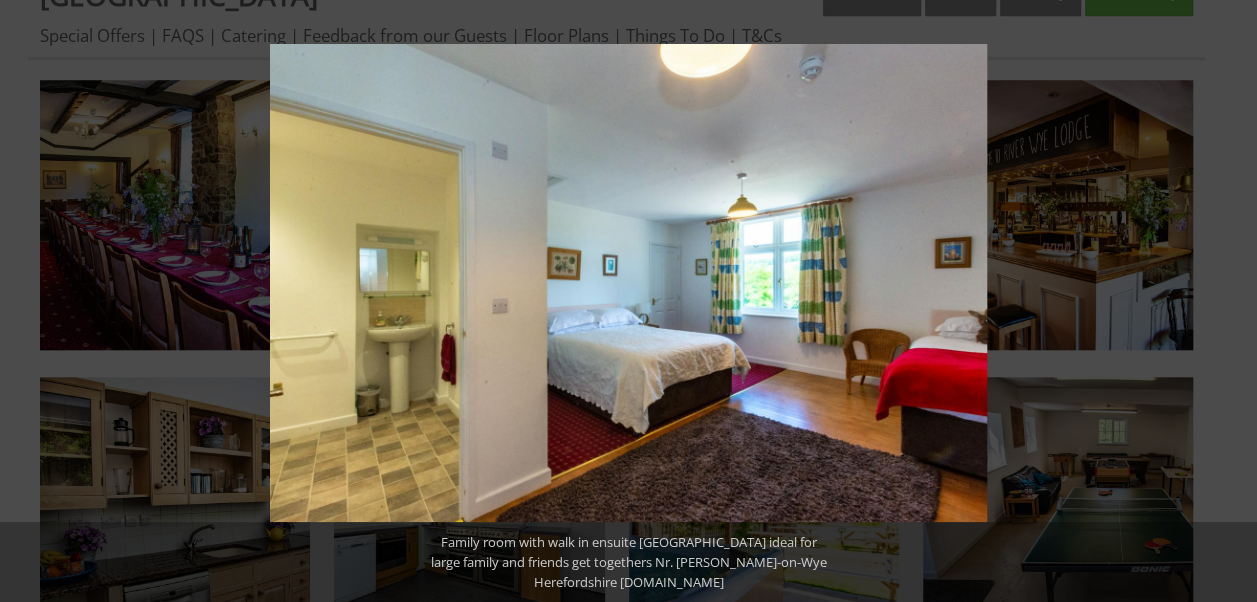 click at bounding box center [1222, 301] 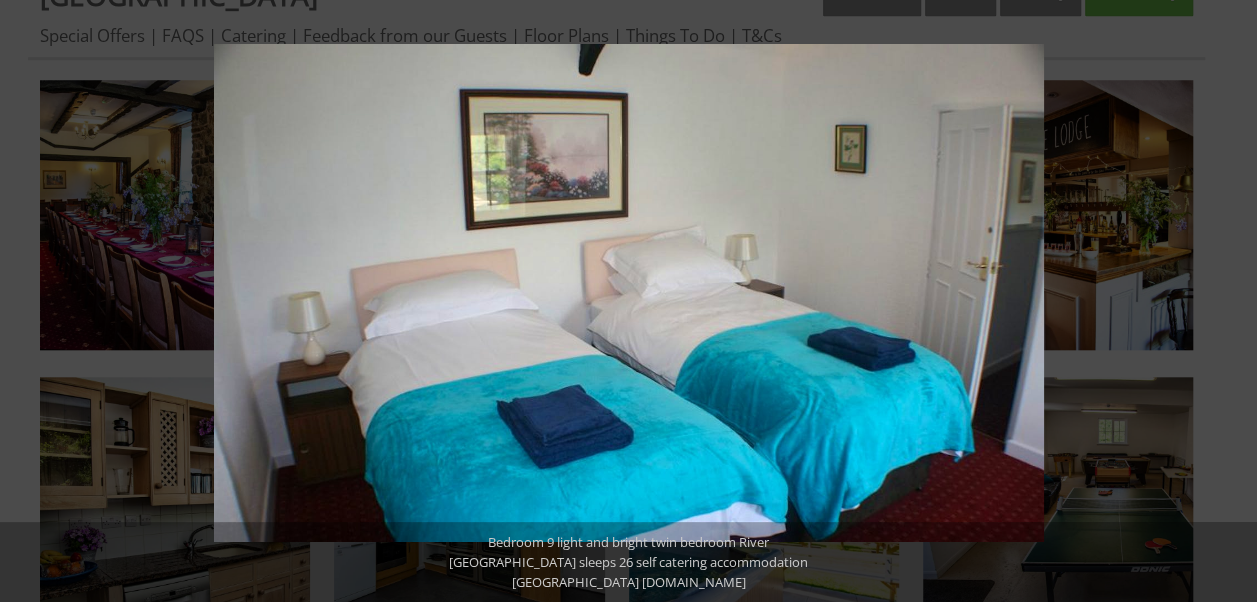 click at bounding box center [1222, 301] 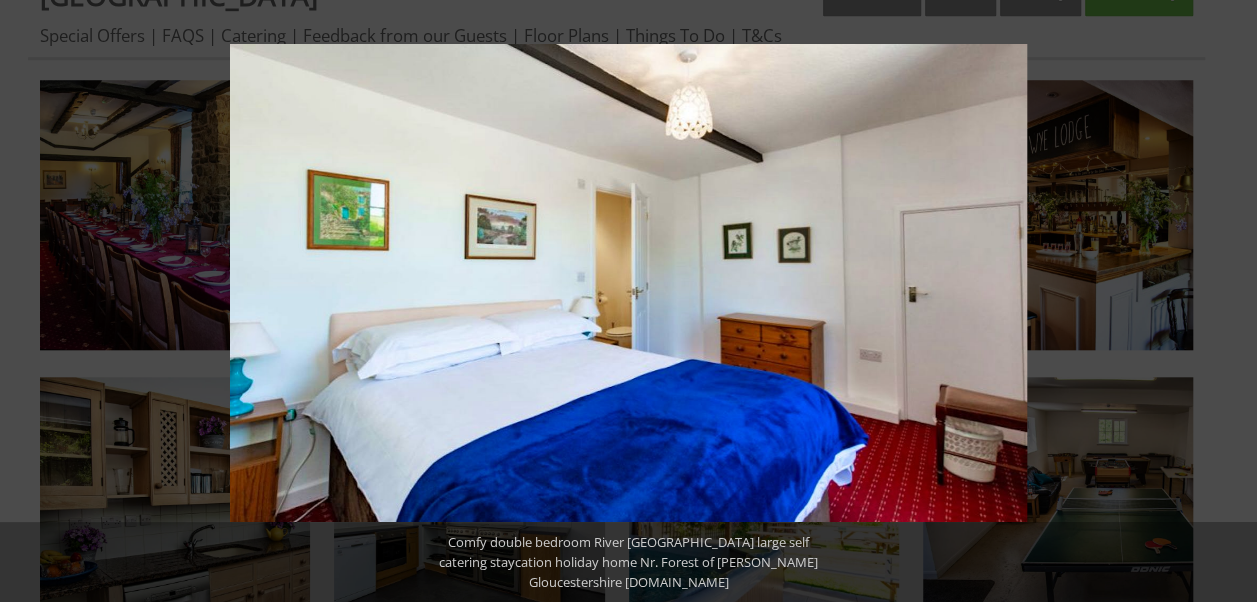 click at bounding box center (1222, 301) 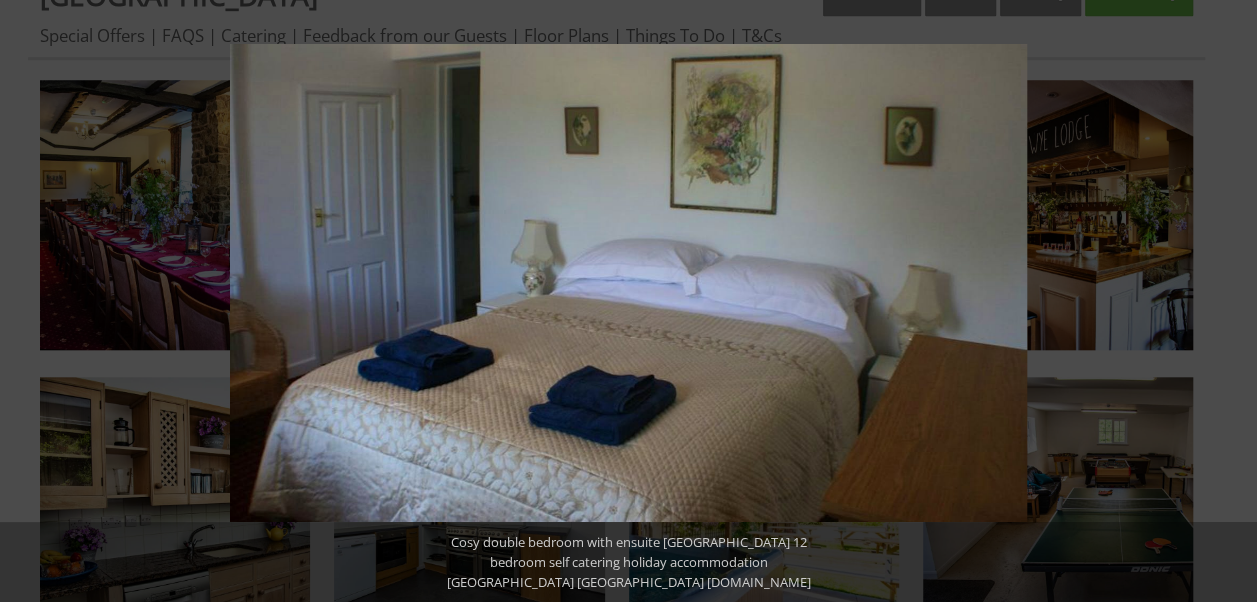 click at bounding box center [1222, 301] 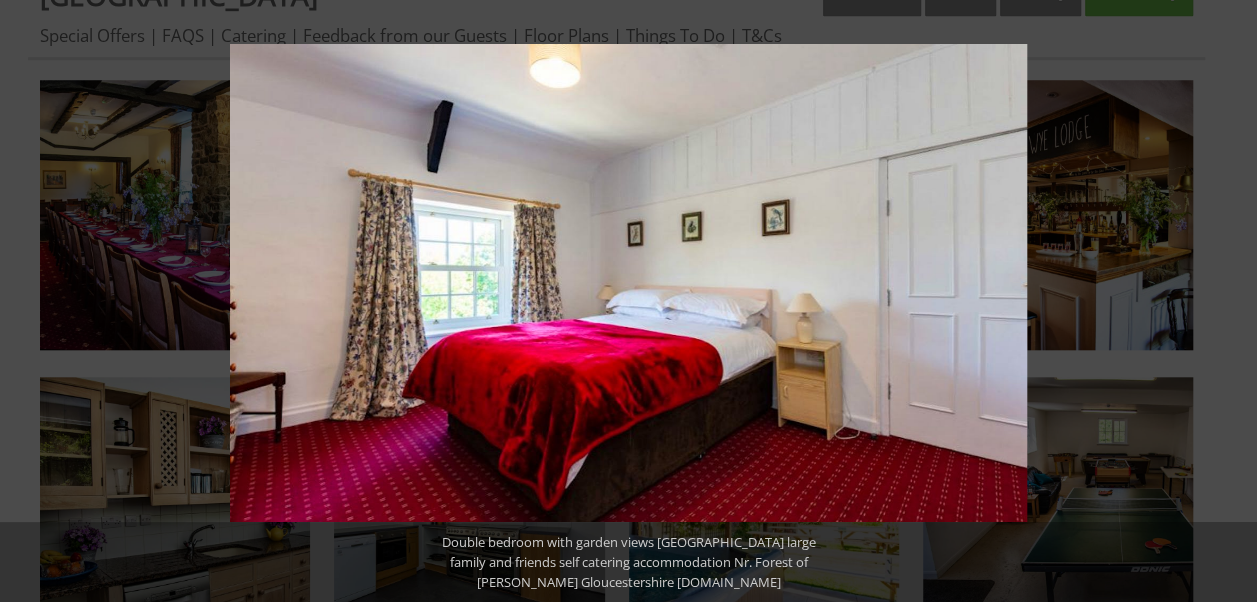 click at bounding box center [1222, 301] 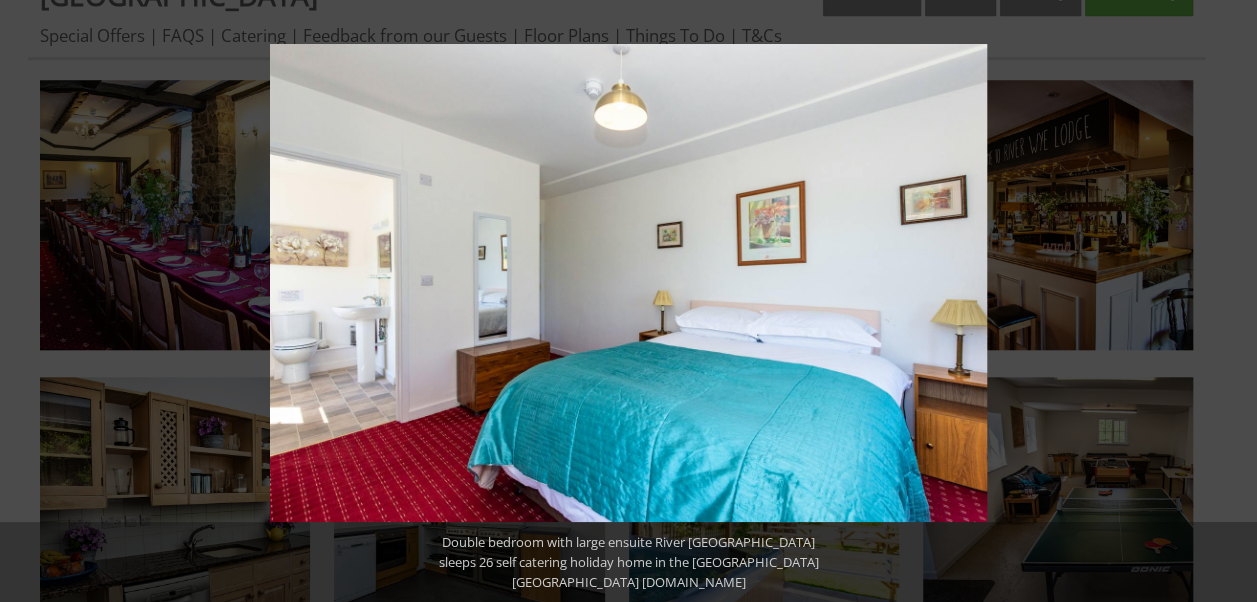 click at bounding box center [1222, 301] 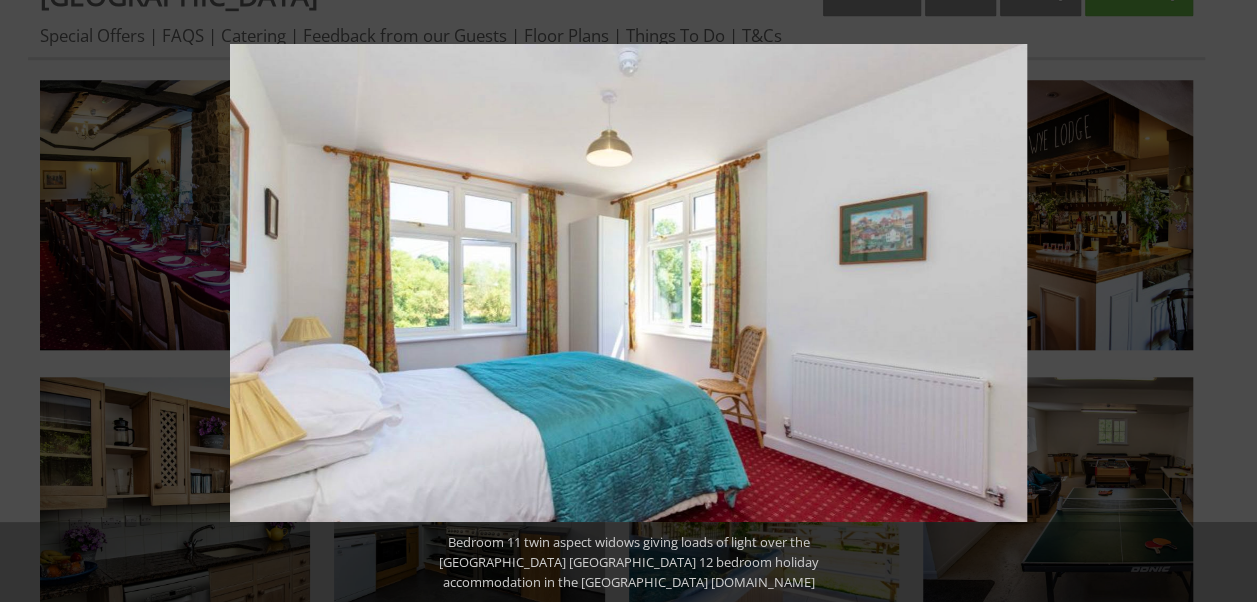 click at bounding box center (1222, 301) 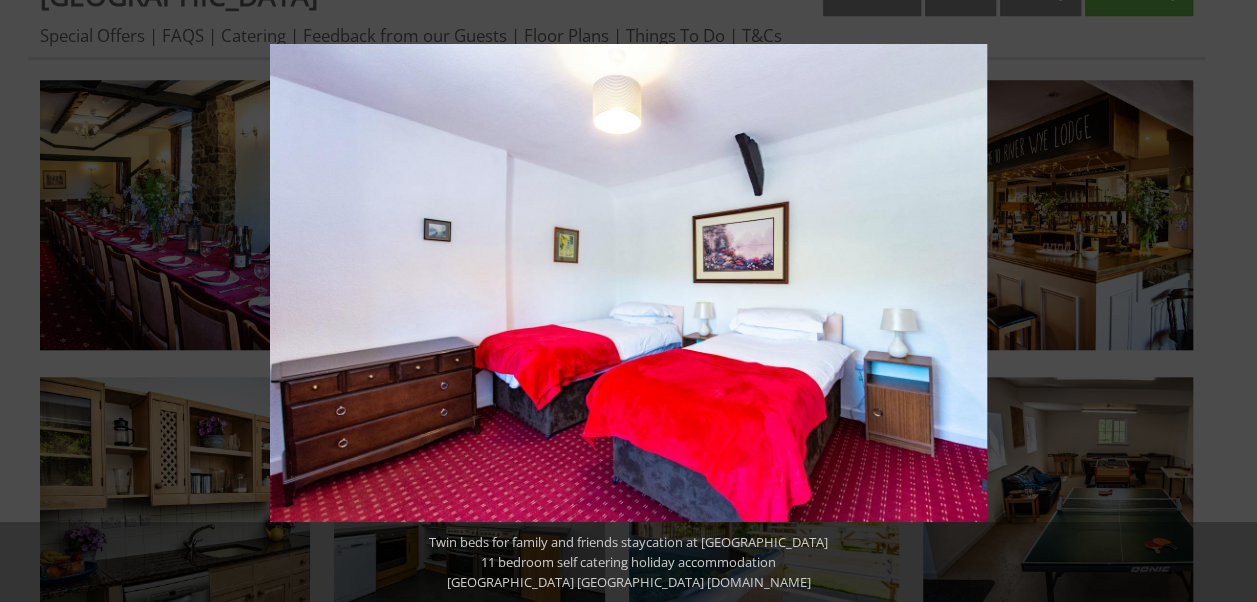 click at bounding box center [1222, 301] 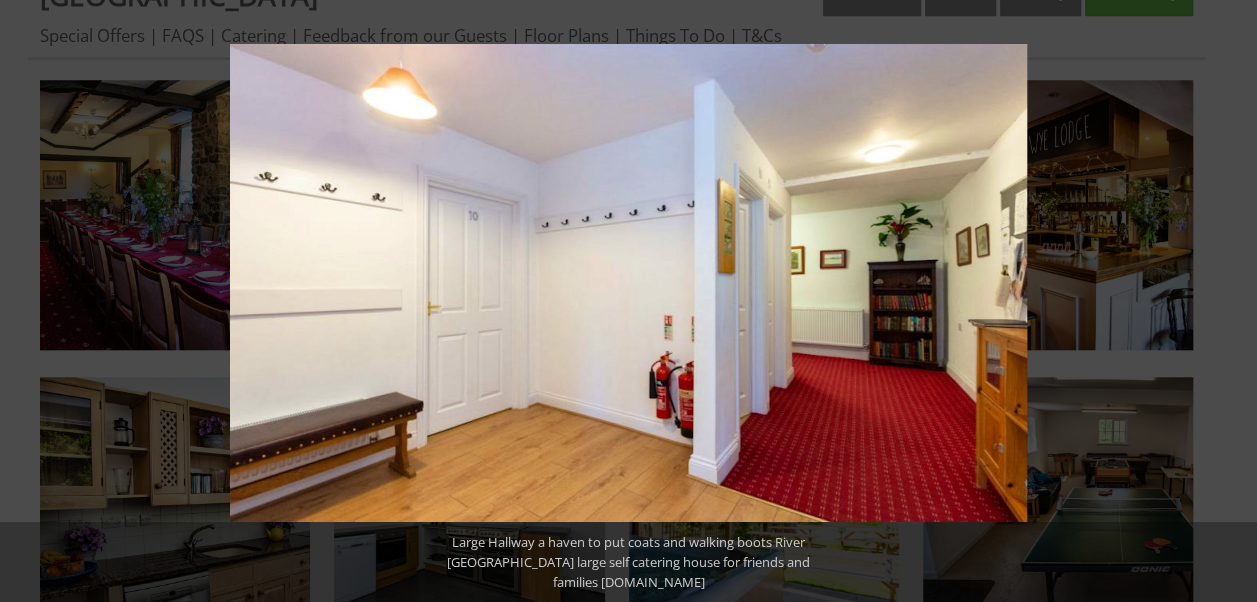 click at bounding box center (1222, 301) 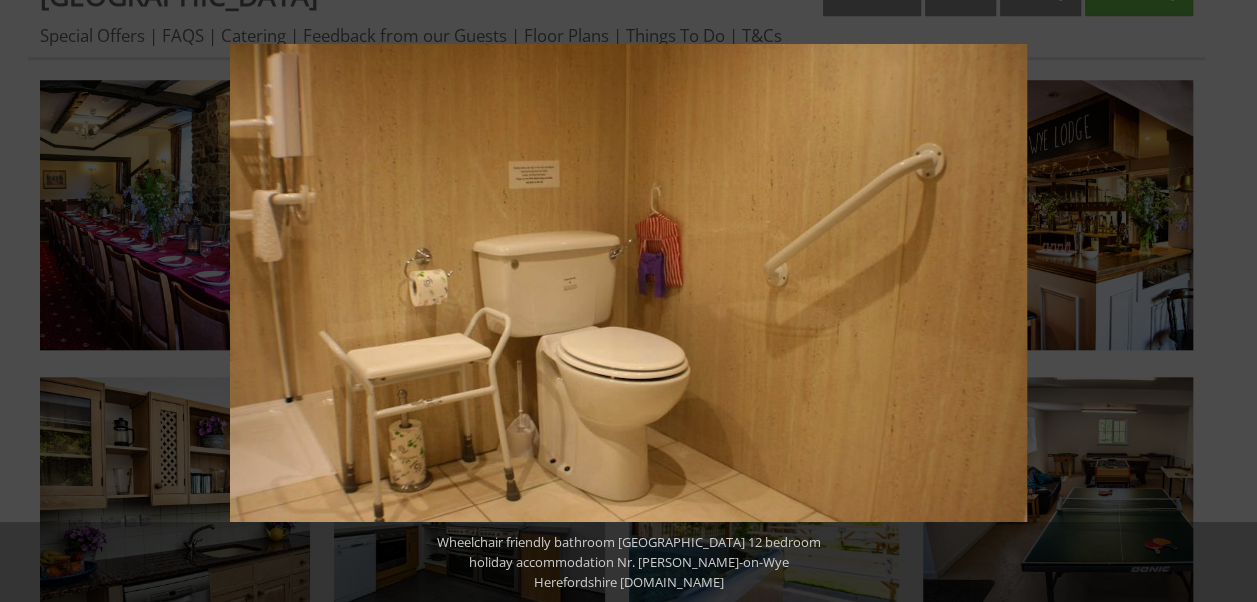 click at bounding box center [1222, 301] 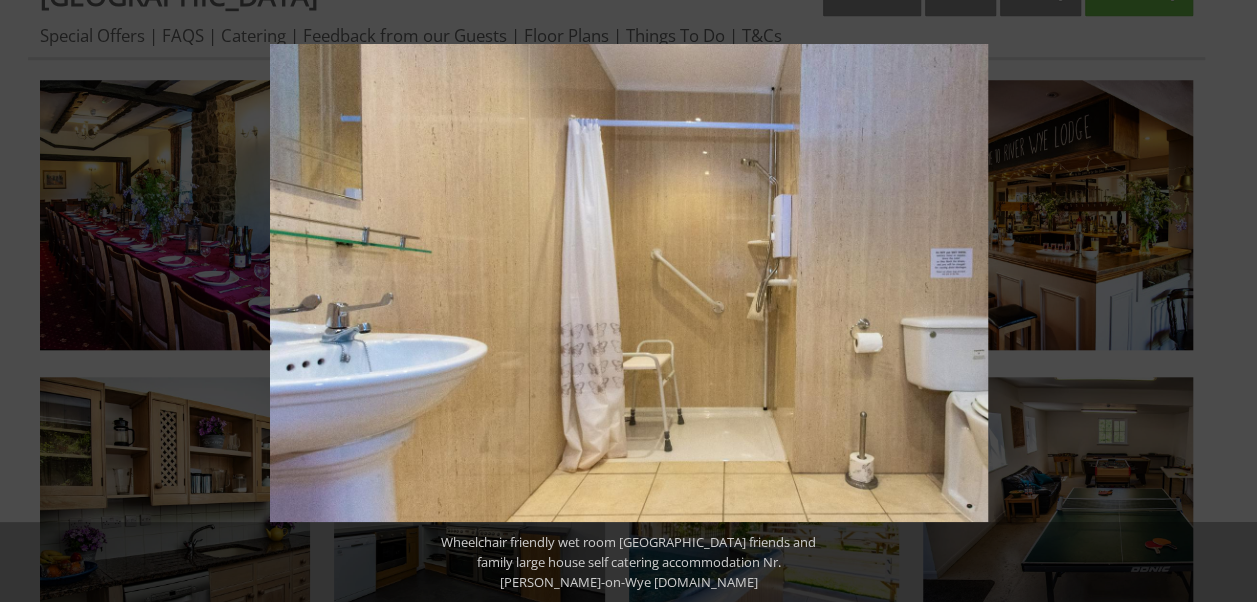 click at bounding box center [1222, 301] 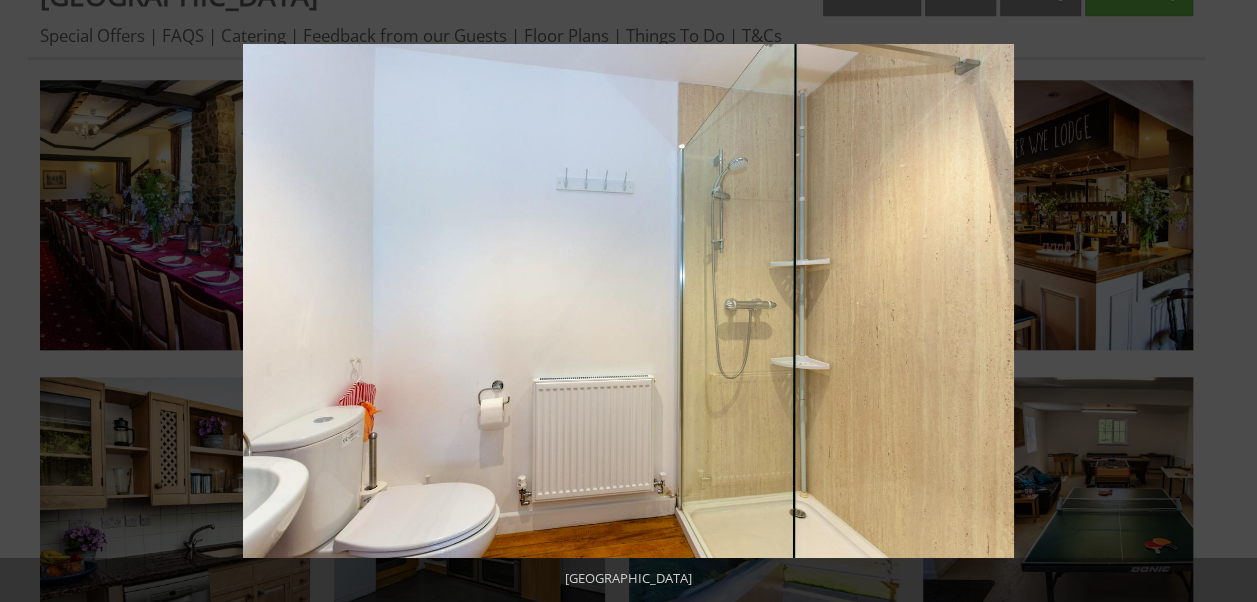 click at bounding box center (1222, 301) 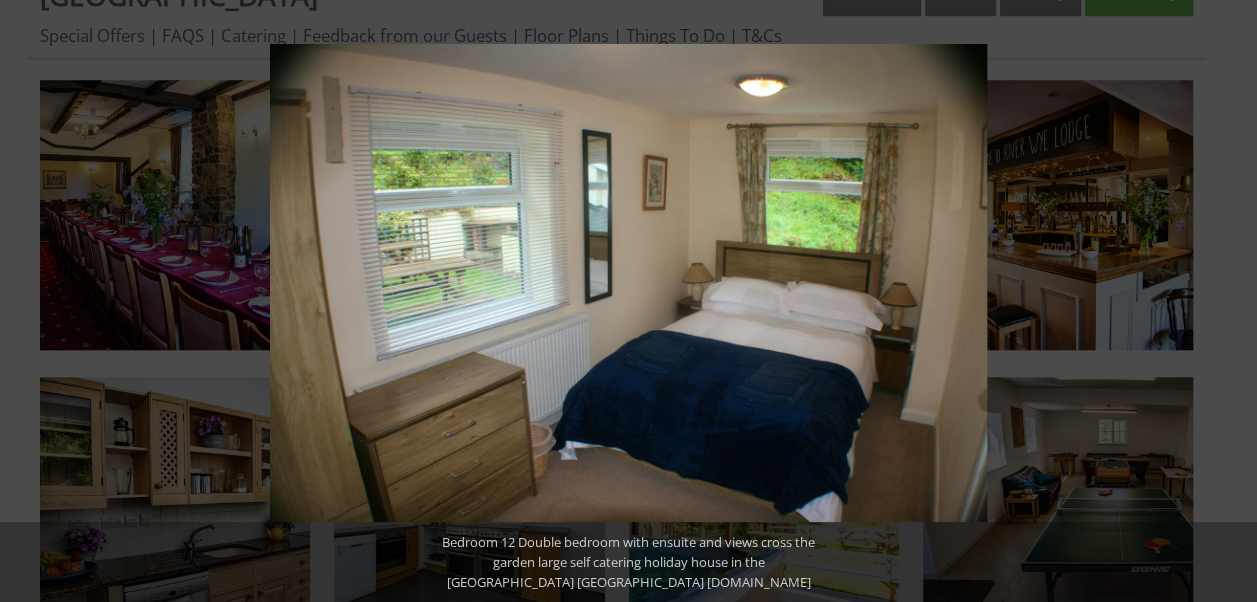 click at bounding box center (1222, 301) 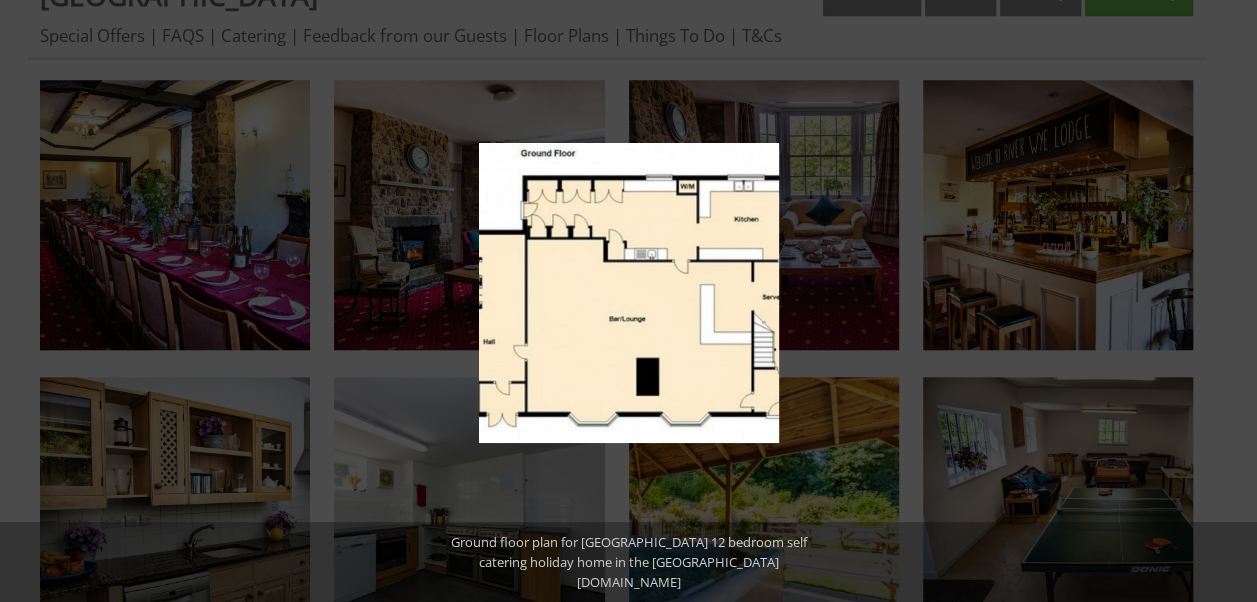 click at bounding box center (1222, 301) 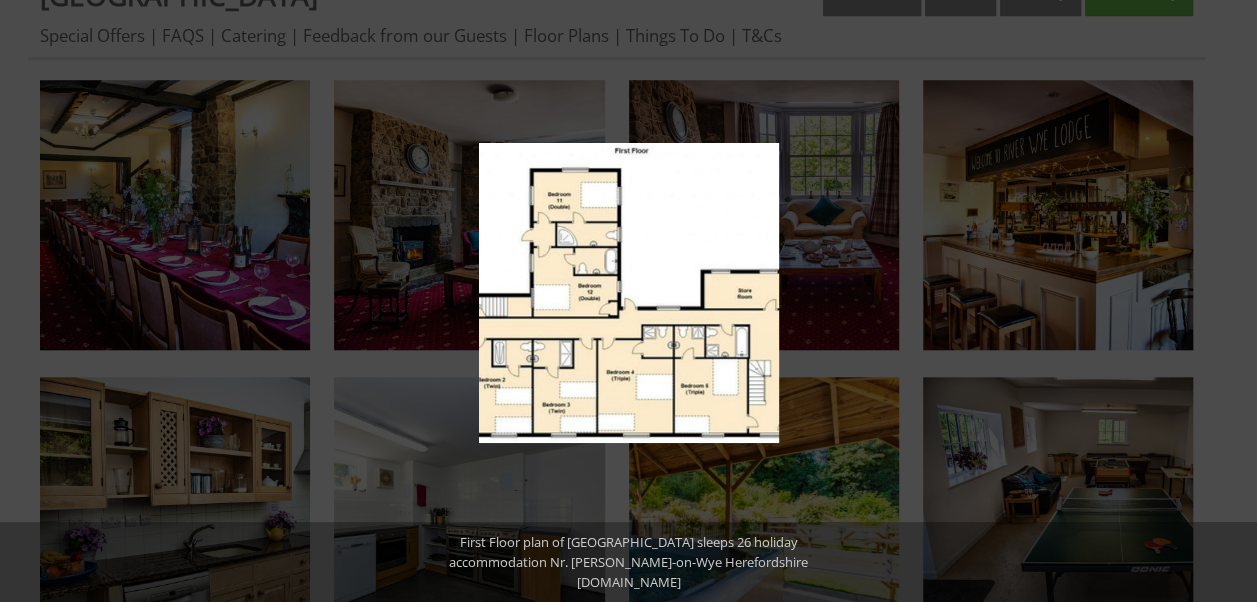 click at bounding box center (1222, 301) 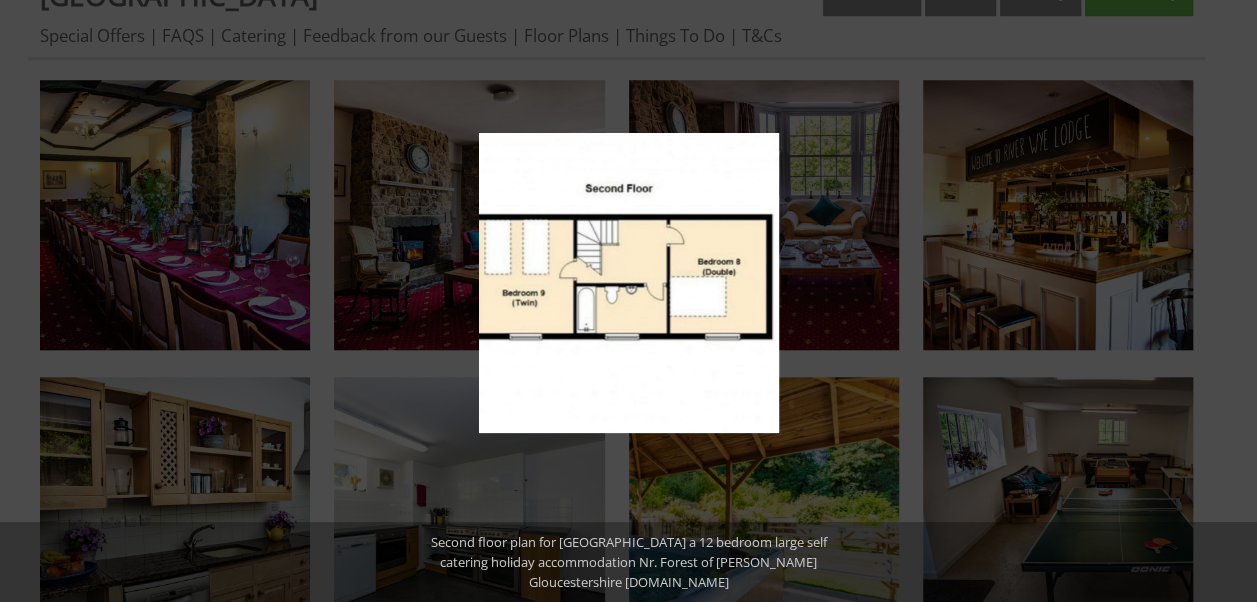 click at bounding box center [1222, 301] 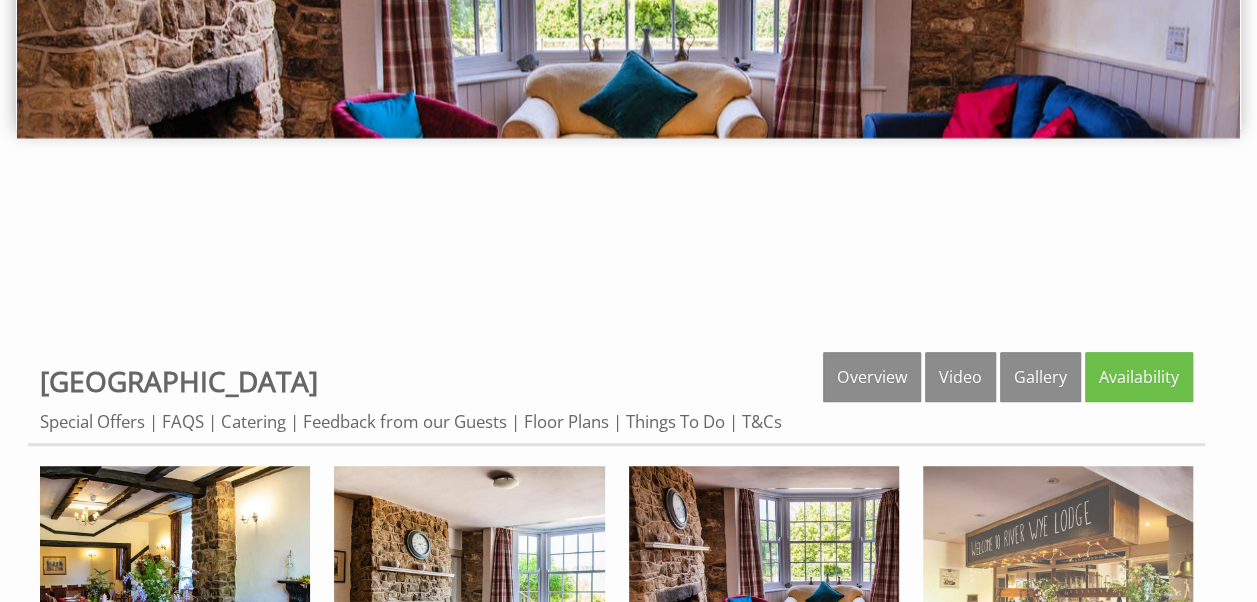 scroll, scrollTop: 400, scrollLeft: 0, axis: vertical 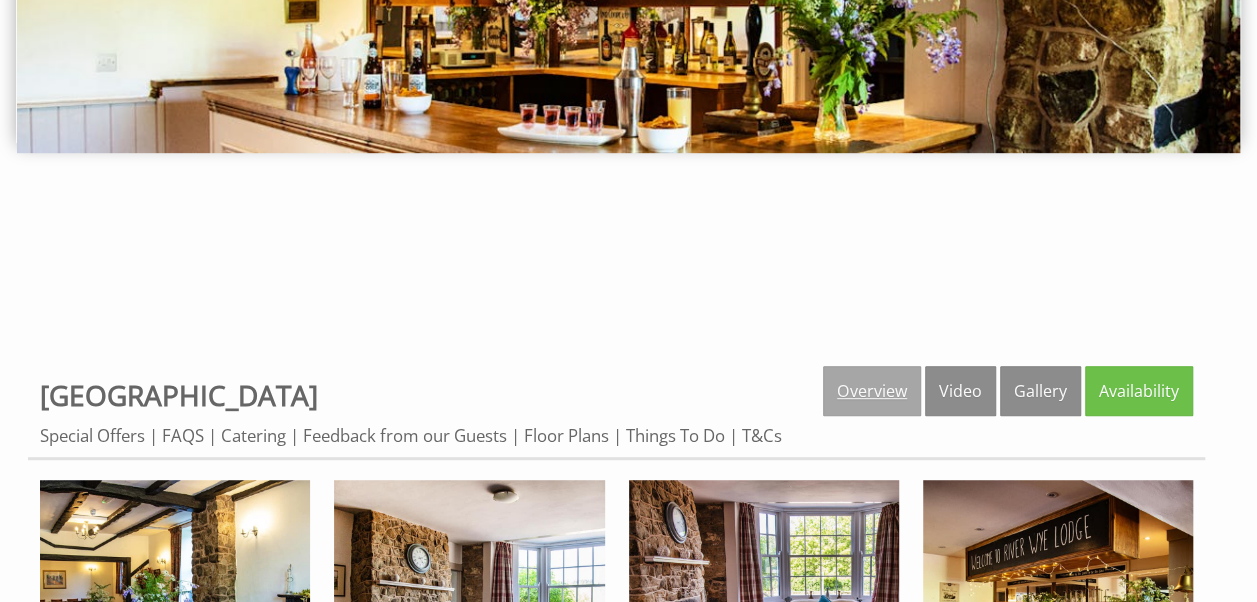 click on "Overview" at bounding box center [872, 391] 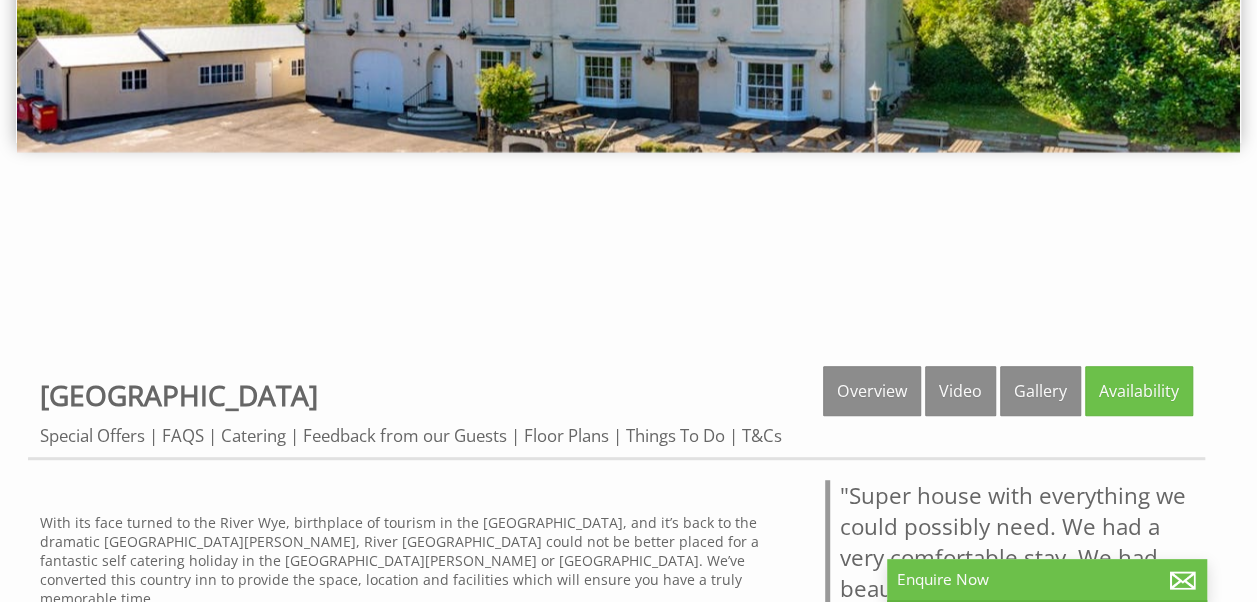 scroll, scrollTop: 800, scrollLeft: 0, axis: vertical 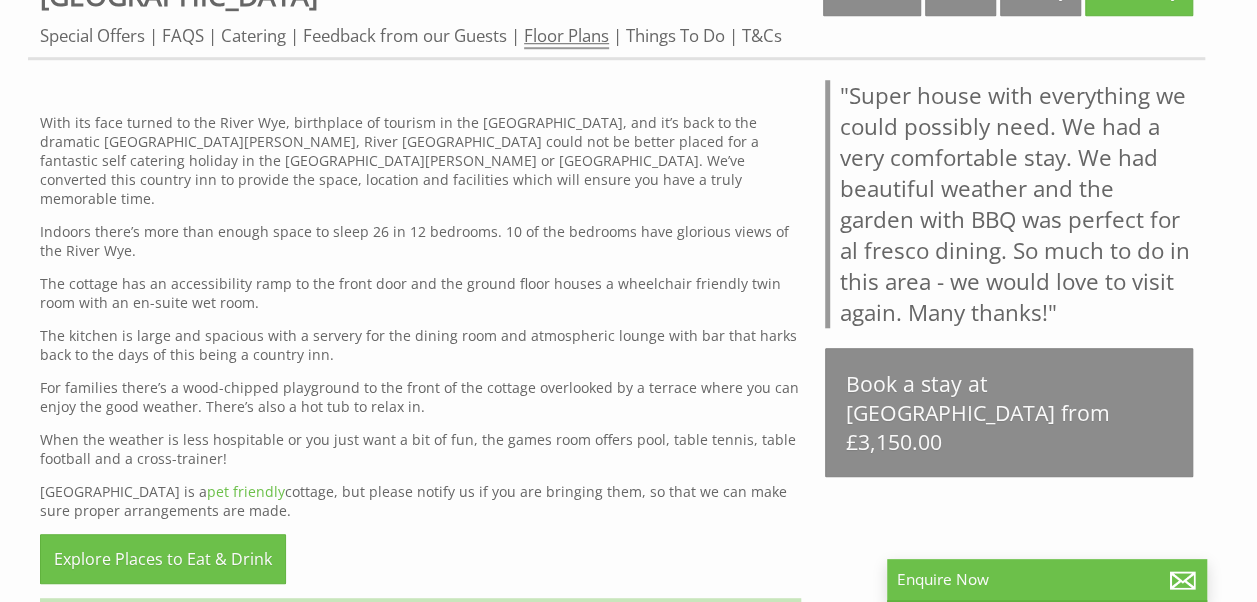 click on "Floor Plans" at bounding box center (566, 36) 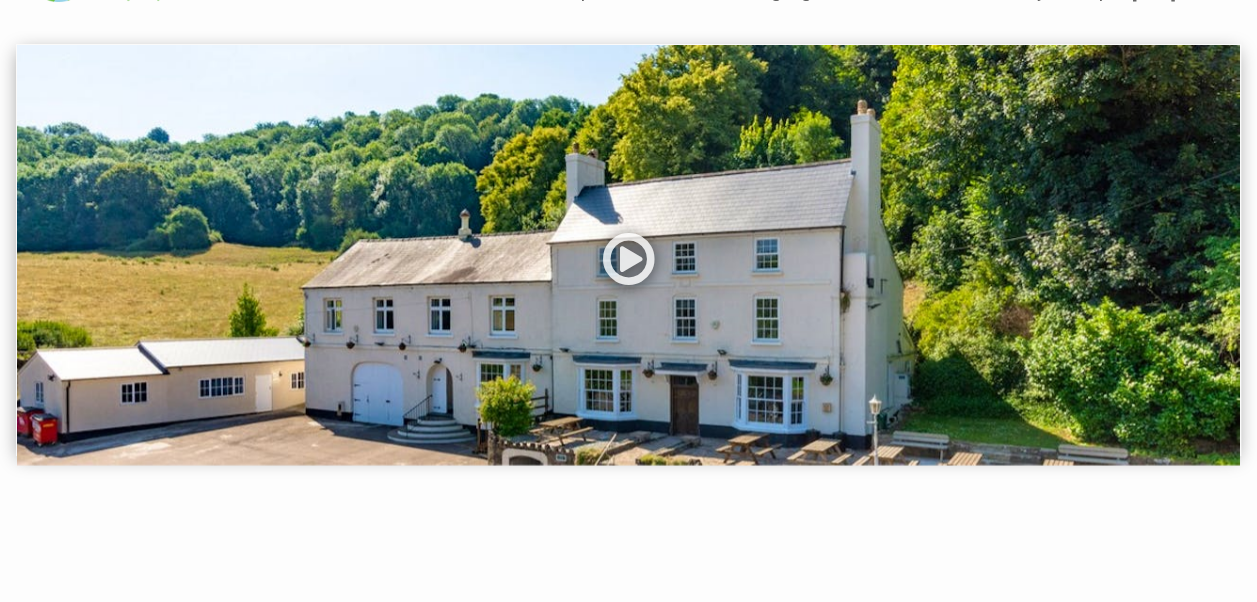 scroll, scrollTop: 0, scrollLeft: 0, axis: both 